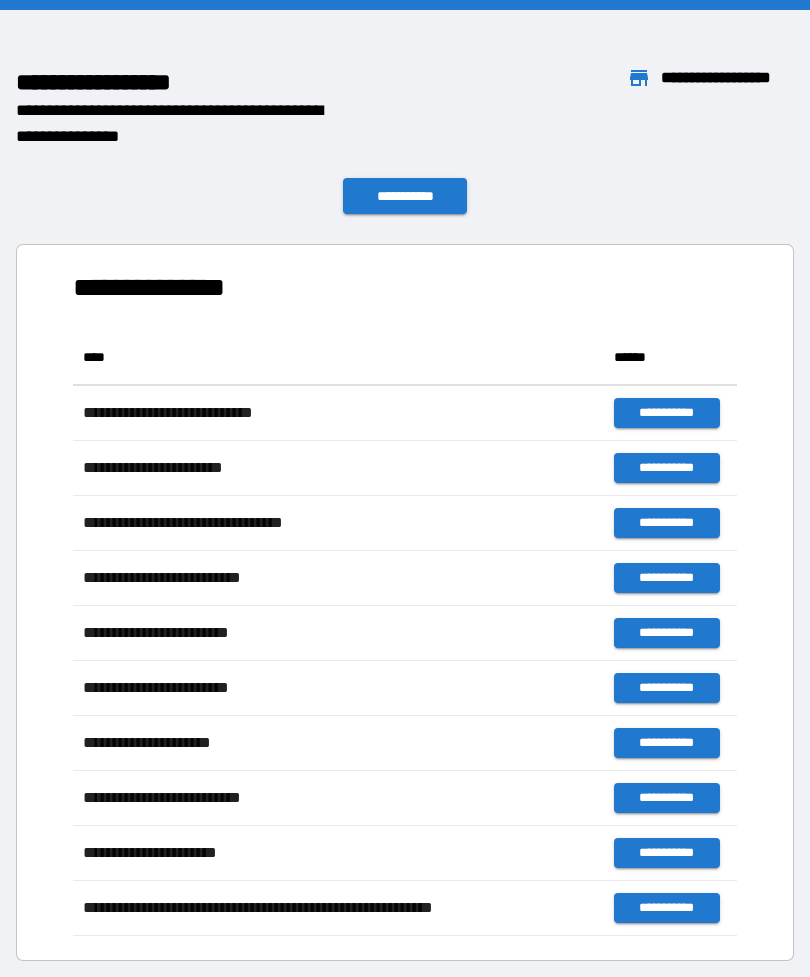 scroll, scrollTop: 0, scrollLeft: 0, axis: both 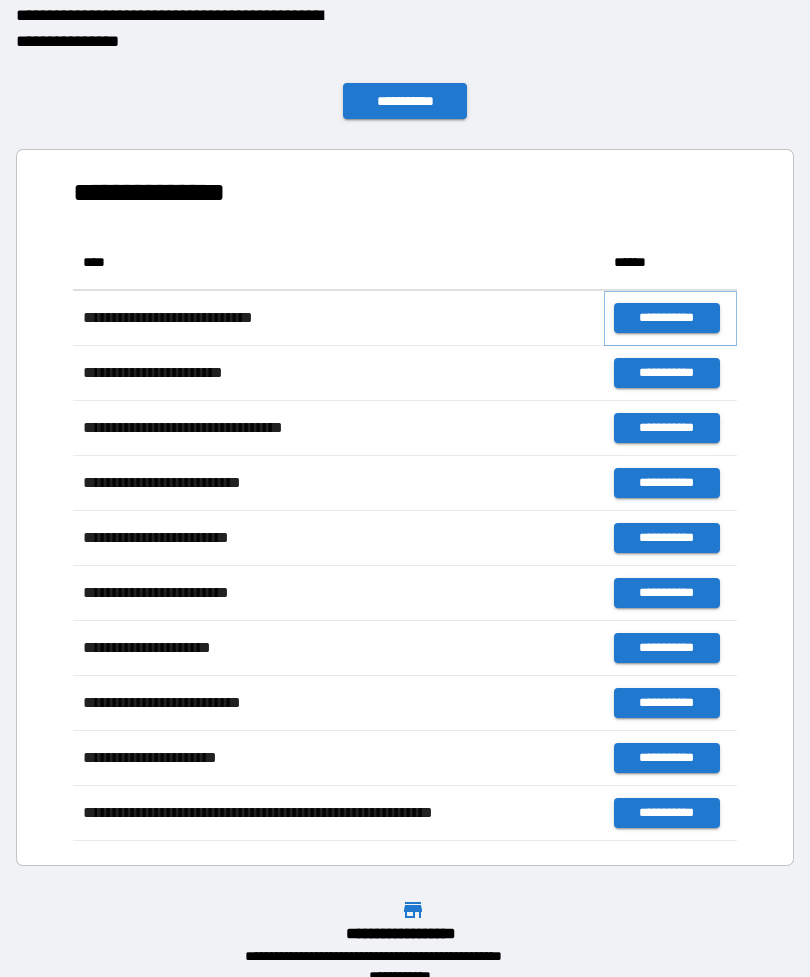 click on "**********" at bounding box center [666, 318] 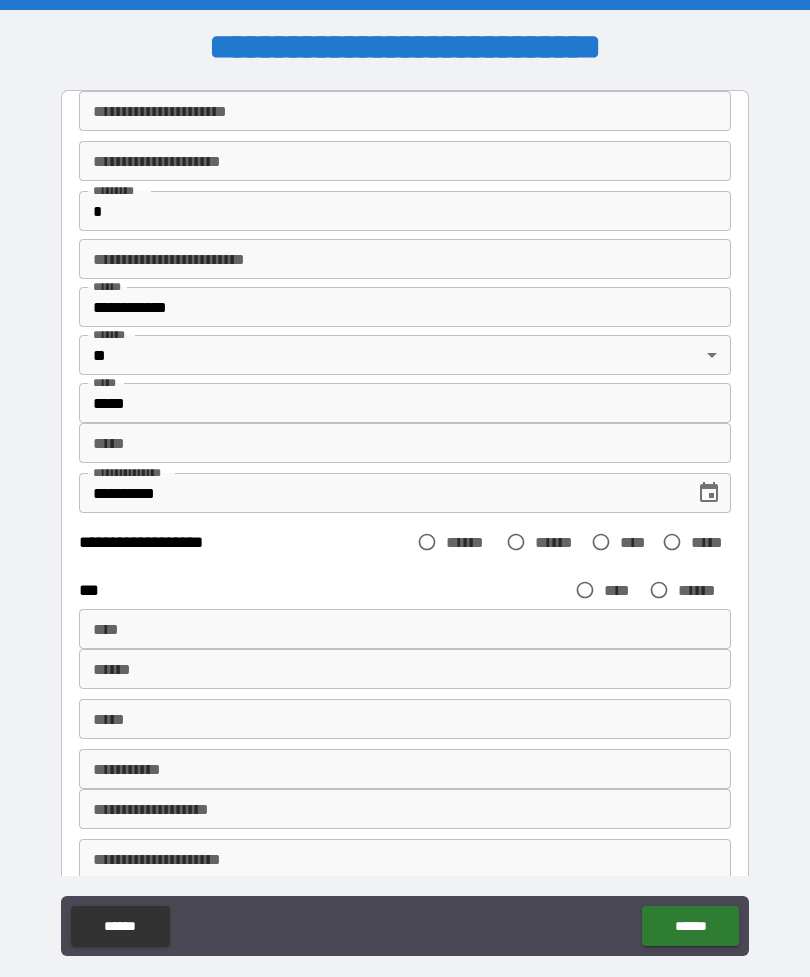 click on "**********" at bounding box center (405, 111) 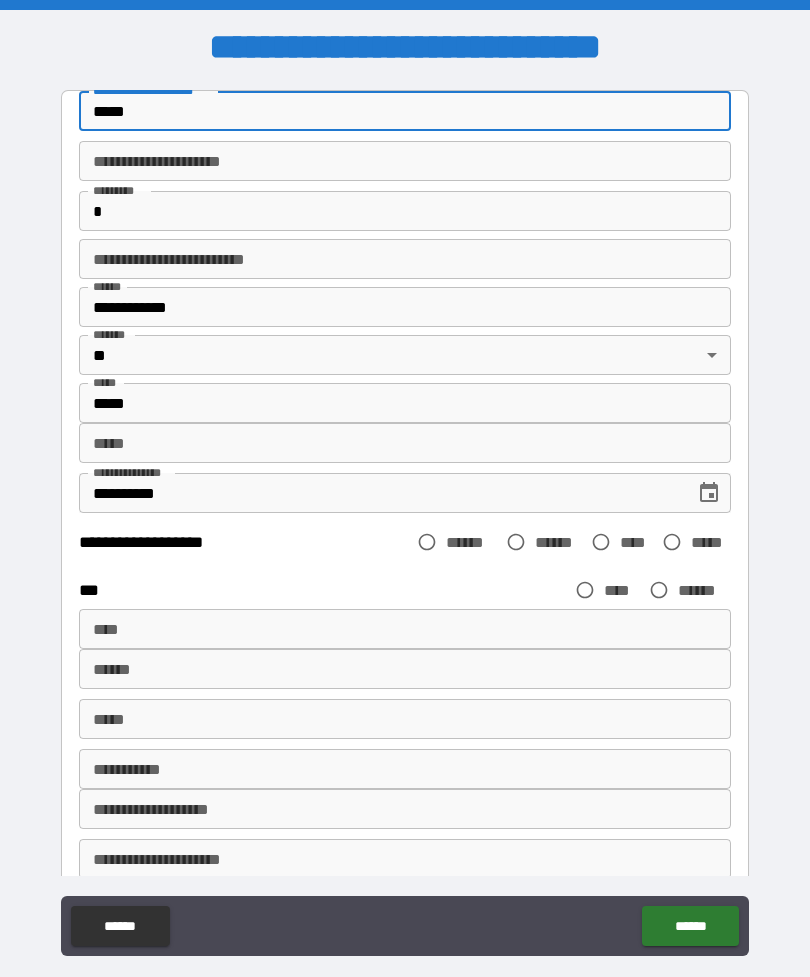 type on "*****" 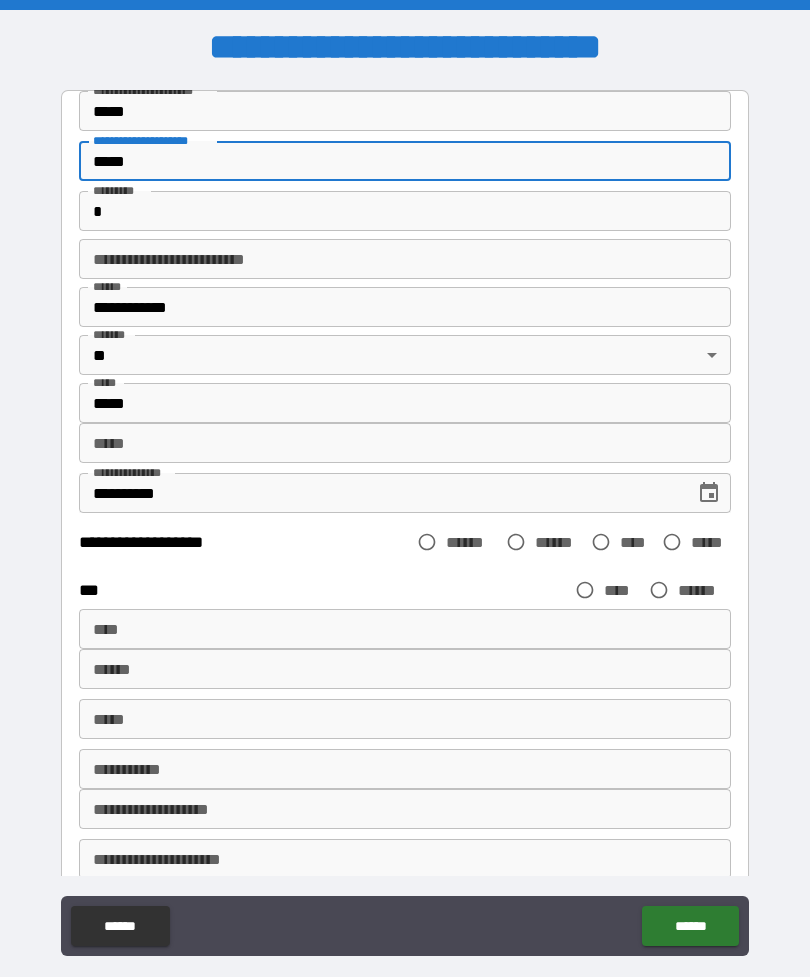 type on "*****" 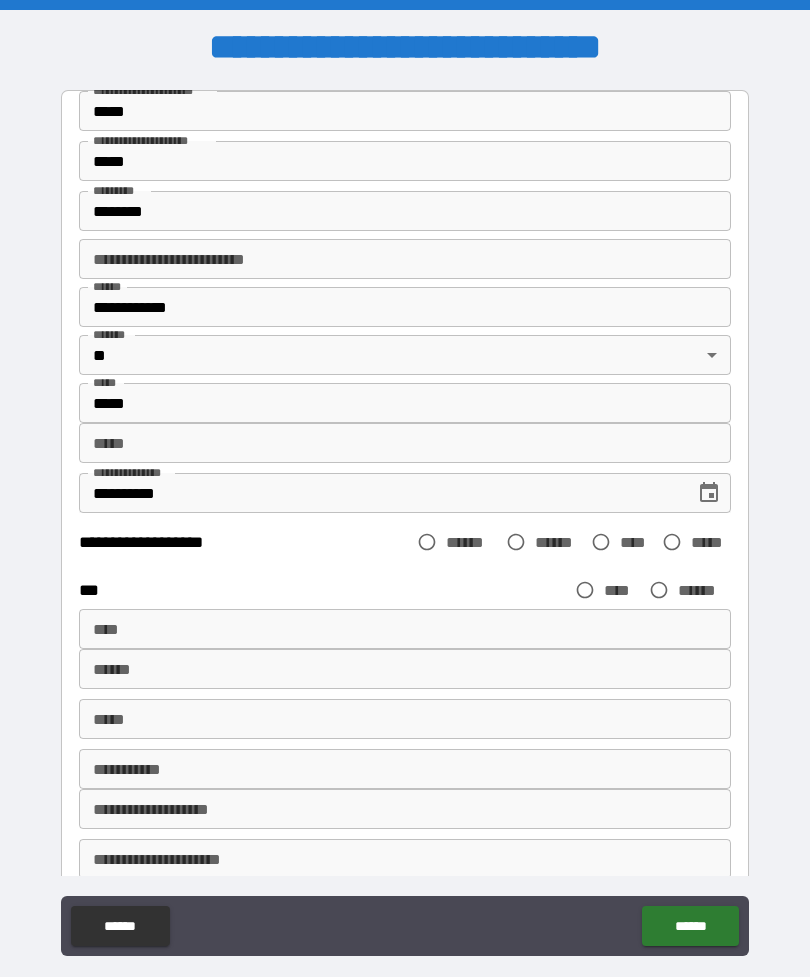 type on "**********" 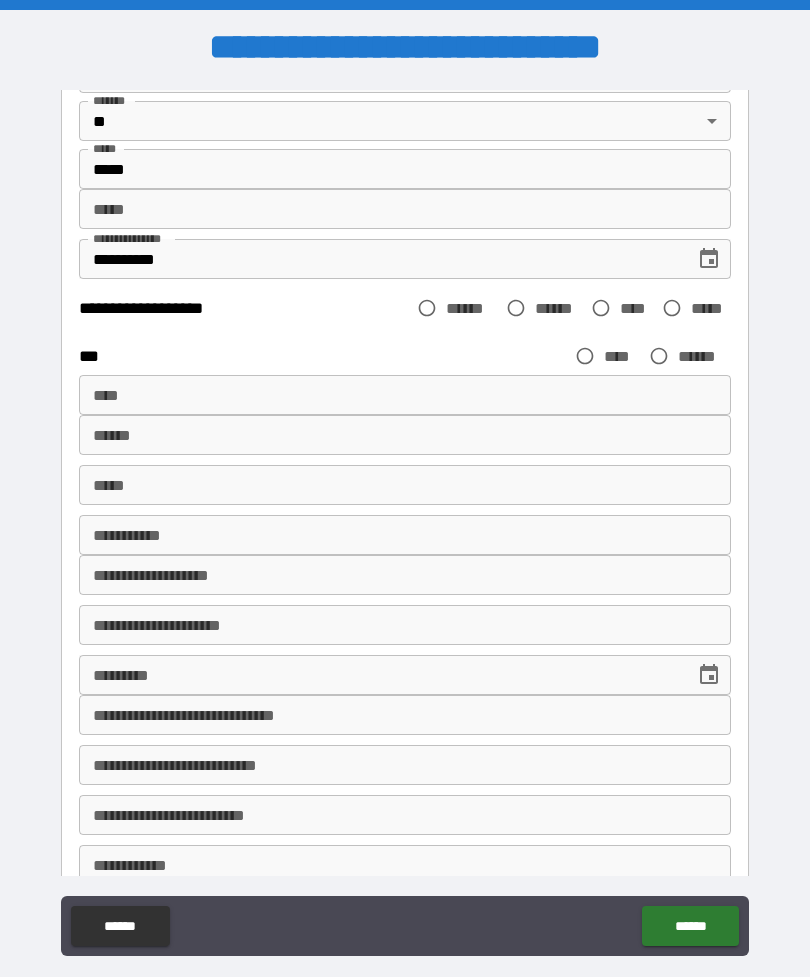 scroll, scrollTop: 236, scrollLeft: 0, axis: vertical 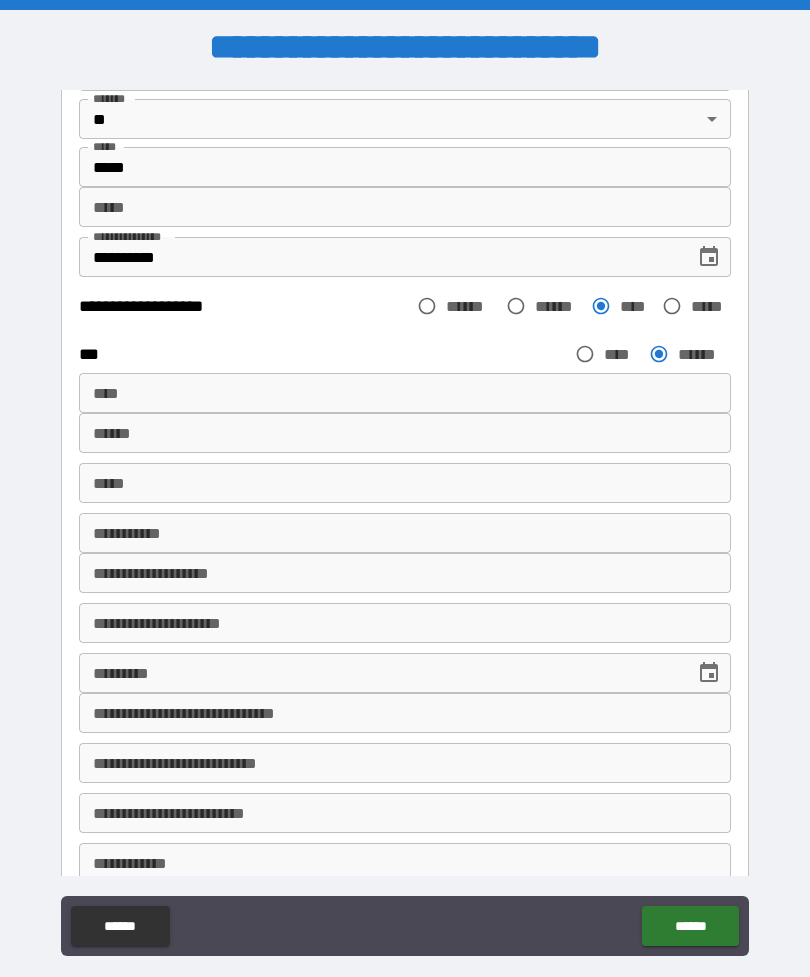 click on "****" at bounding box center (405, 393) 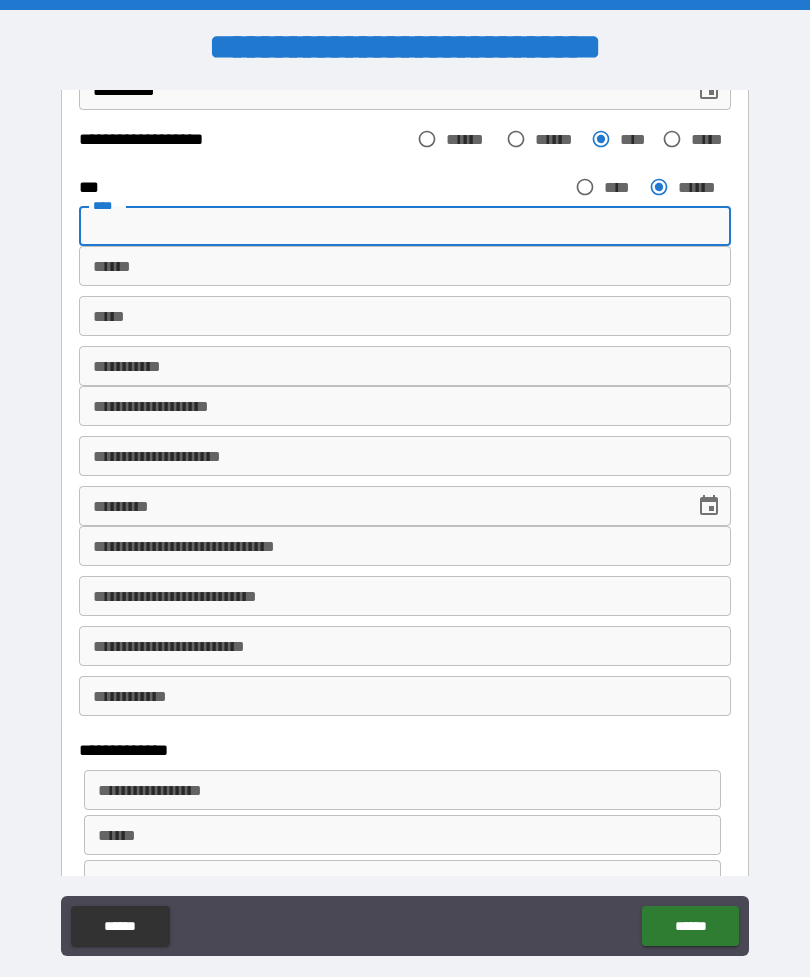 scroll, scrollTop: 404, scrollLeft: 0, axis: vertical 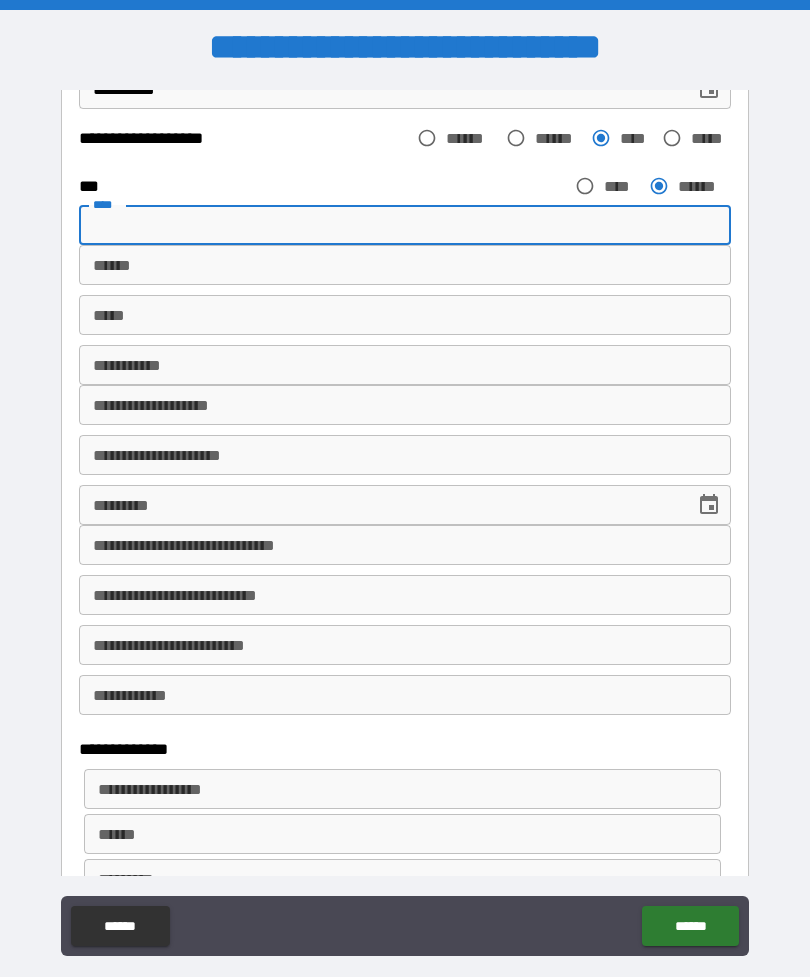 click on "*********   *" at bounding box center (405, 365) 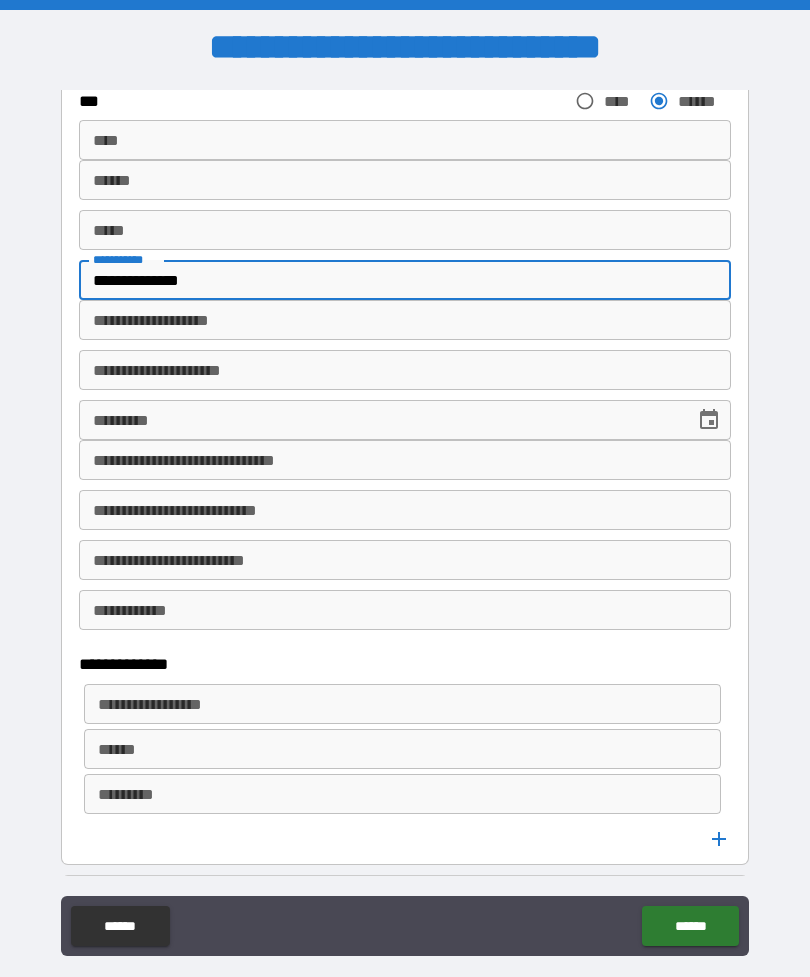 scroll, scrollTop: 493, scrollLeft: 0, axis: vertical 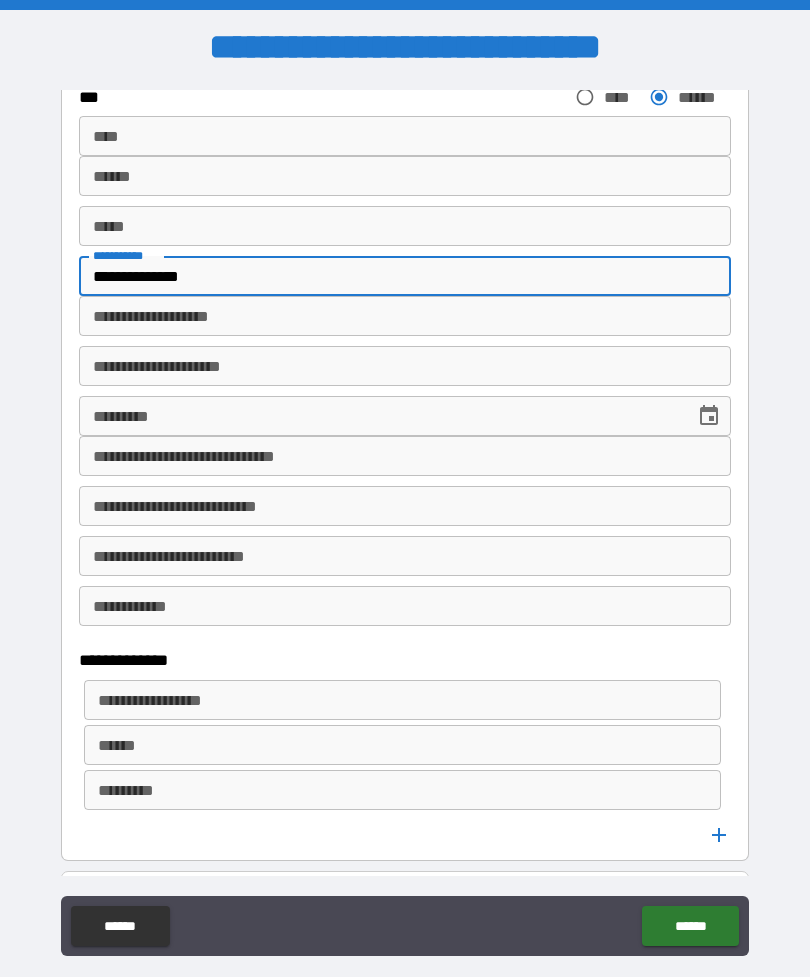 type on "**********" 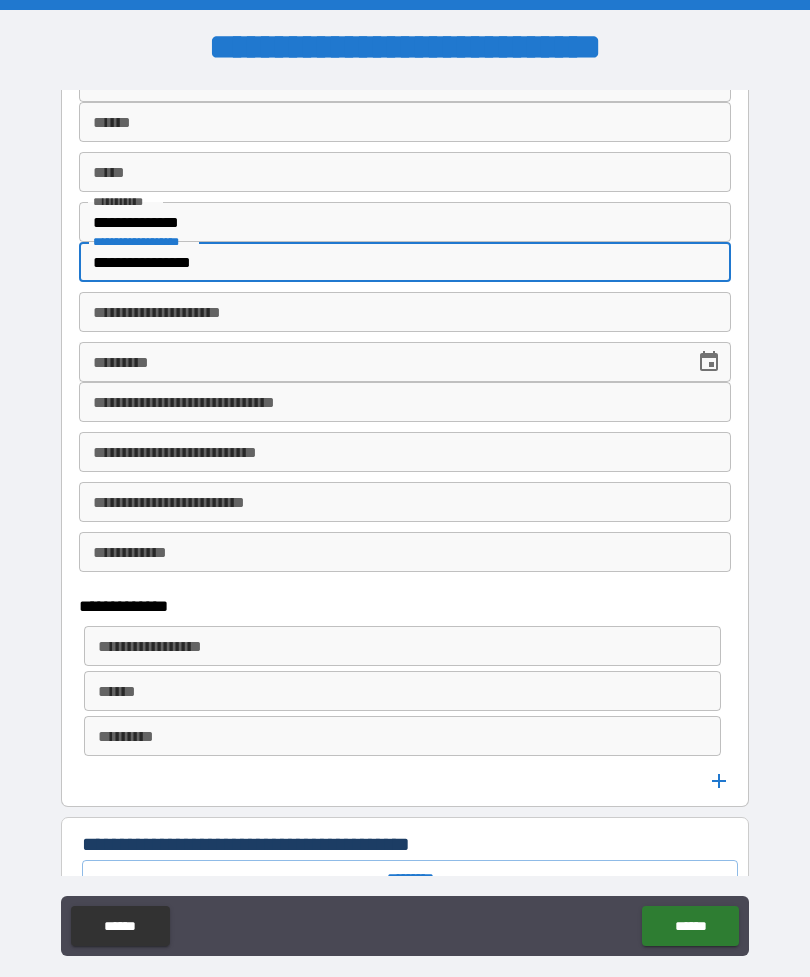 scroll, scrollTop: 568, scrollLeft: 0, axis: vertical 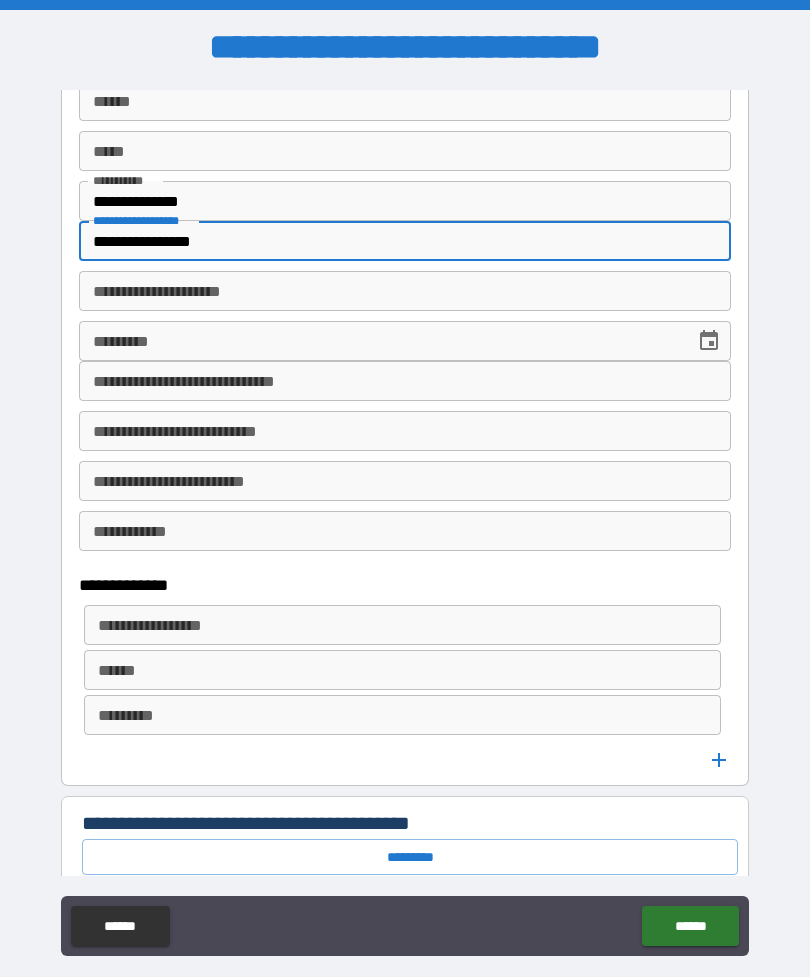type on "**********" 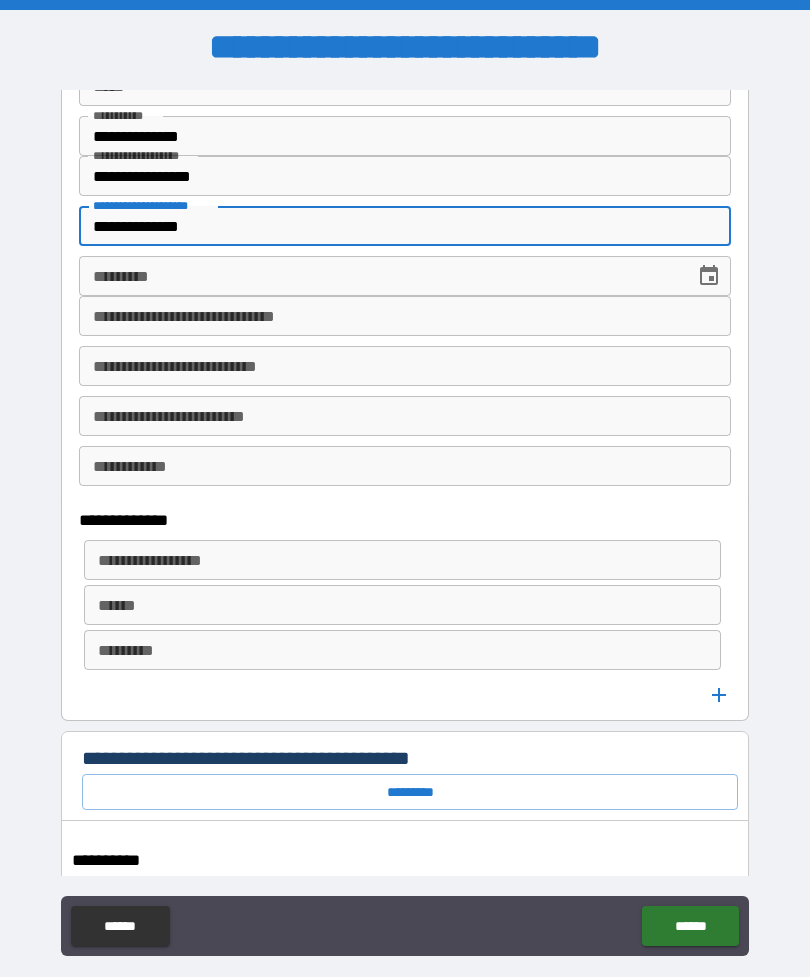 scroll, scrollTop: 631, scrollLeft: 0, axis: vertical 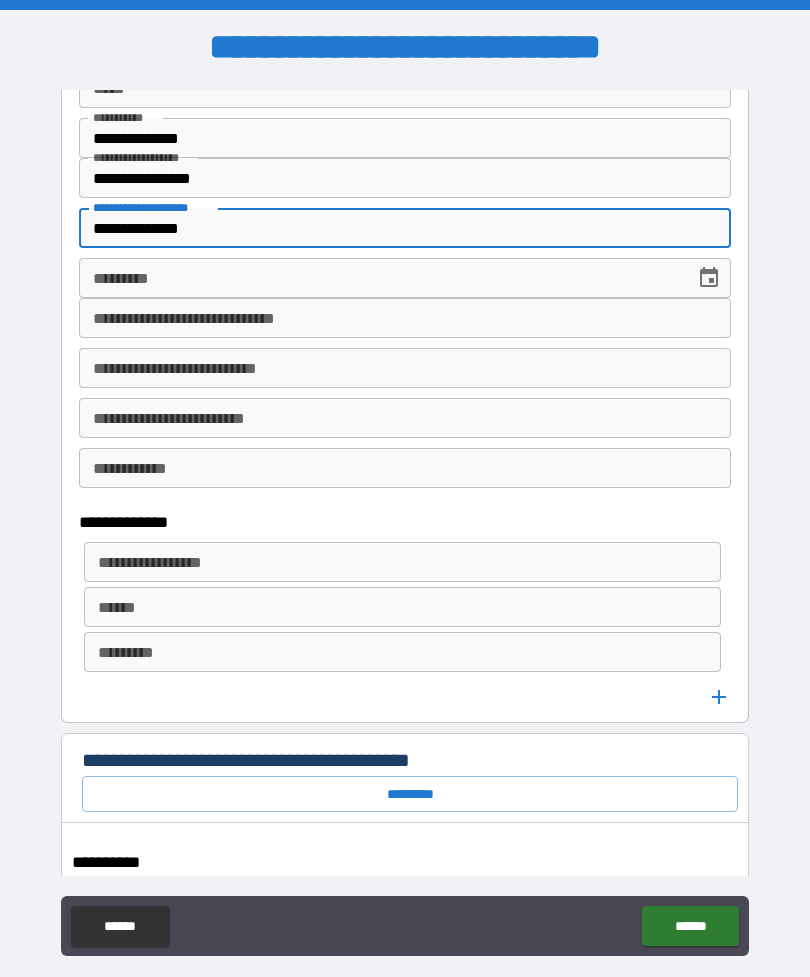 type on "**********" 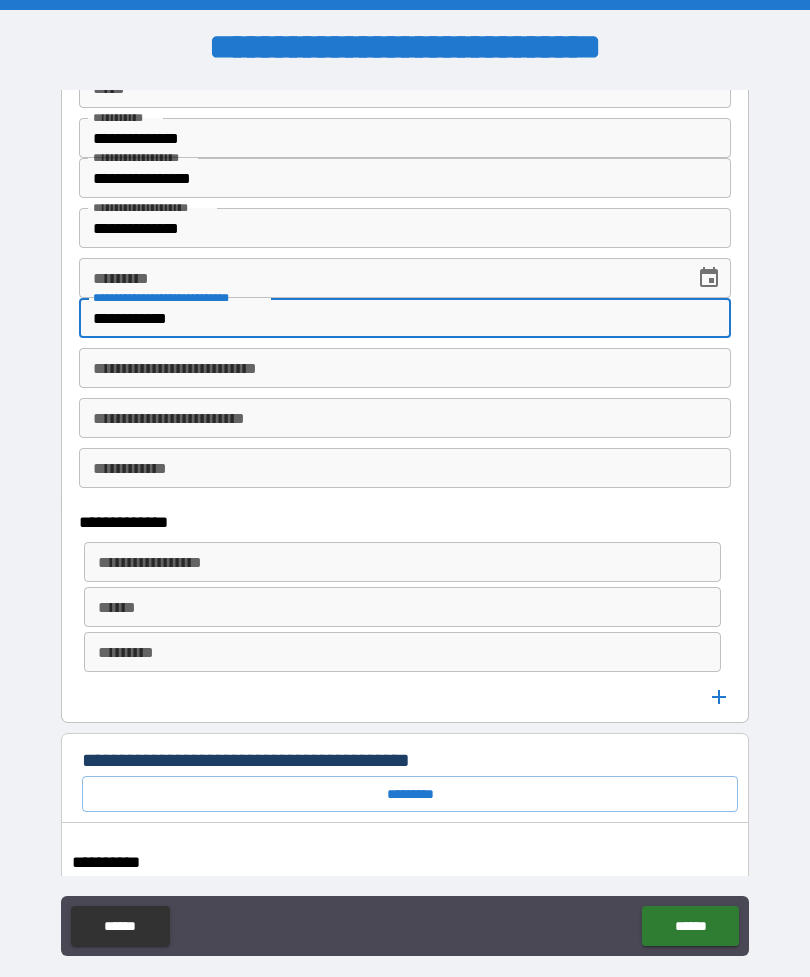 type on "**********" 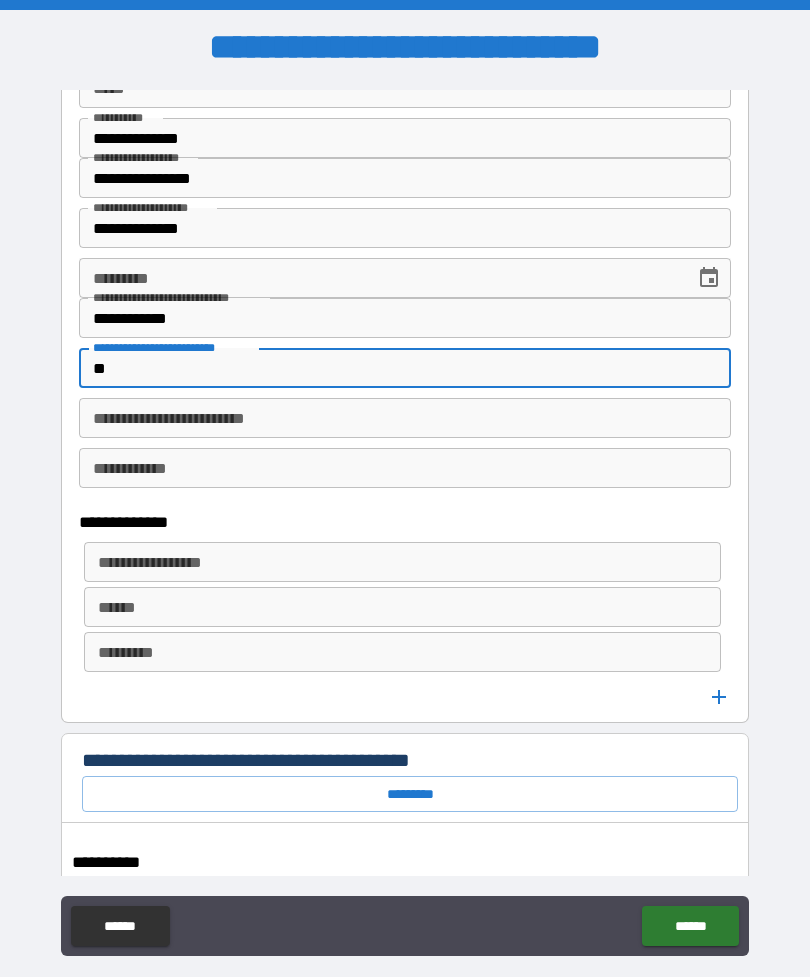 type on "*" 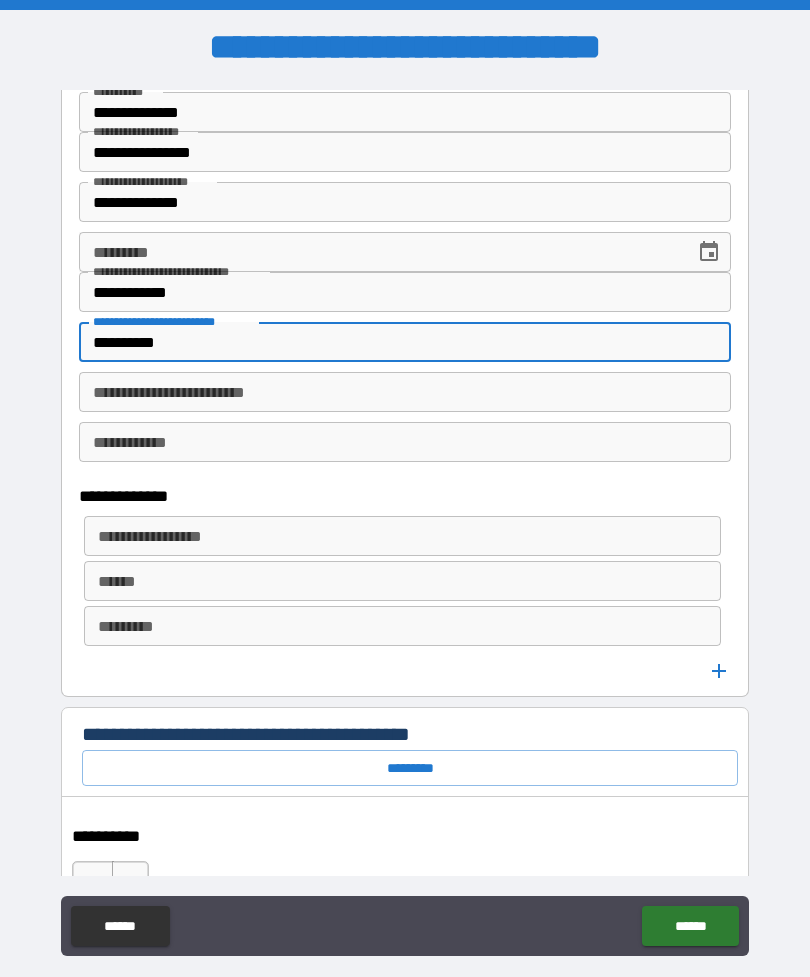 scroll, scrollTop: 660, scrollLeft: 0, axis: vertical 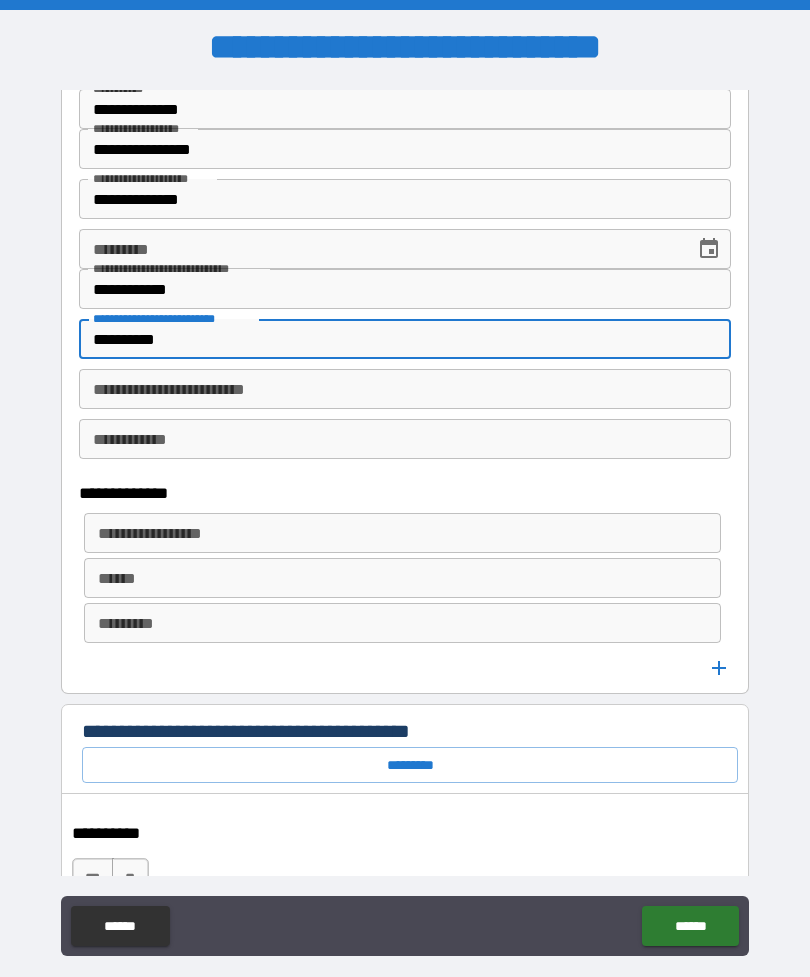 type on "**********" 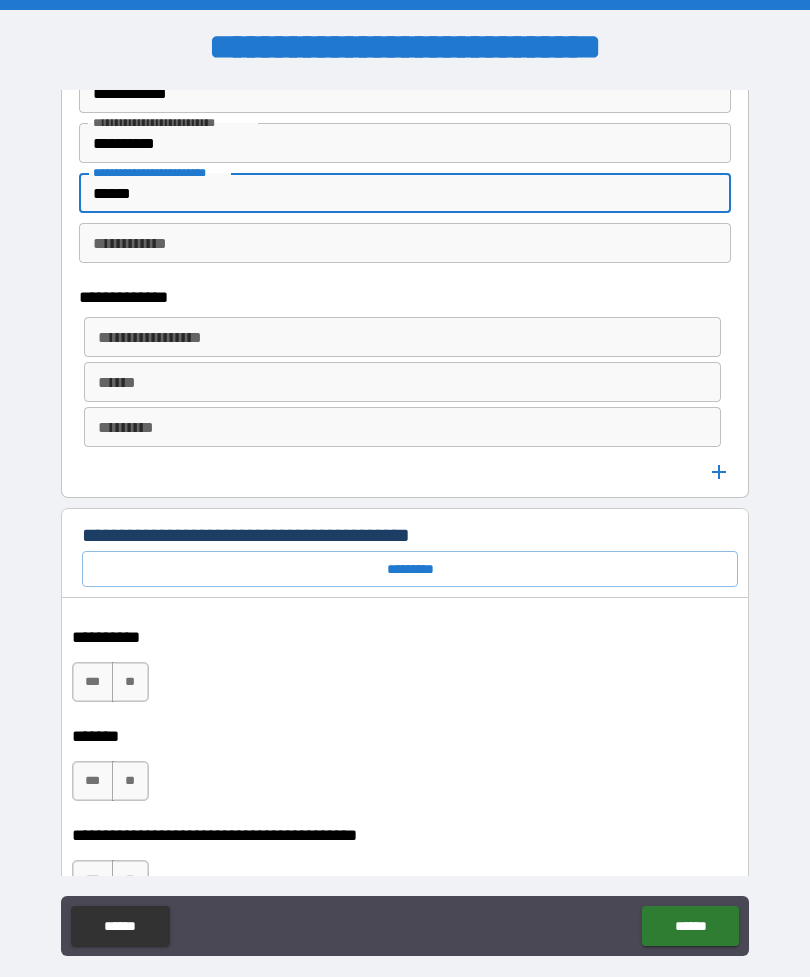 scroll, scrollTop: 875, scrollLeft: 0, axis: vertical 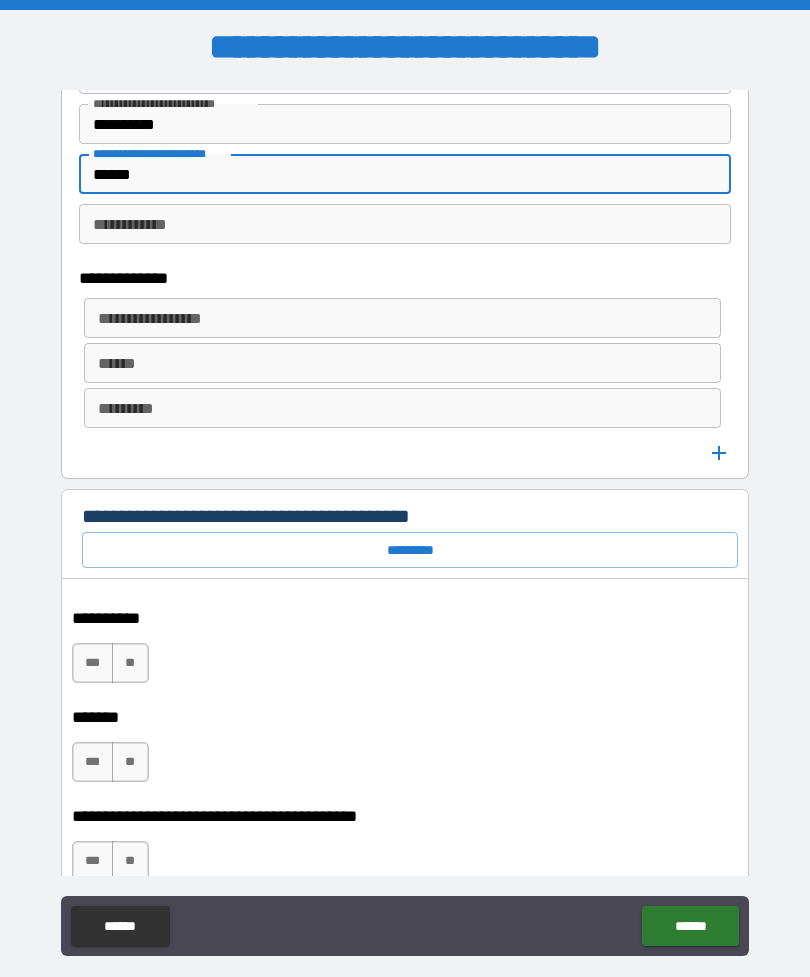 type on "******" 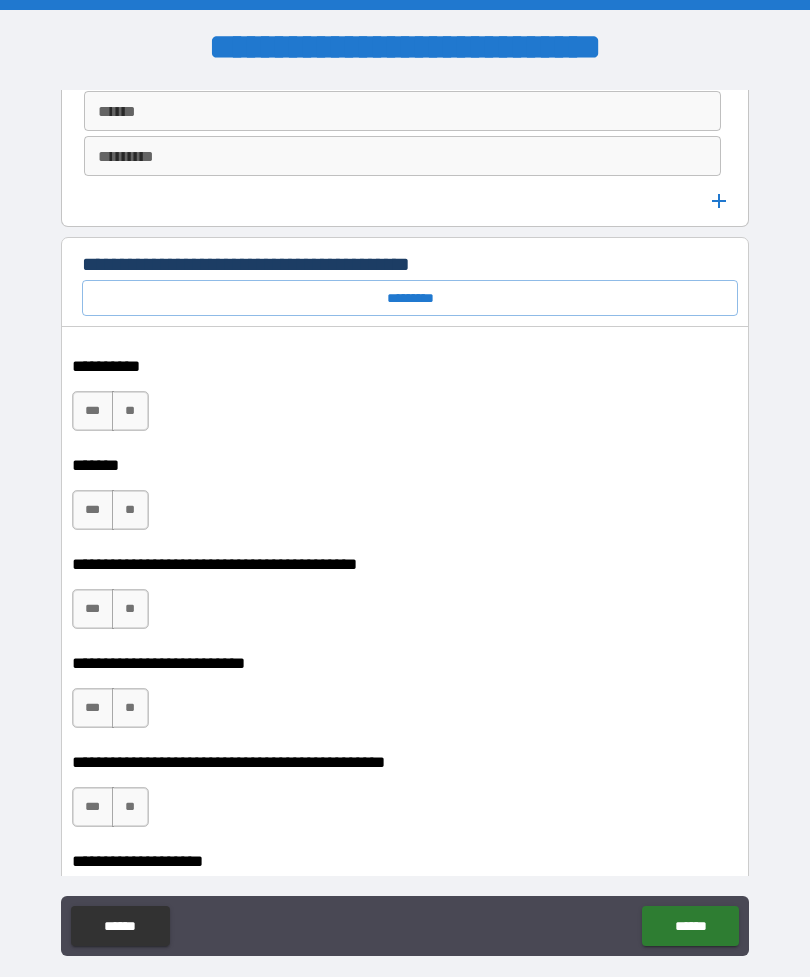 scroll, scrollTop: 1129, scrollLeft: 0, axis: vertical 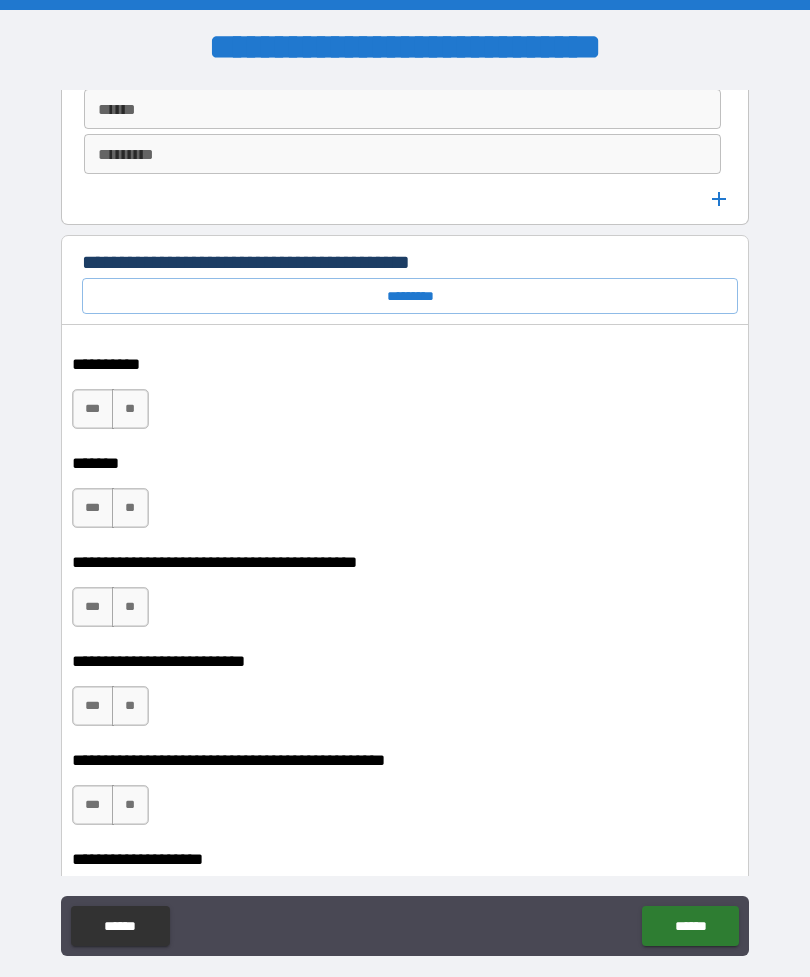 type on "**********" 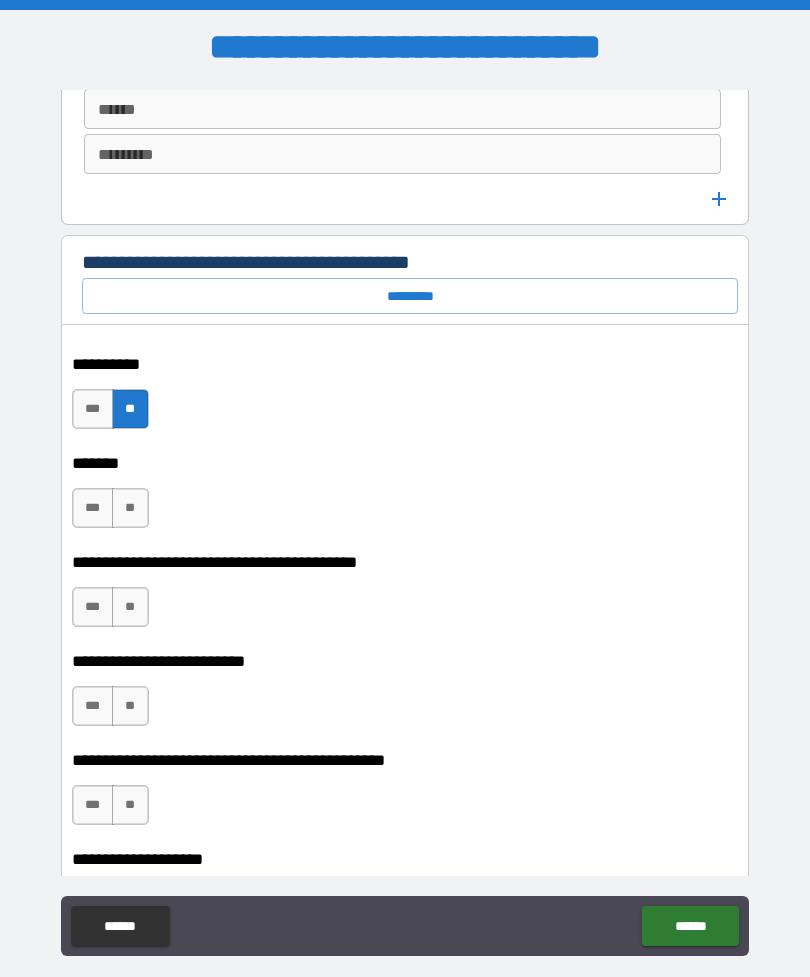 click on "*********" at bounding box center (410, 296) 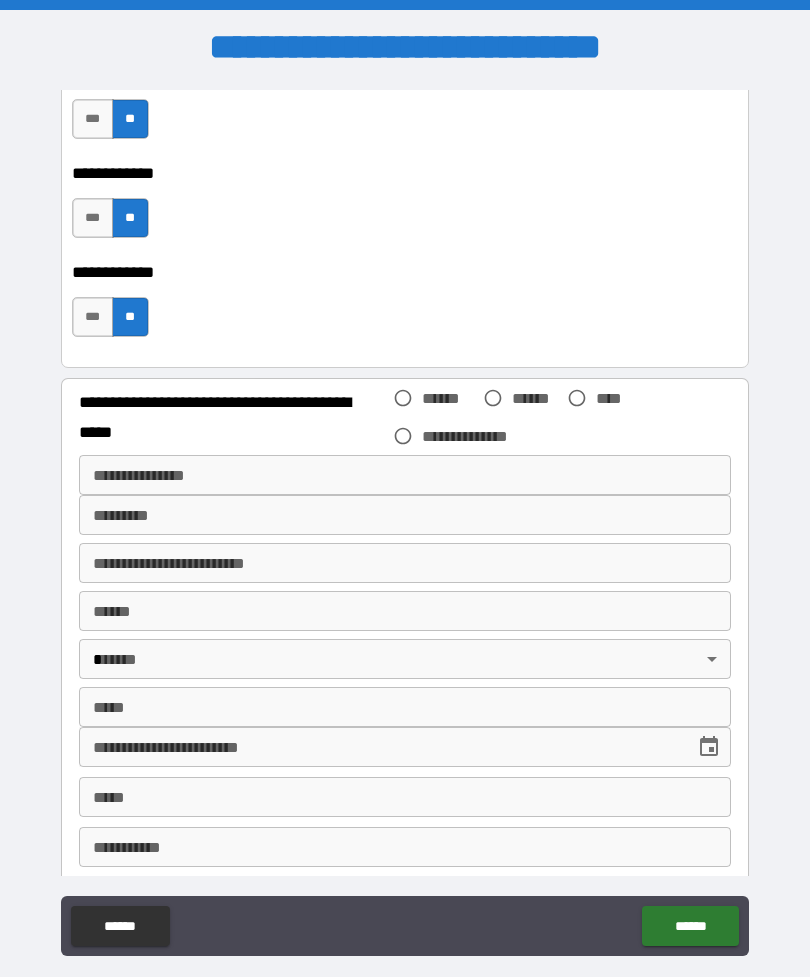 scroll, scrollTop: 2209, scrollLeft: 0, axis: vertical 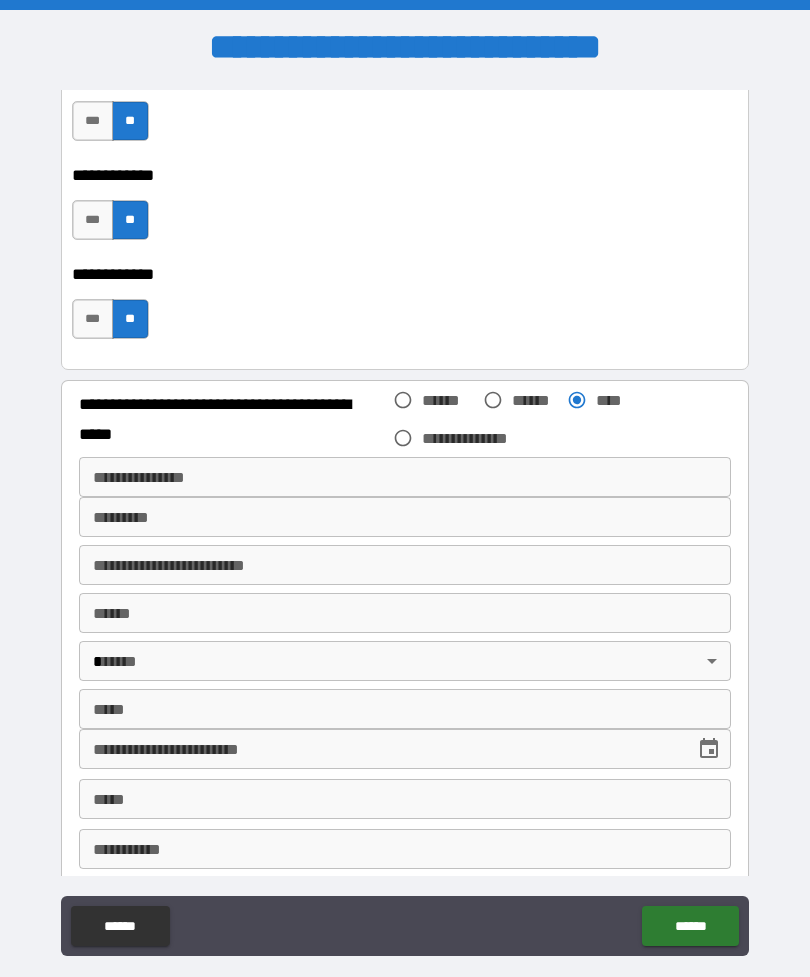 click on "**********" at bounding box center (405, 477) 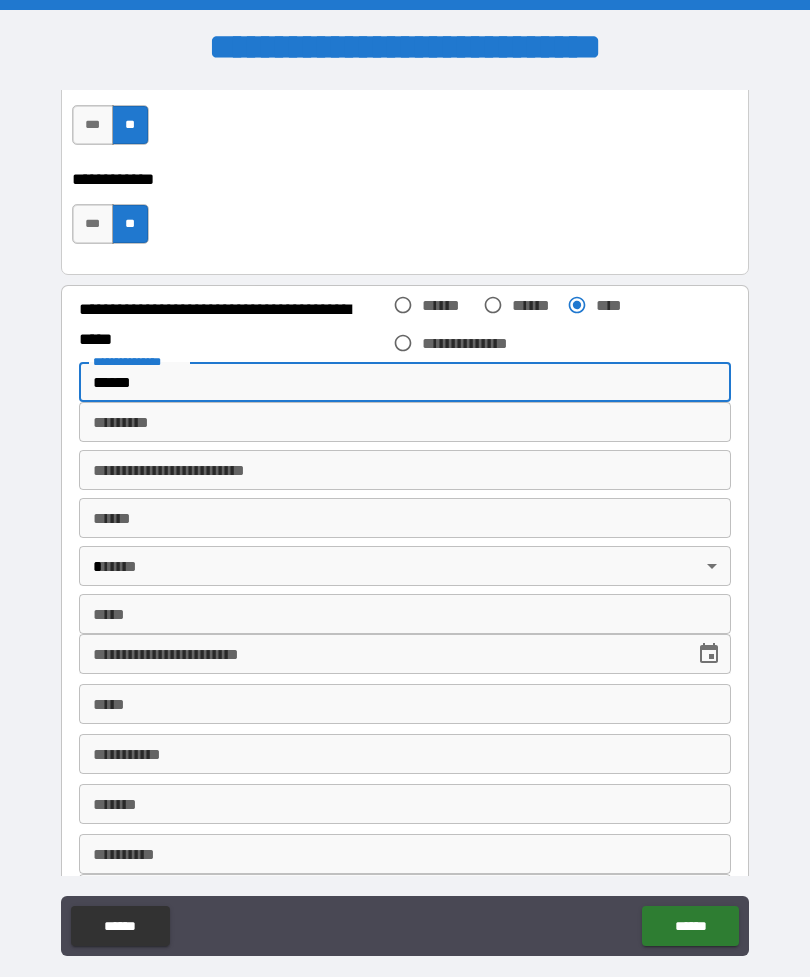 scroll, scrollTop: 2309, scrollLeft: 0, axis: vertical 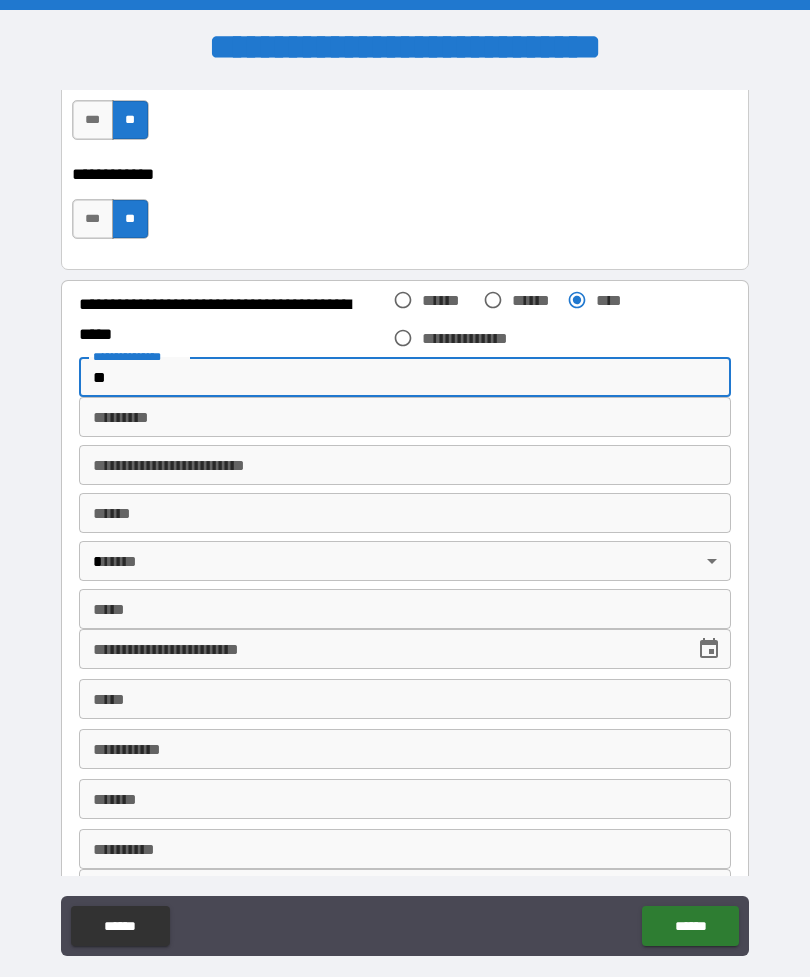 type on "*" 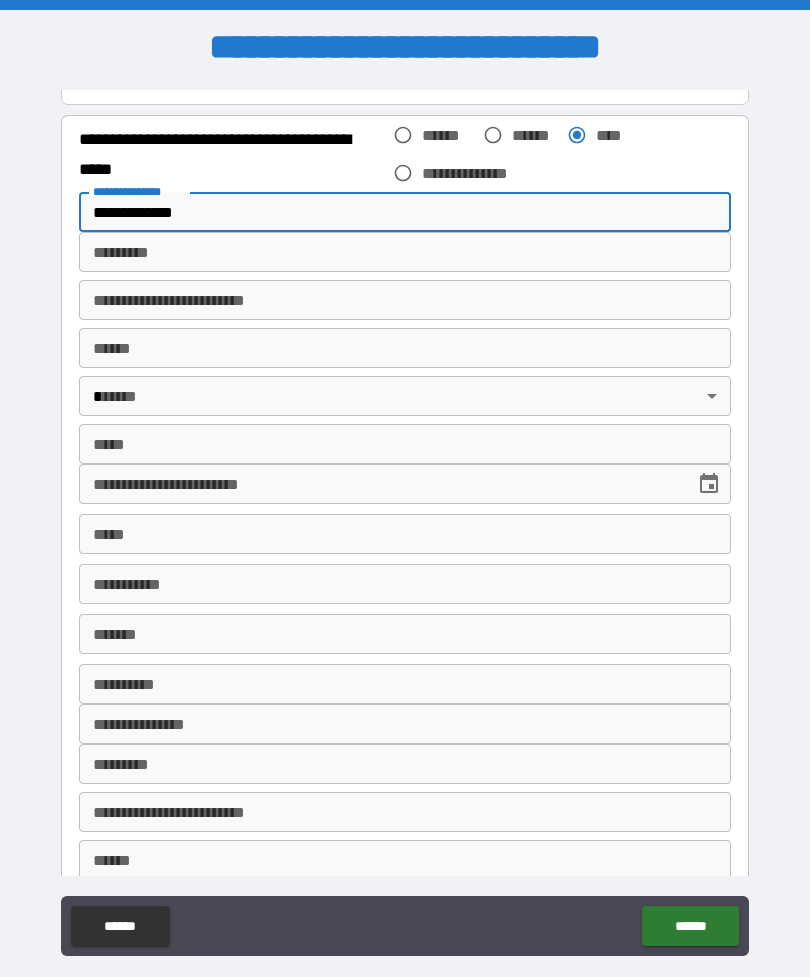 scroll, scrollTop: 2471, scrollLeft: 0, axis: vertical 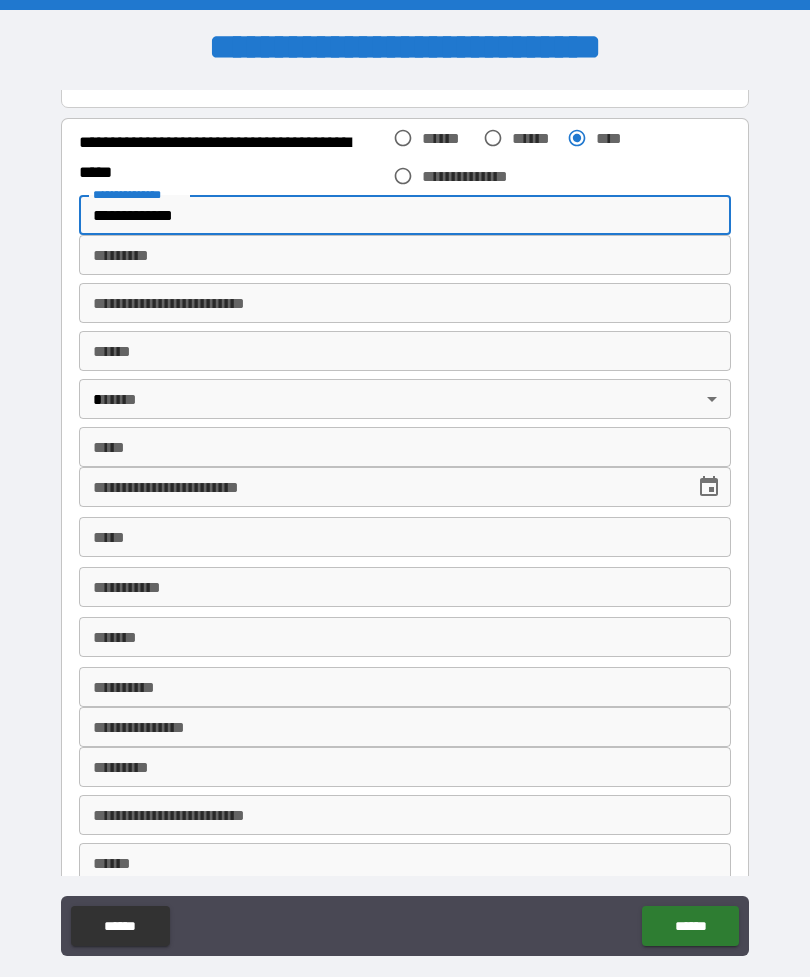 type on "**********" 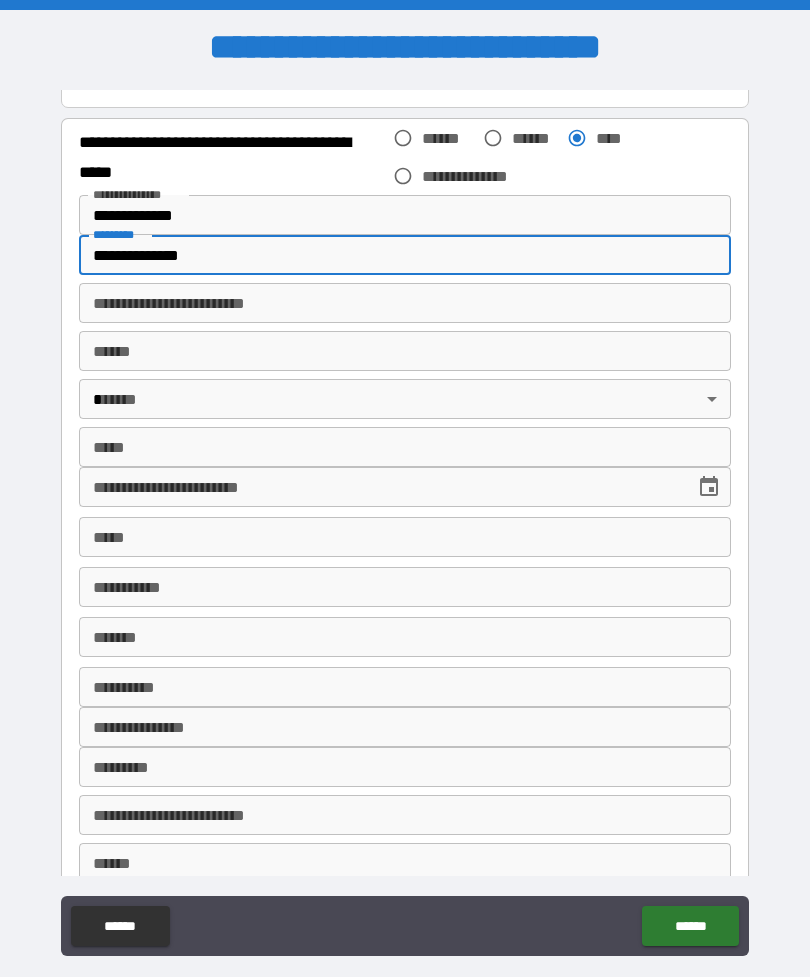 click on "**********" at bounding box center (405, 255) 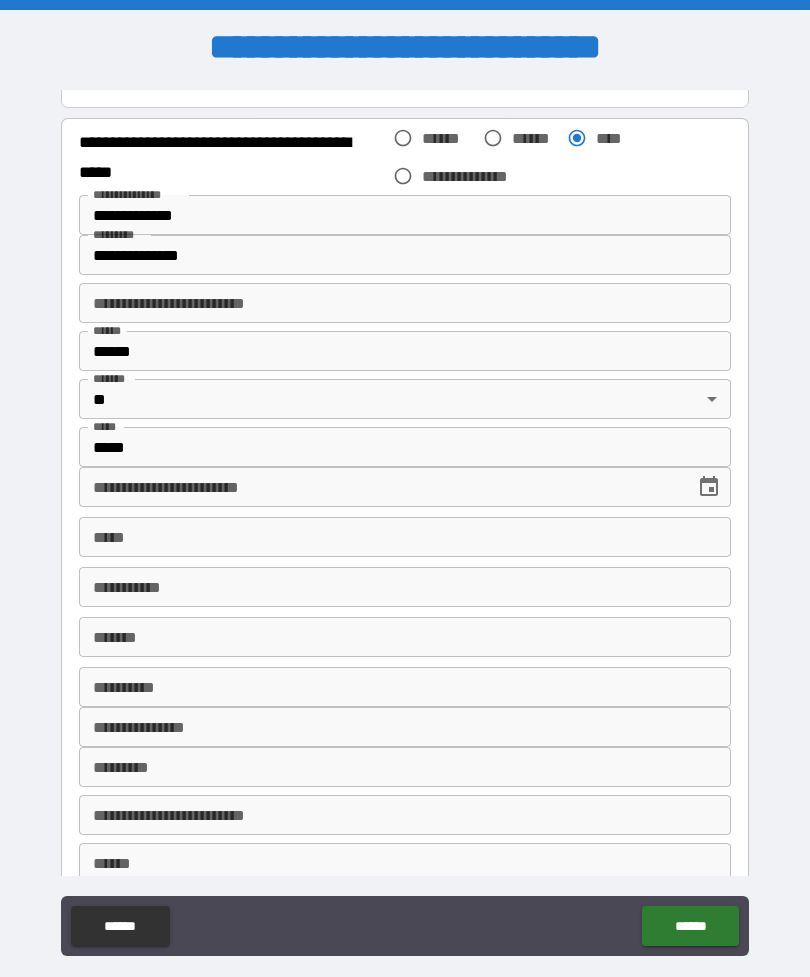 type on "**********" 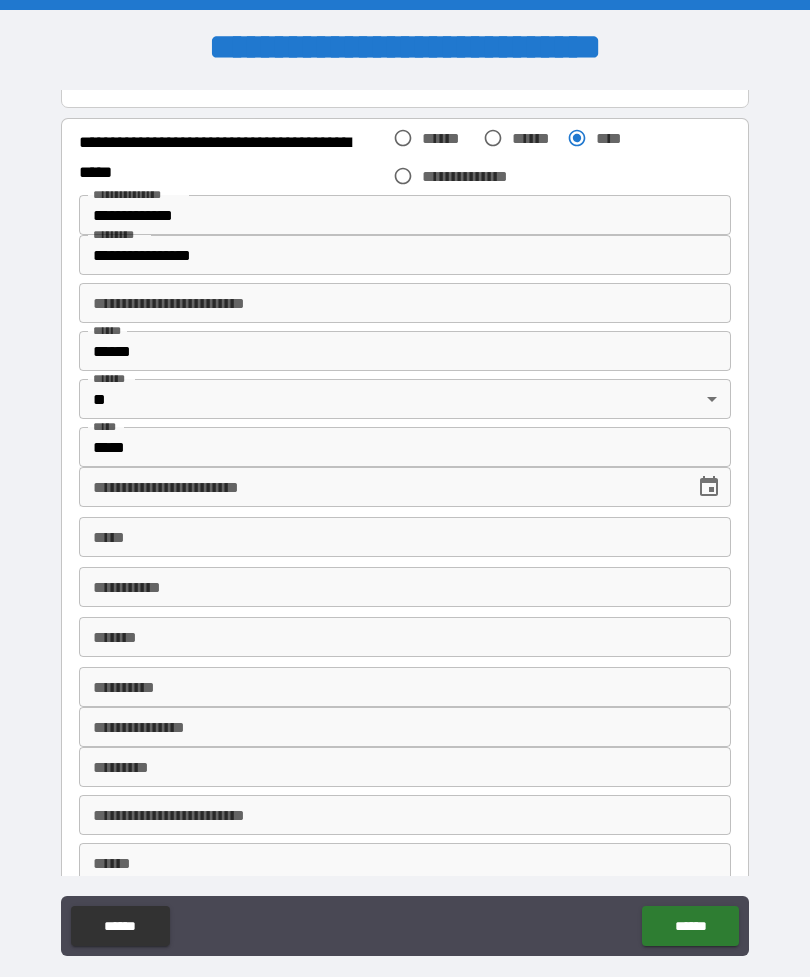 click on "**********" at bounding box center (380, 487) 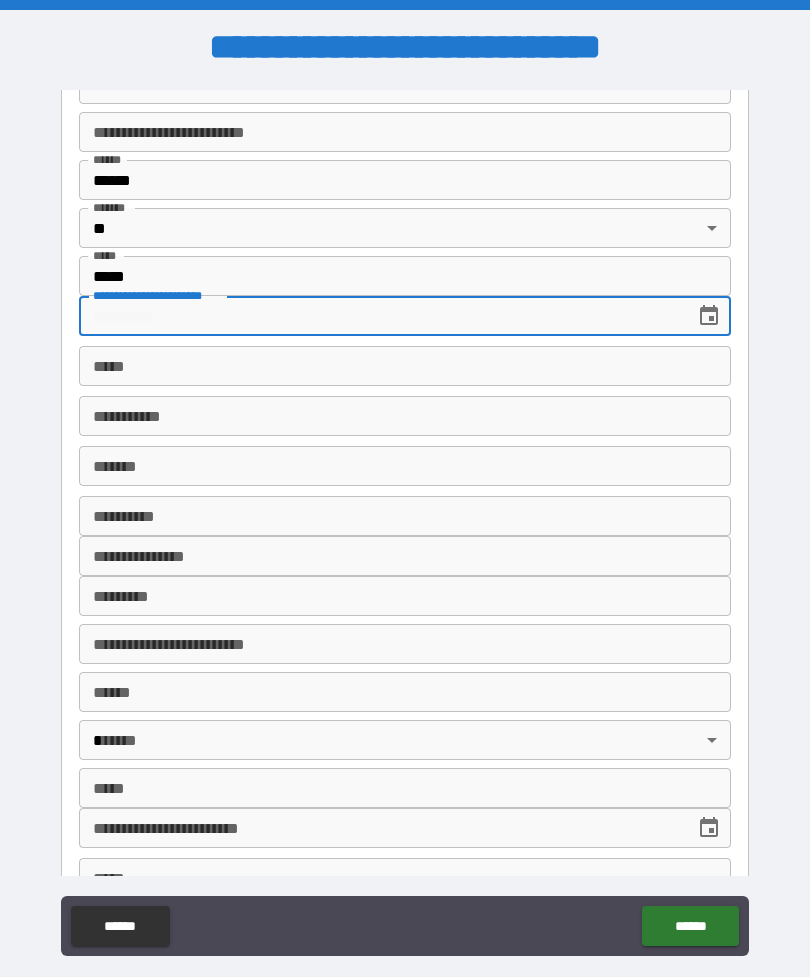 scroll, scrollTop: 2654, scrollLeft: 0, axis: vertical 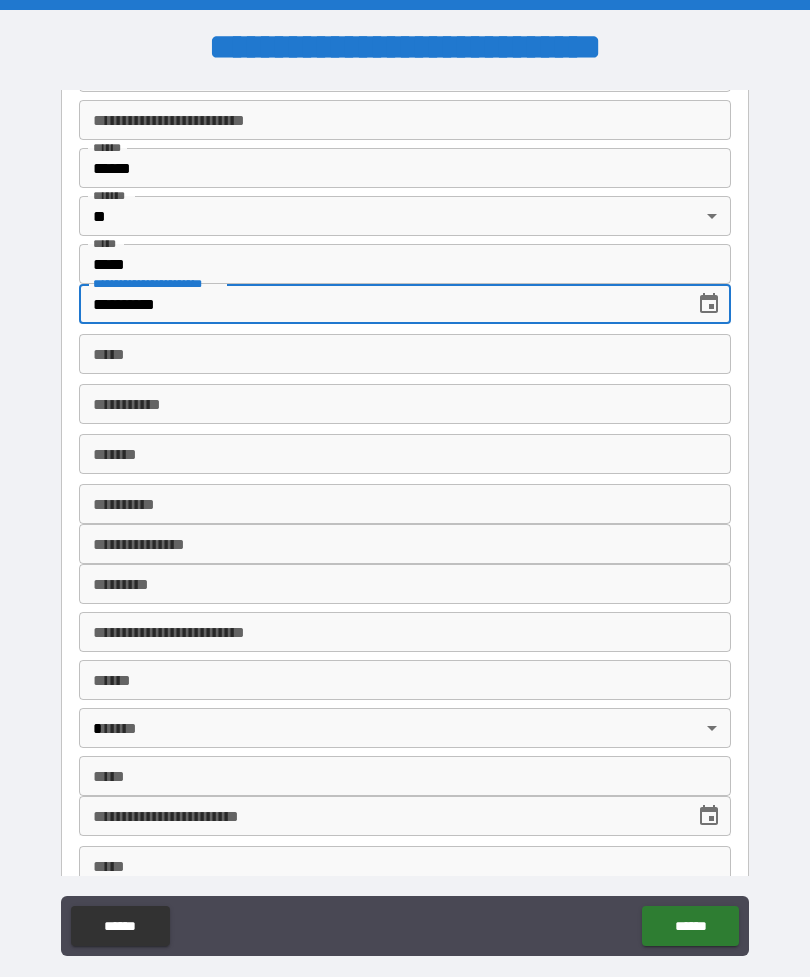 type on "**********" 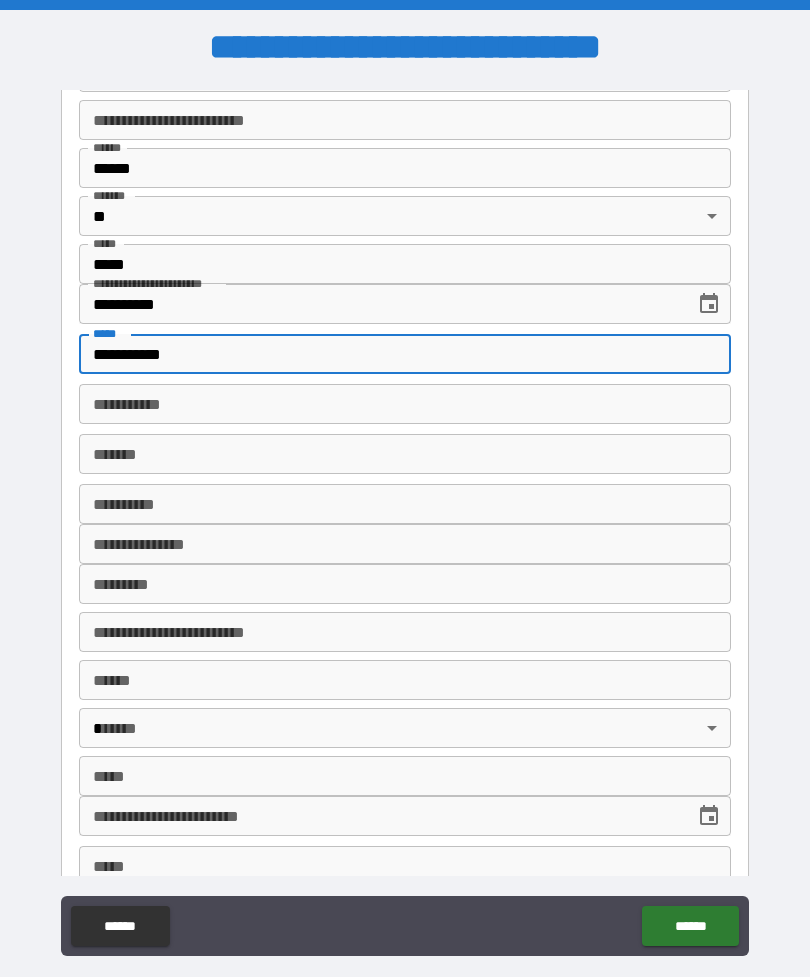 type on "**********" 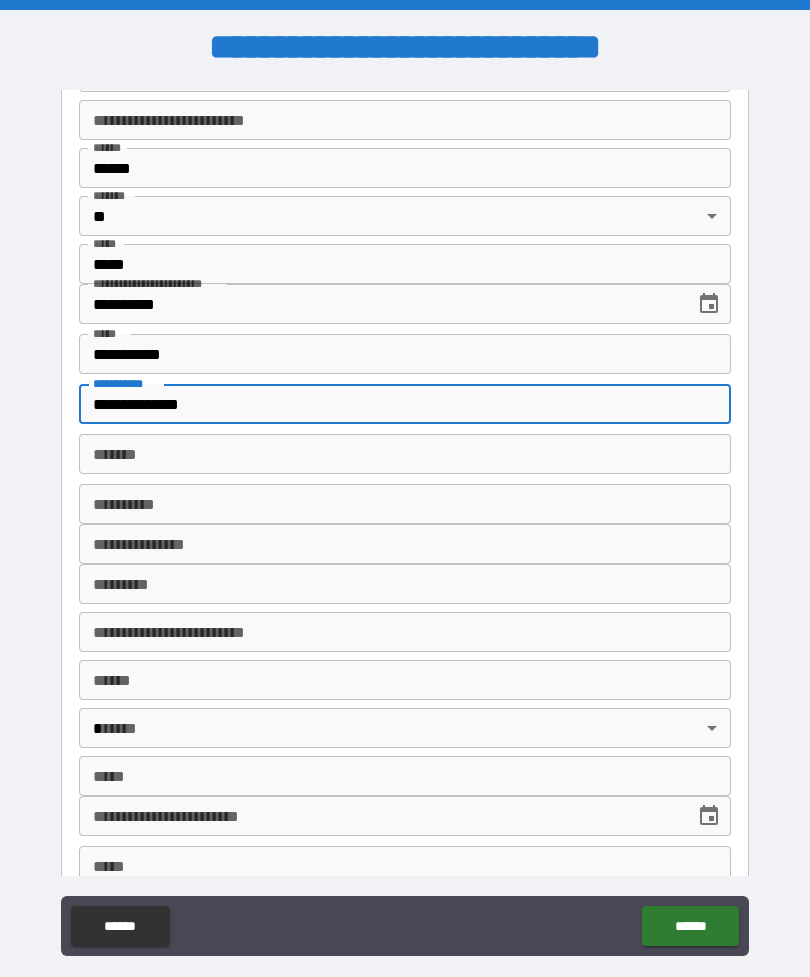 type on "**********" 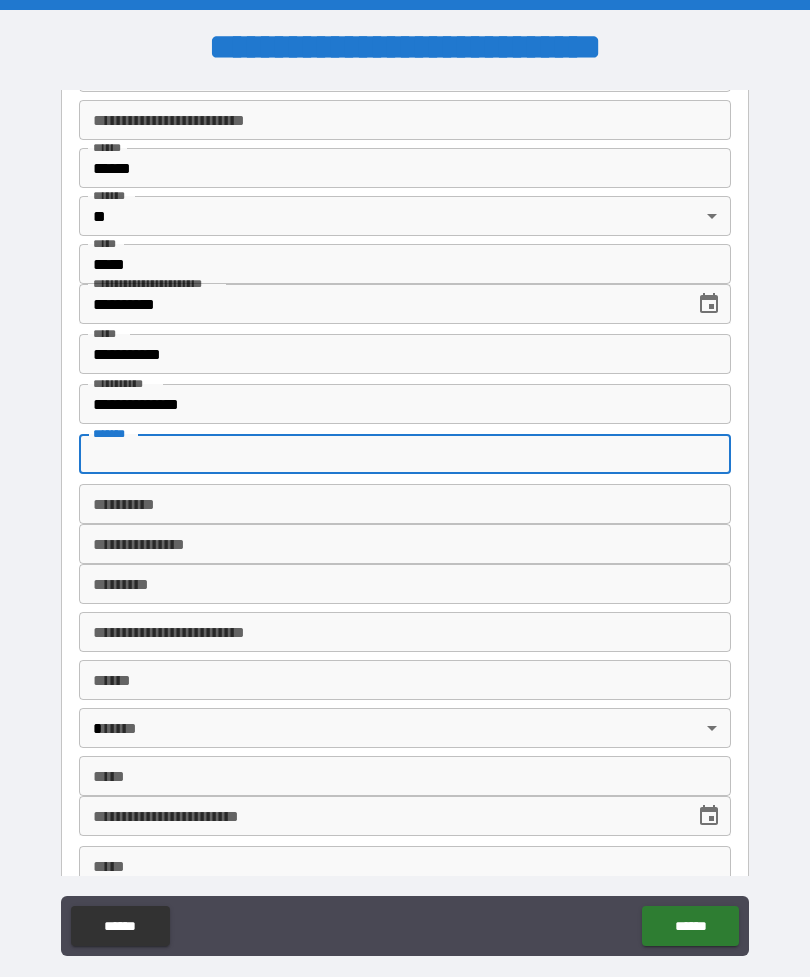 type on "*" 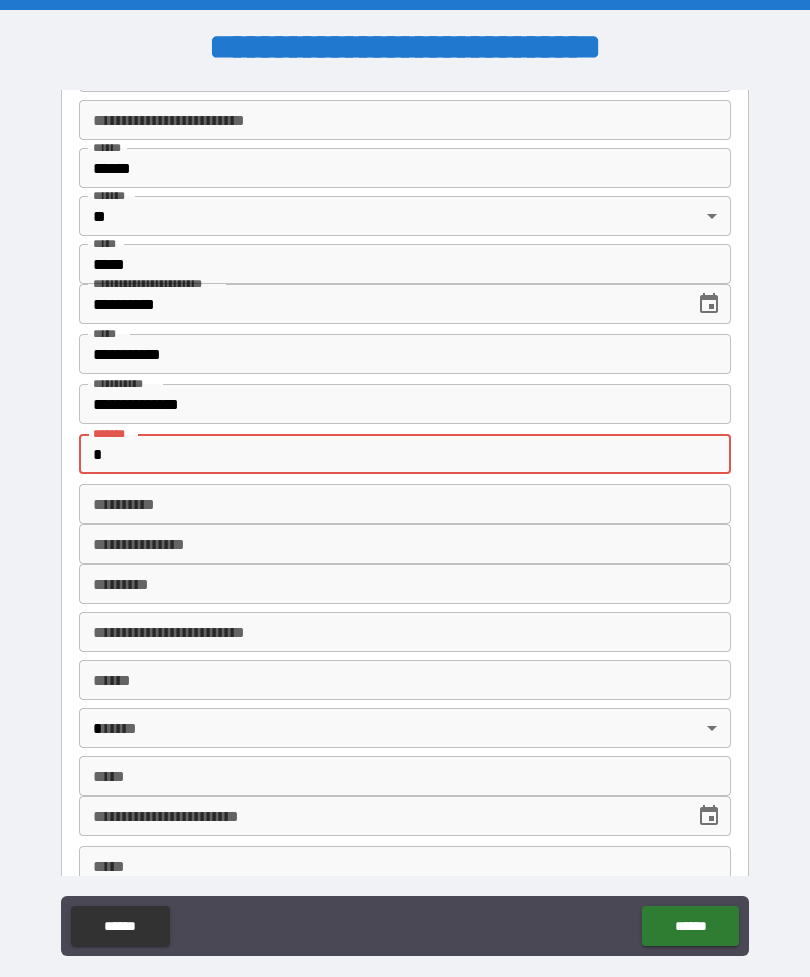 type on "*" 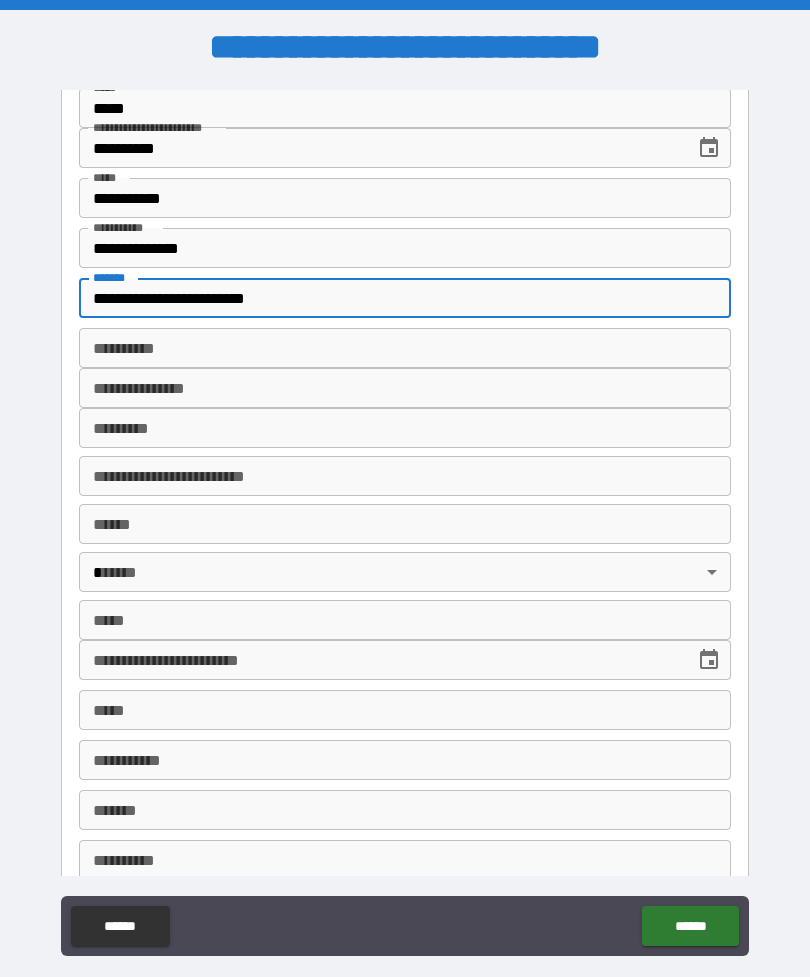 scroll, scrollTop: 2811, scrollLeft: 0, axis: vertical 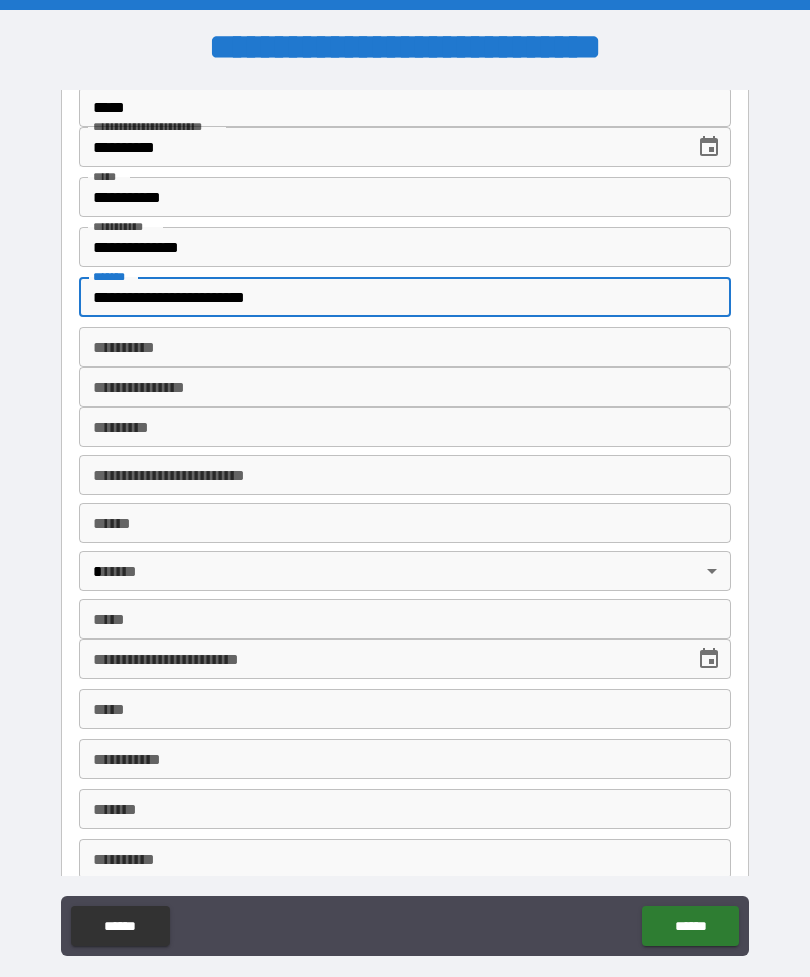 type on "**********" 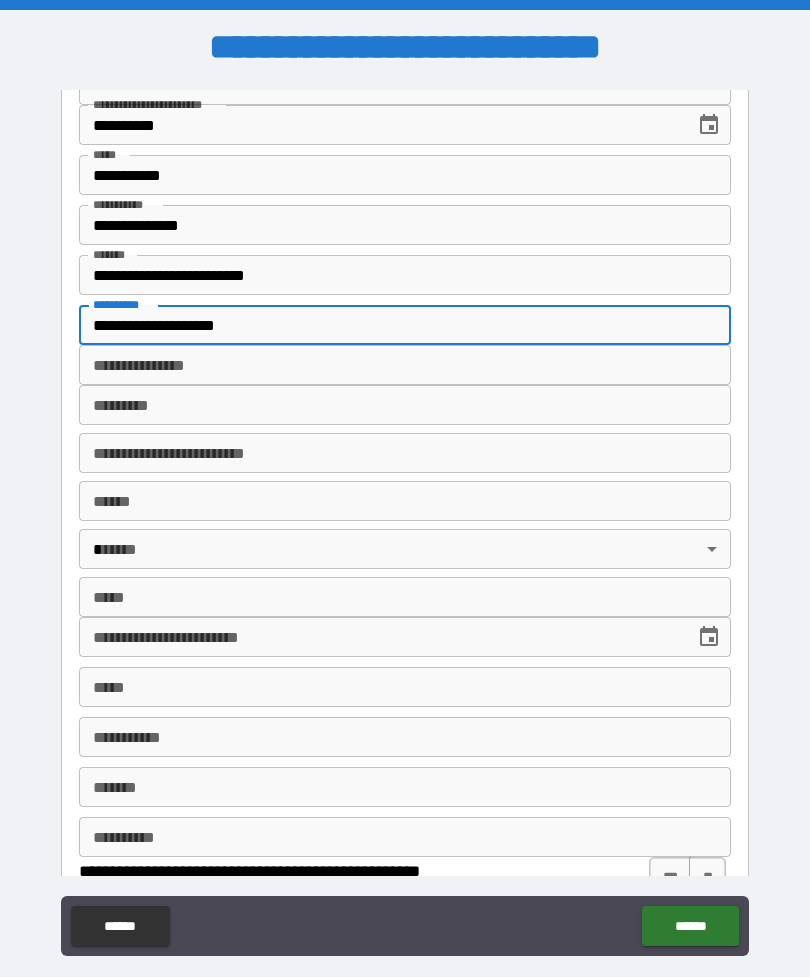scroll, scrollTop: 2845, scrollLeft: 0, axis: vertical 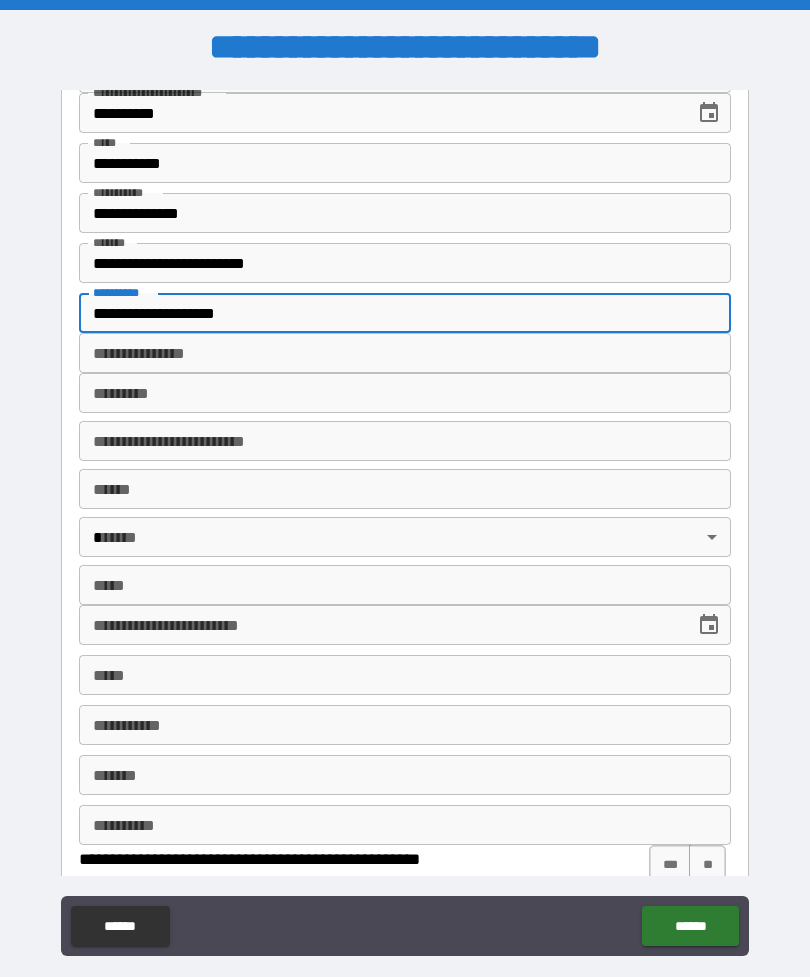 type on "**********" 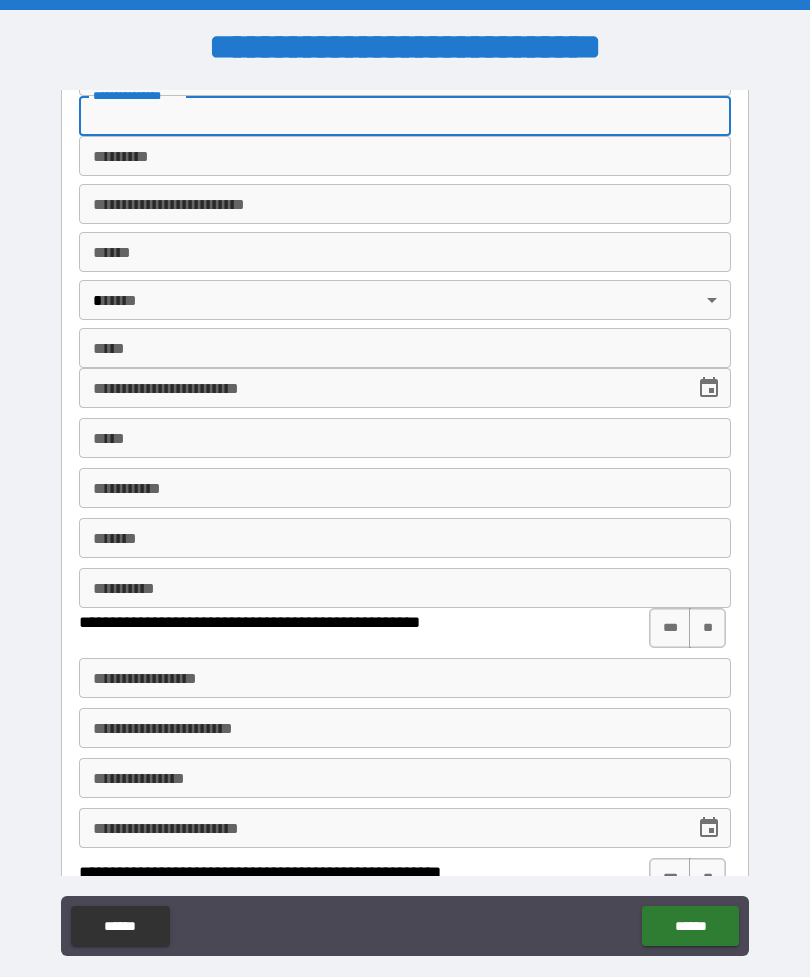 scroll, scrollTop: 3083, scrollLeft: 0, axis: vertical 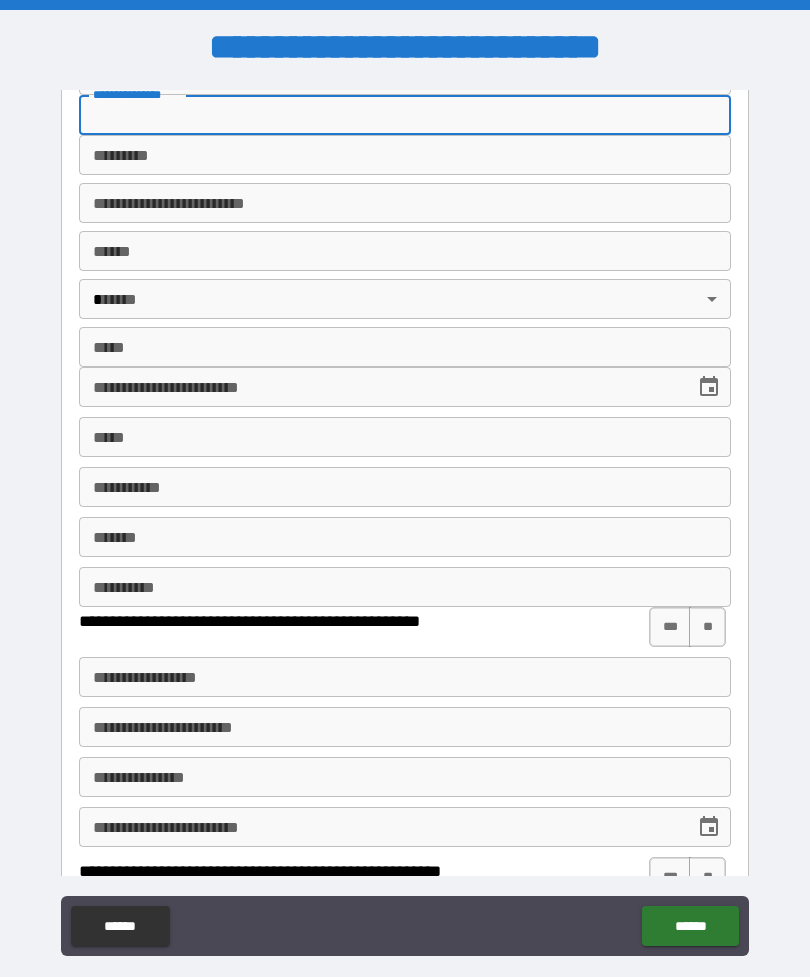 click on "*******   *" at bounding box center [405, 155] 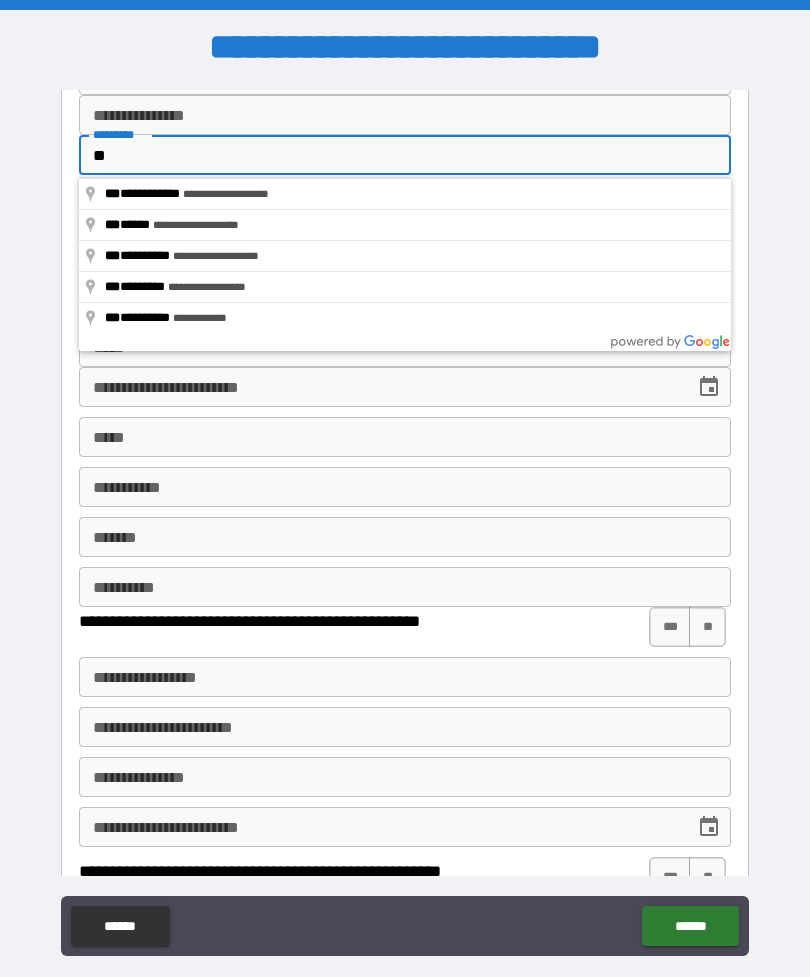 type on "*" 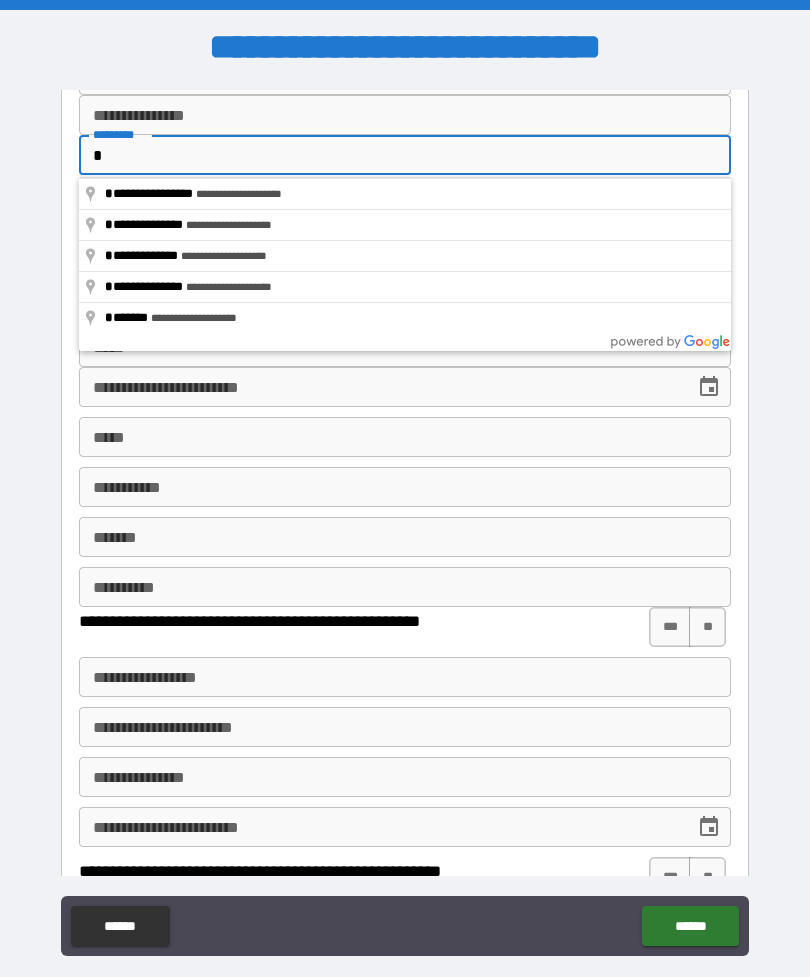 type 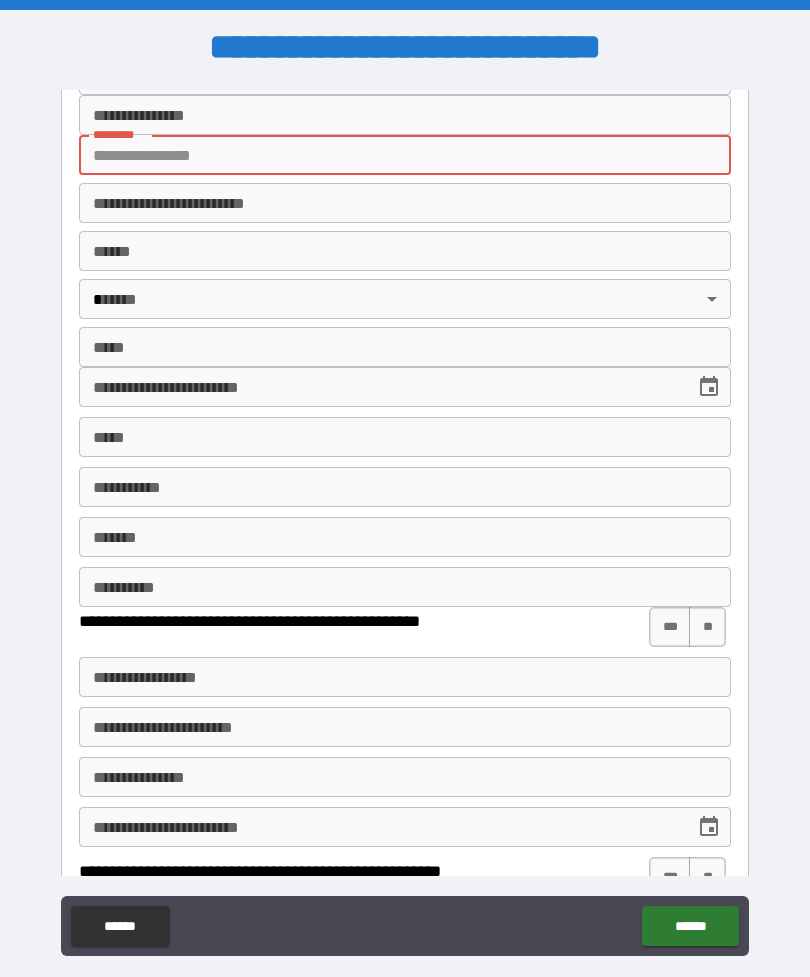 click on "**********" at bounding box center (405, 115) 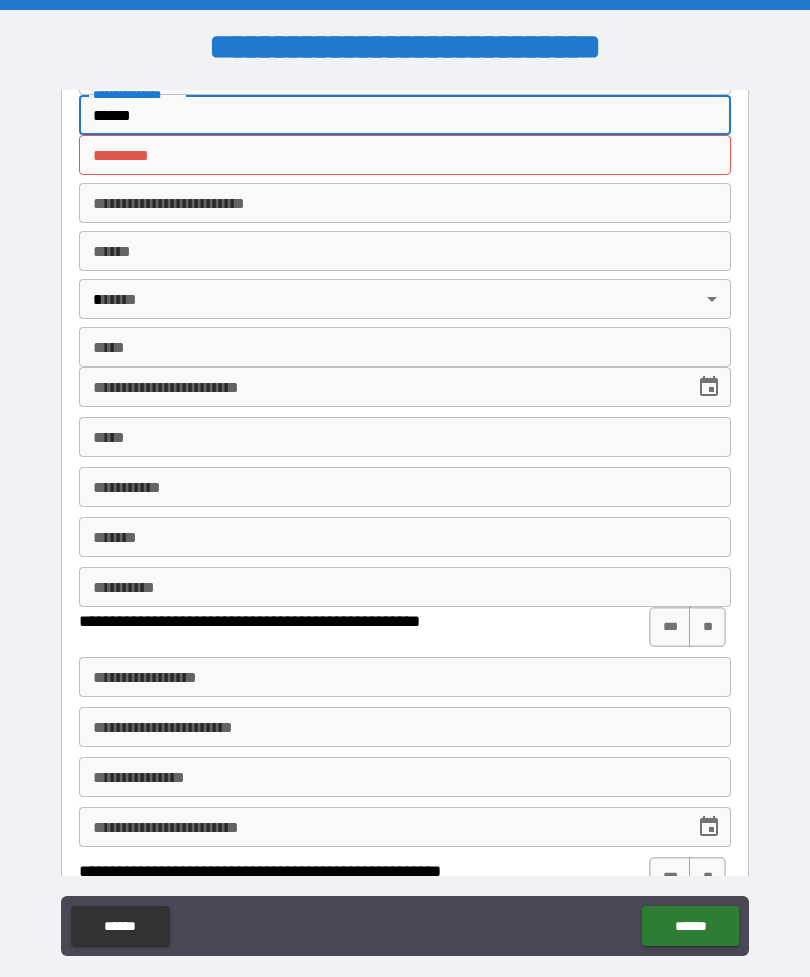 type on "******" 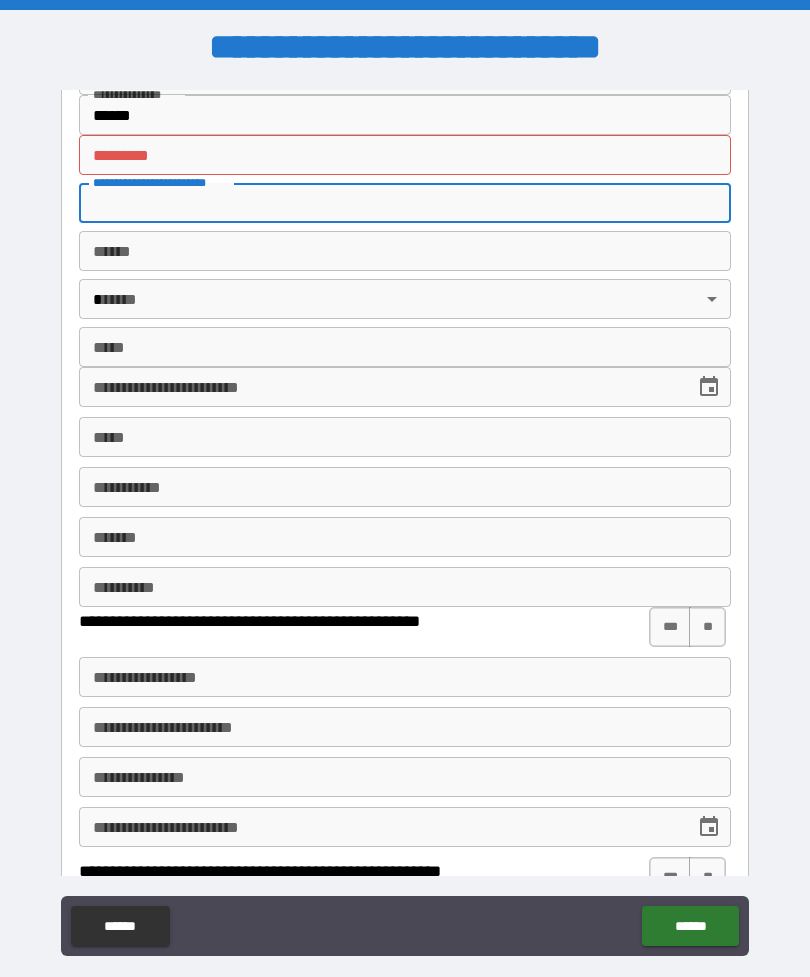 click on "*******   *" at bounding box center (405, 155) 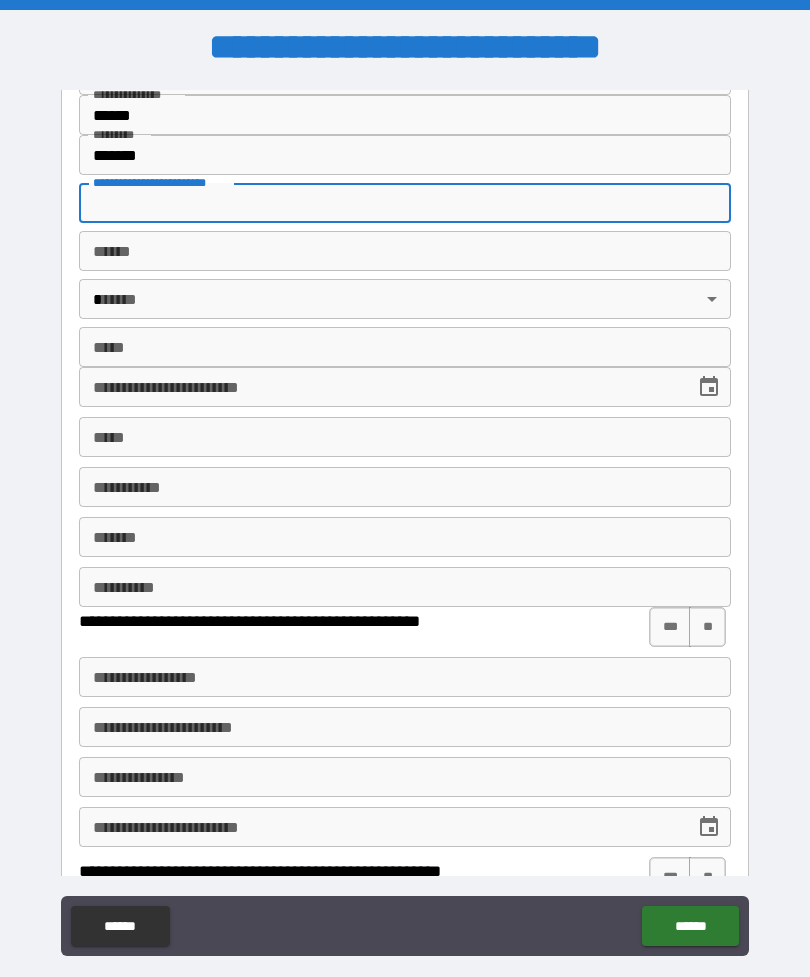 type on "**********" 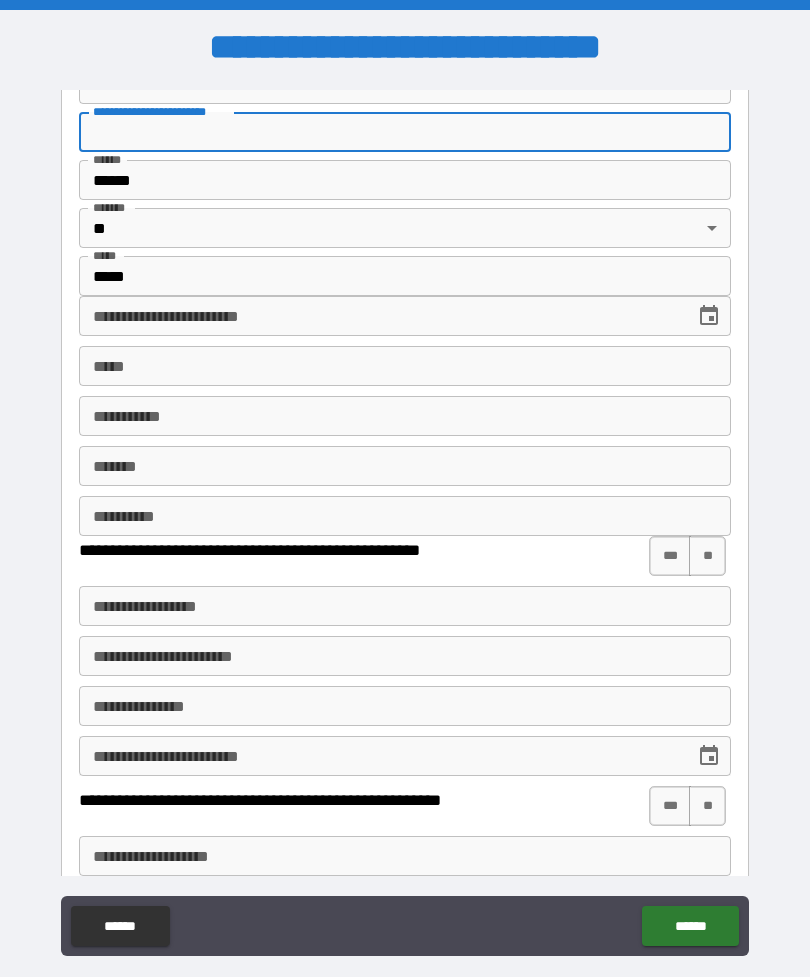 scroll, scrollTop: 3160, scrollLeft: 0, axis: vertical 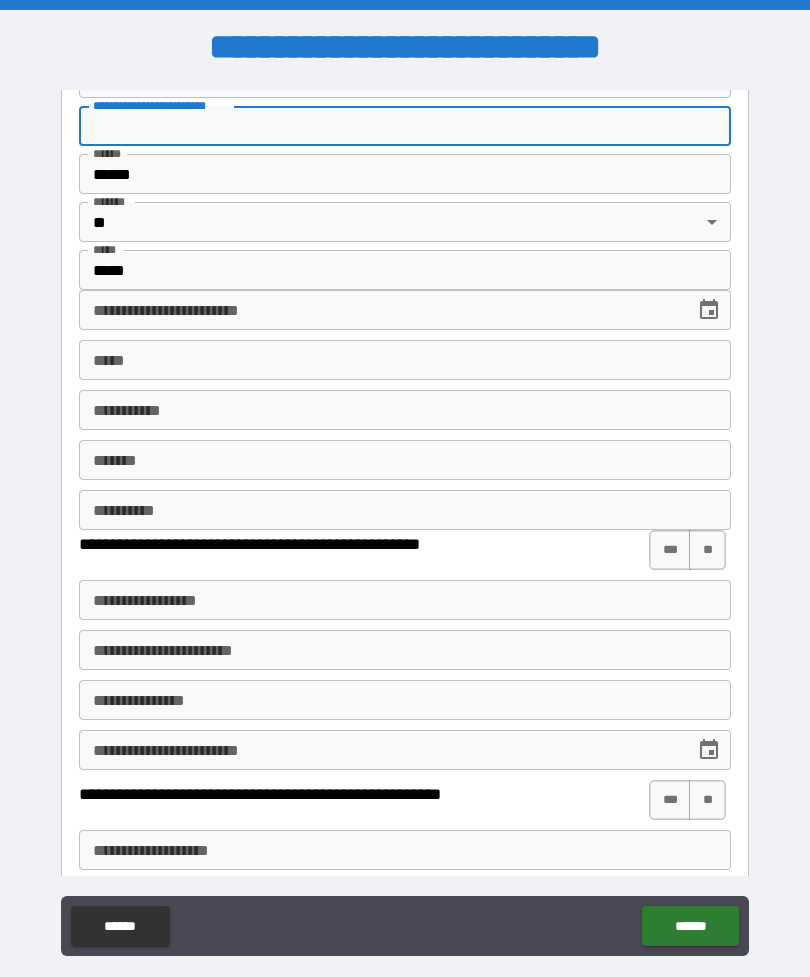 click on "**********" at bounding box center (380, 310) 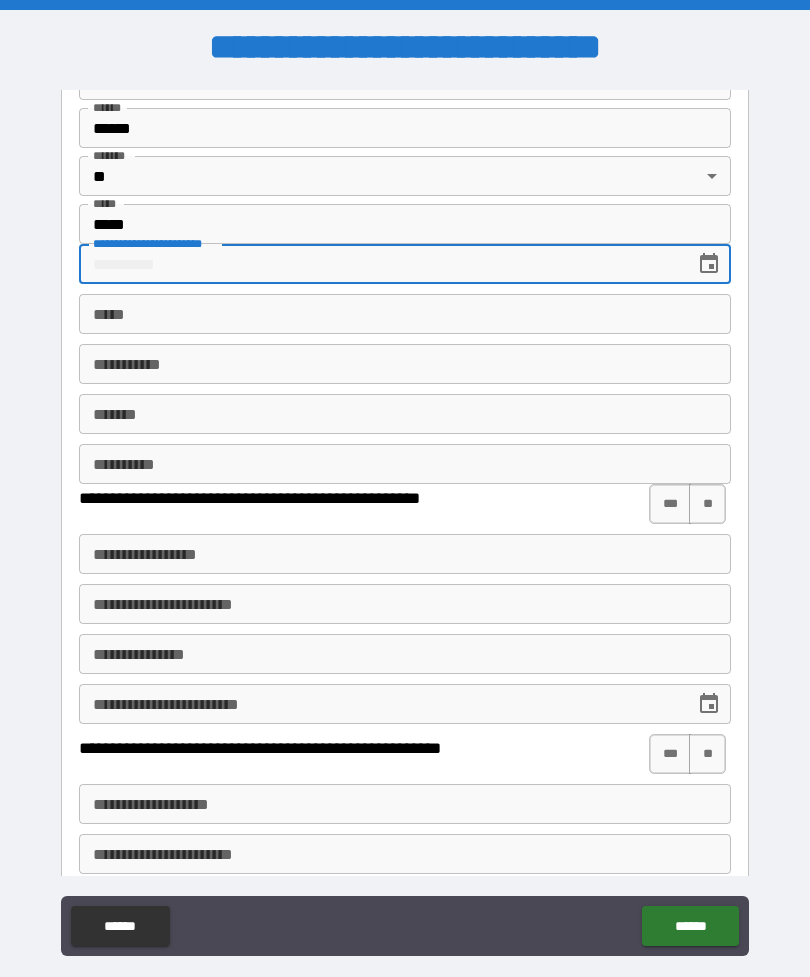 scroll, scrollTop: 3214, scrollLeft: 0, axis: vertical 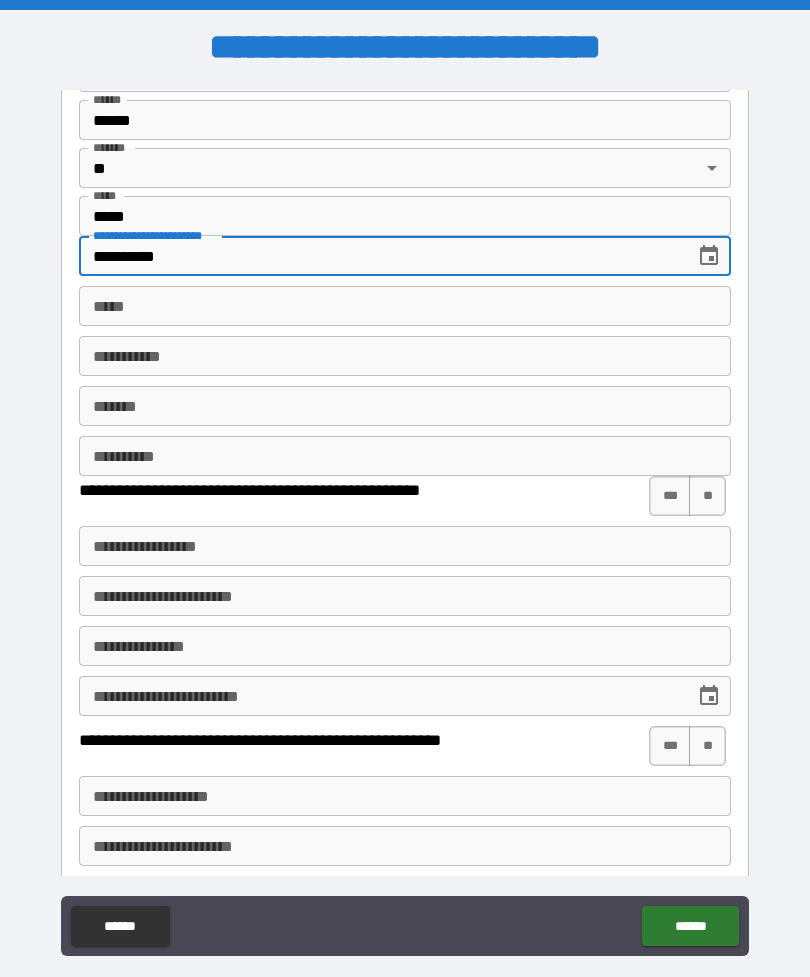 type on "**********" 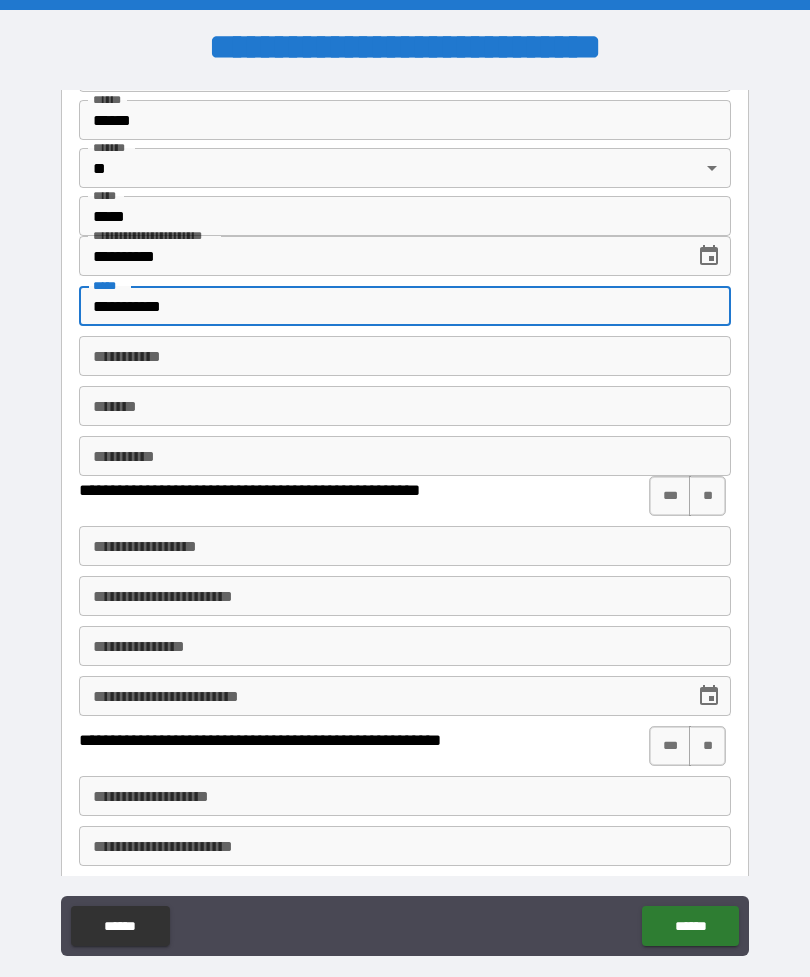 type on "**********" 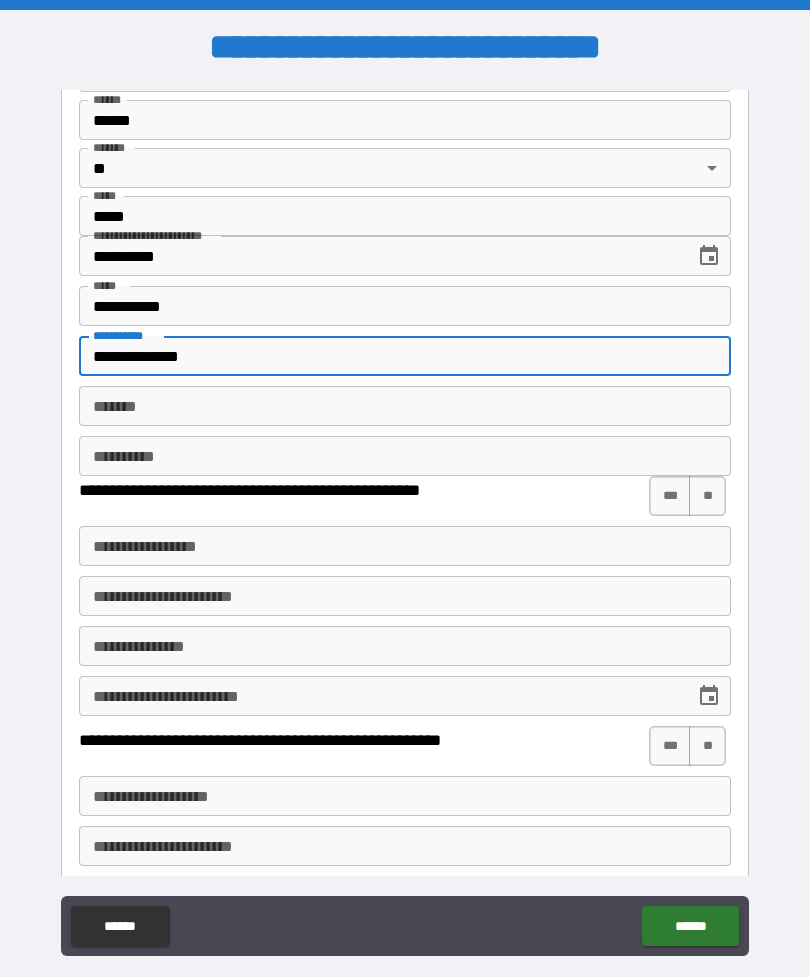 type on "**********" 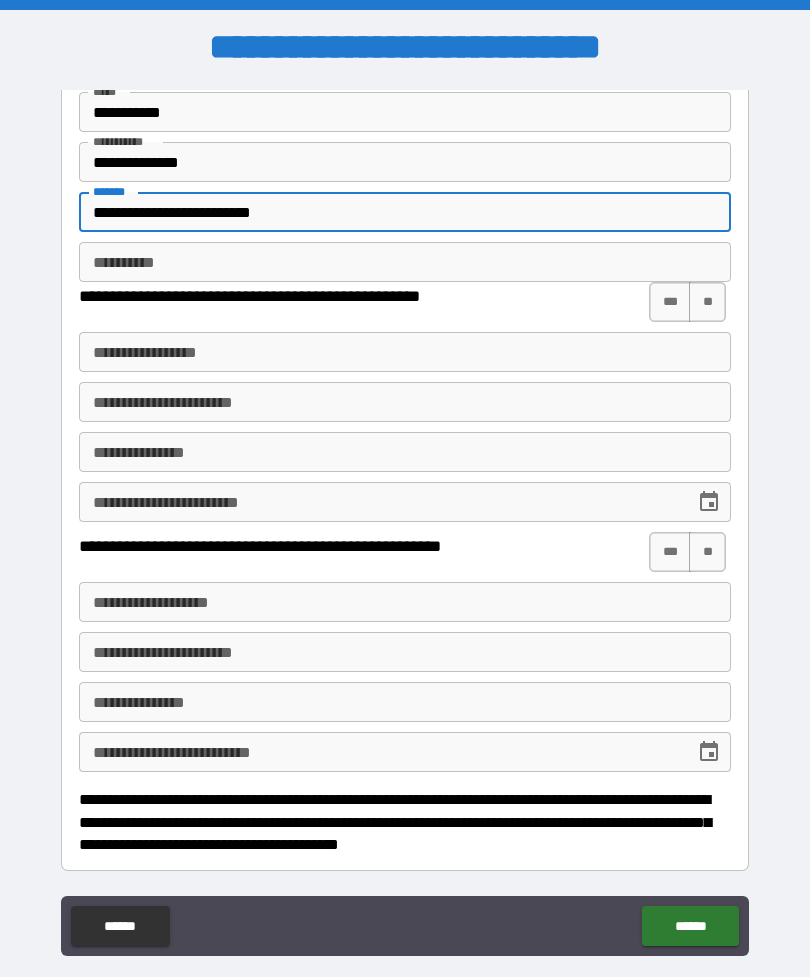 scroll, scrollTop: 3408, scrollLeft: 0, axis: vertical 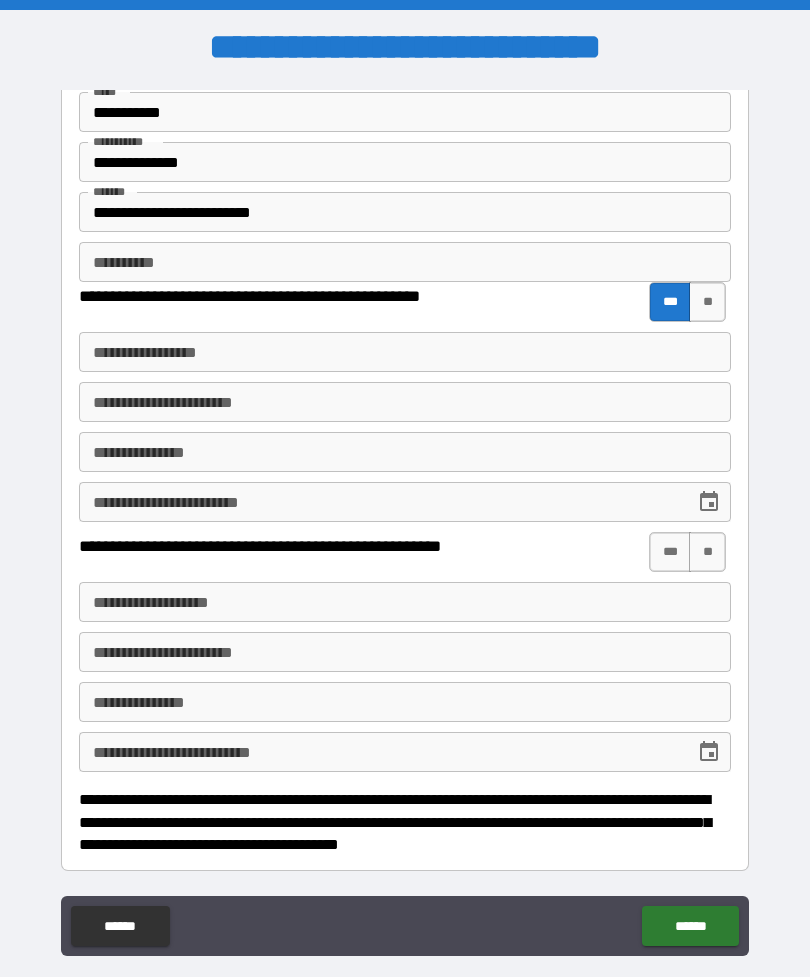 click on "**********" at bounding box center [405, 352] 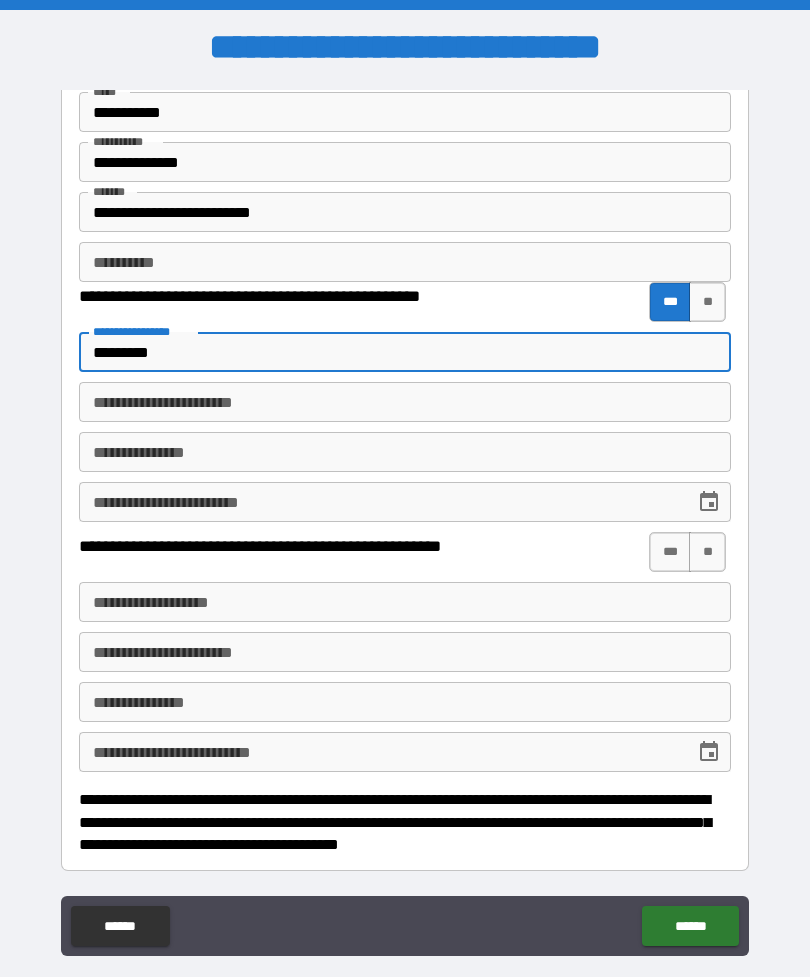 type on "********" 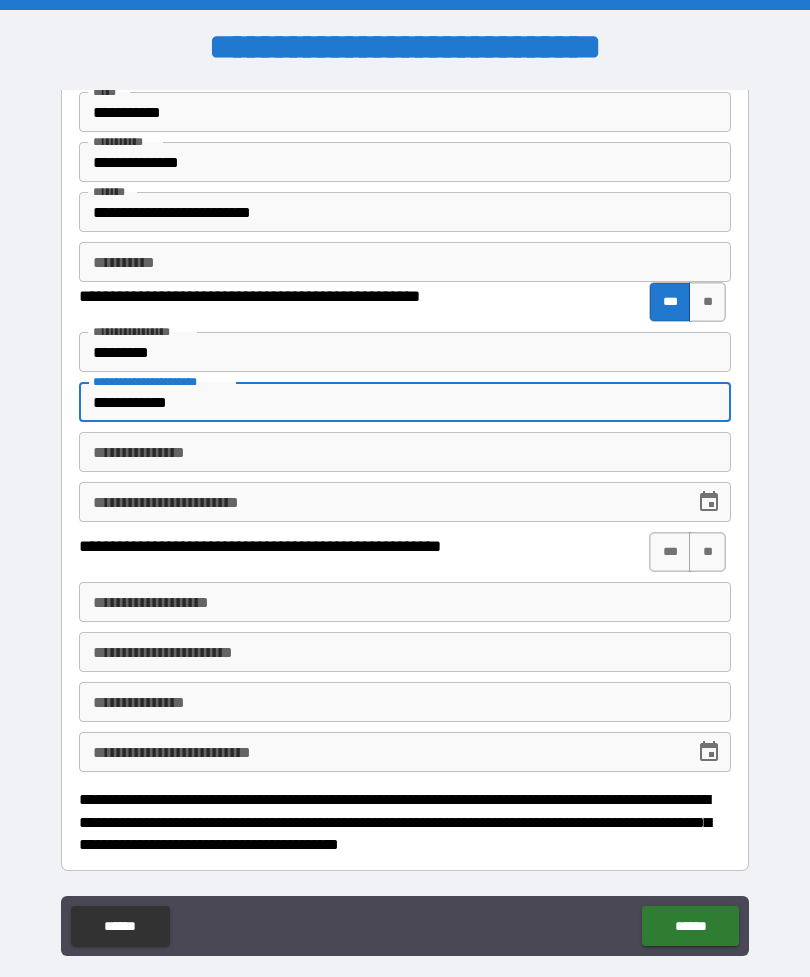 scroll, scrollTop: 3408, scrollLeft: 0, axis: vertical 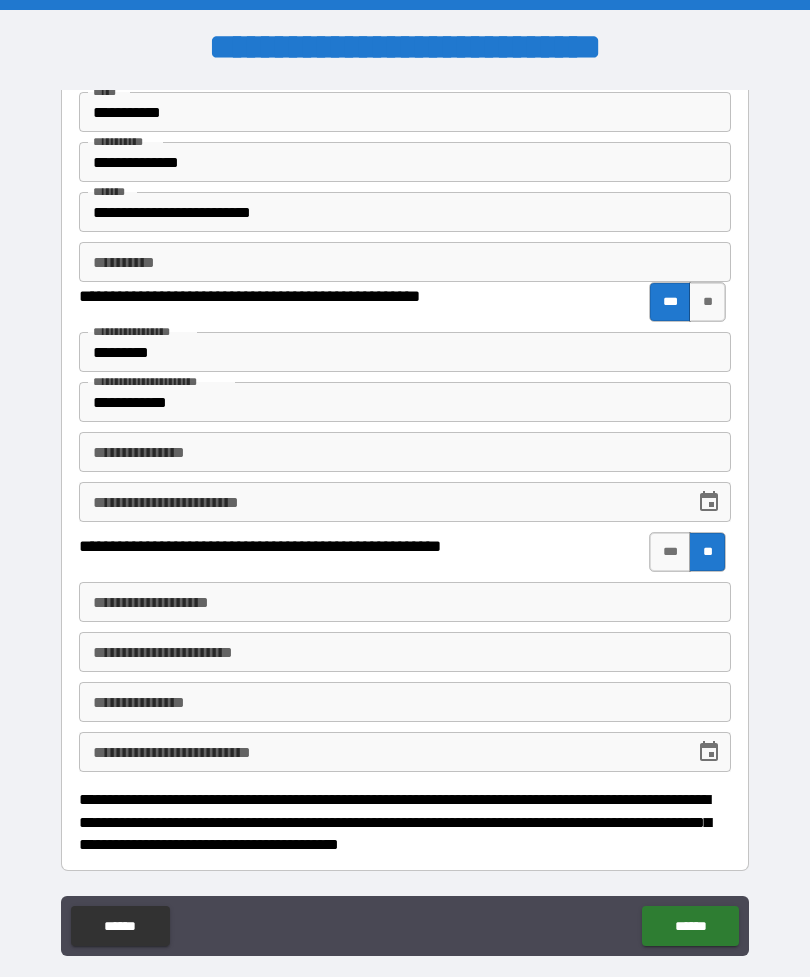 click on "******" at bounding box center (690, 926) 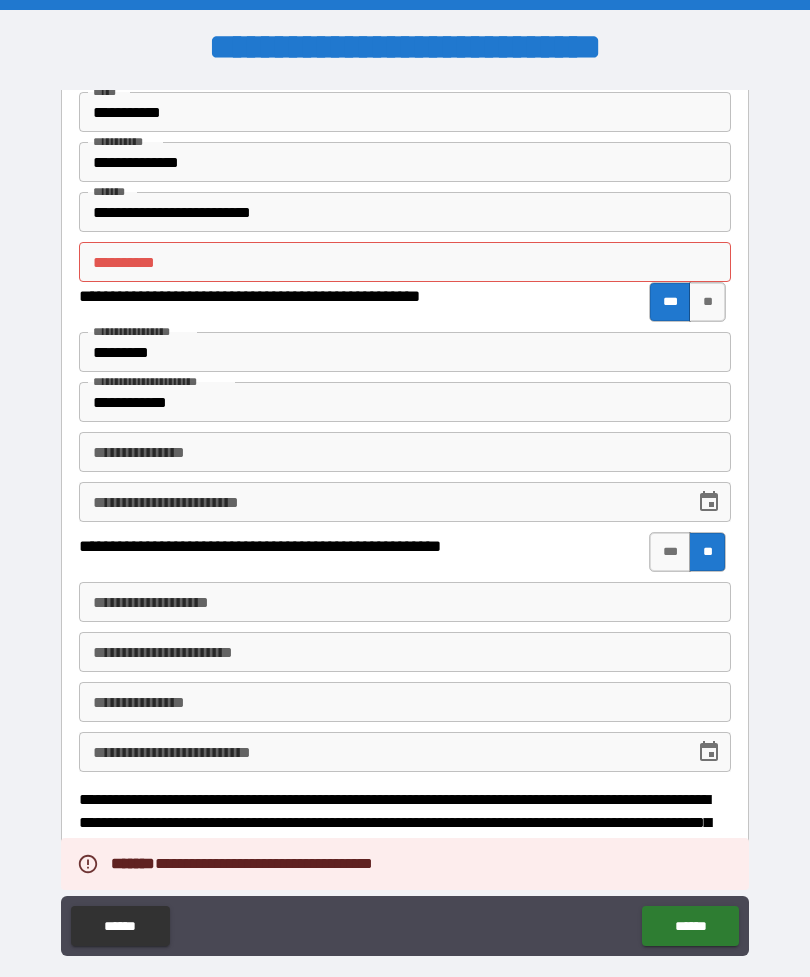 click on "********   *" at bounding box center (405, 262) 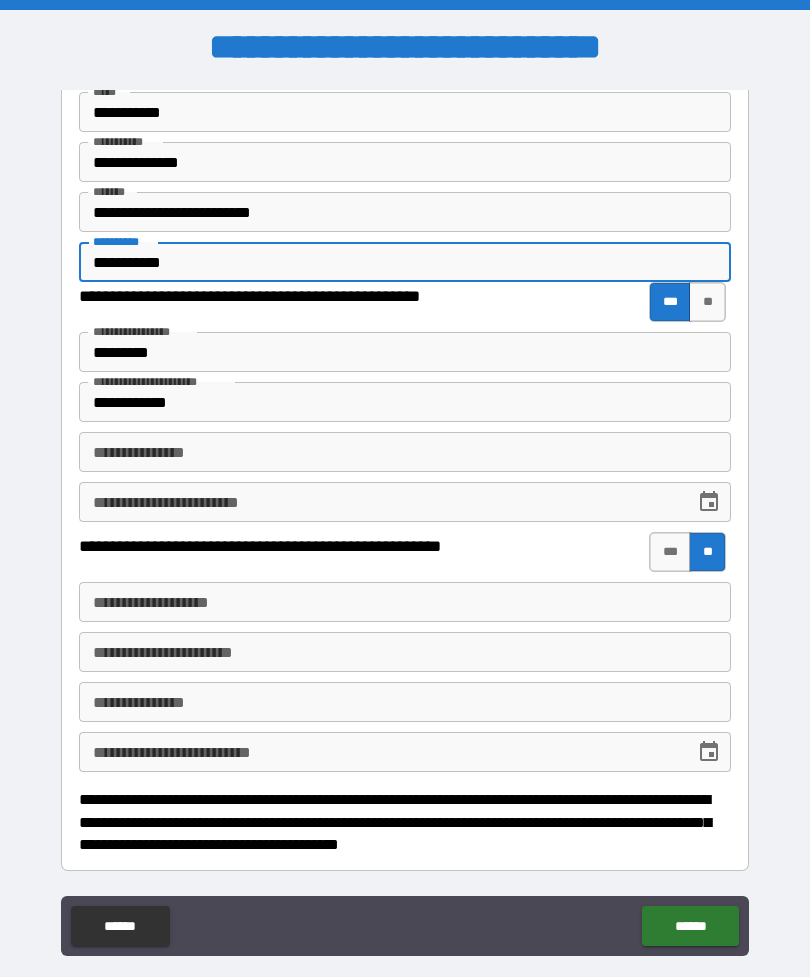 type on "**********" 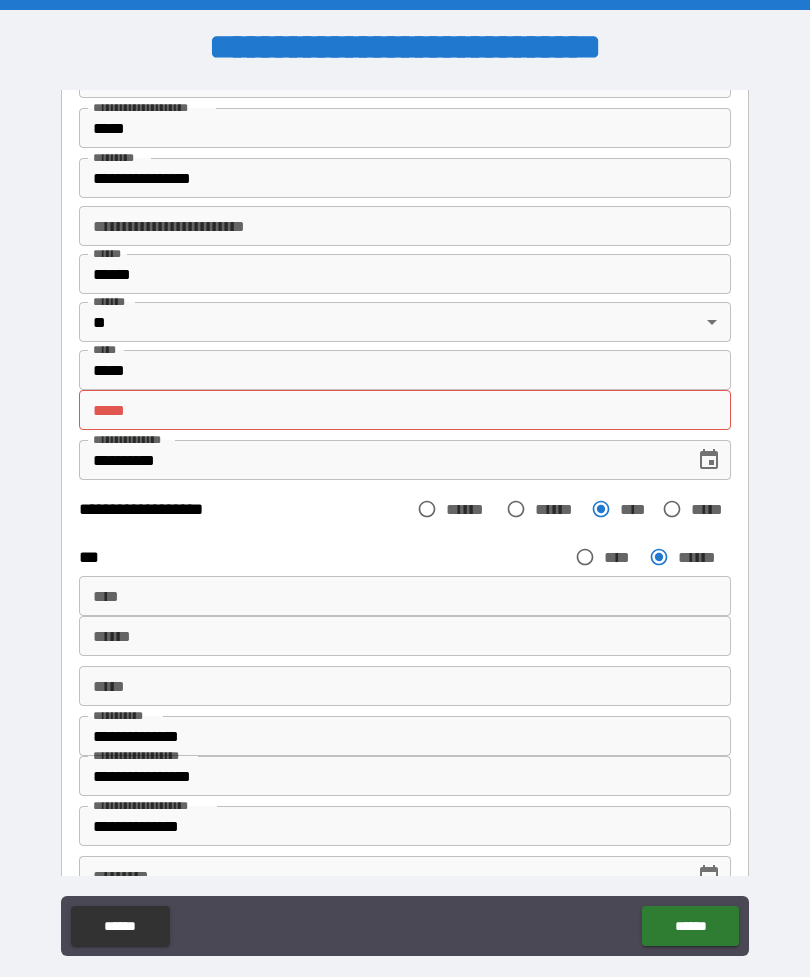 scroll, scrollTop: 30, scrollLeft: 0, axis: vertical 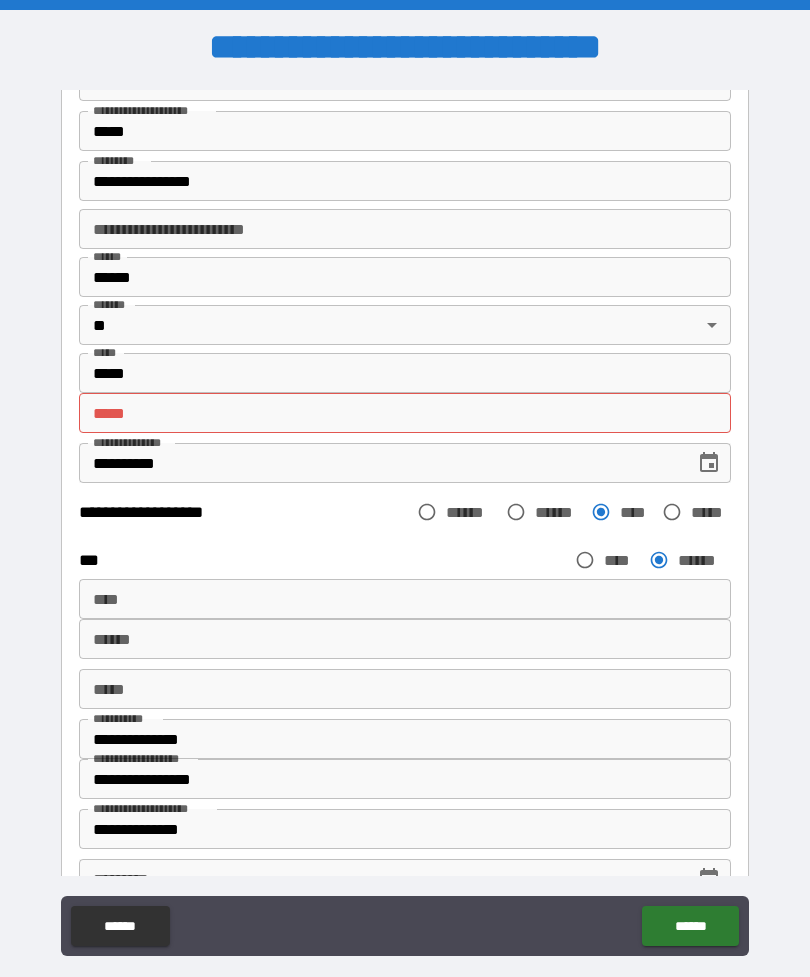 click on "***   *" at bounding box center [405, 413] 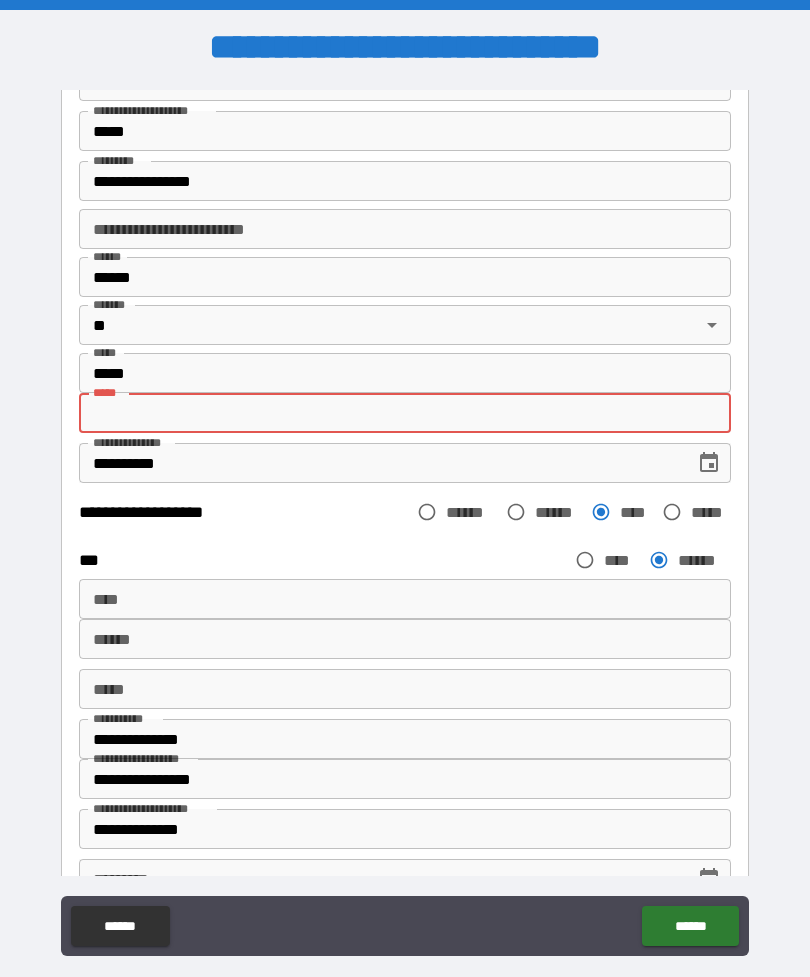 type on "*" 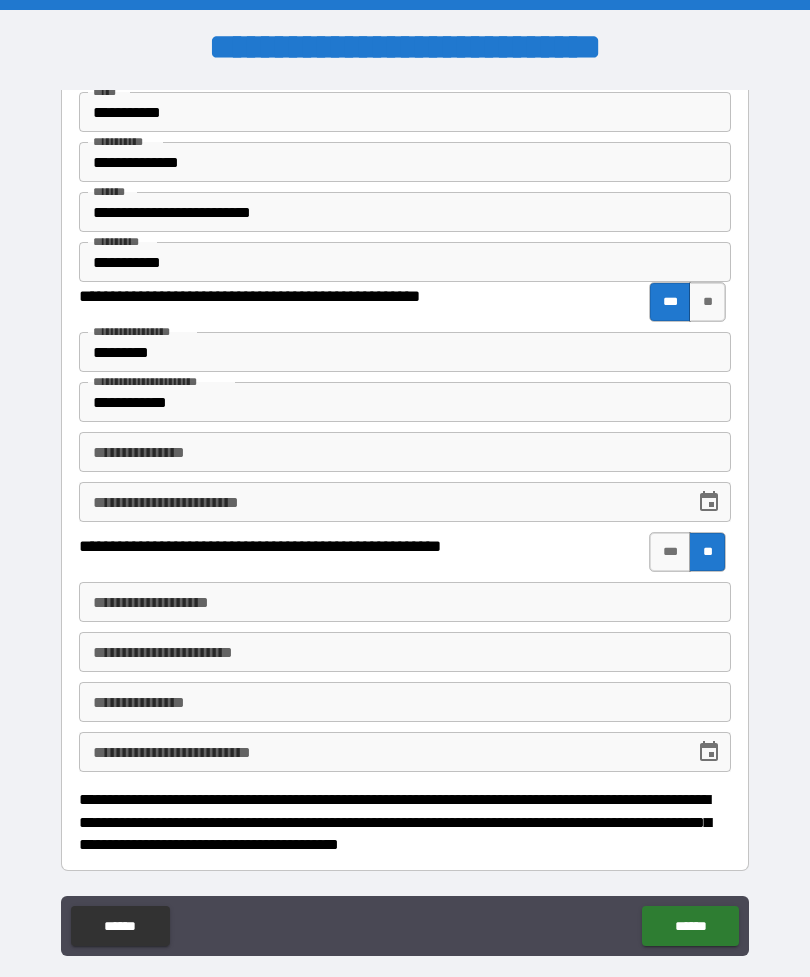 scroll, scrollTop: 3408, scrollLeft: 0, axis: vertical 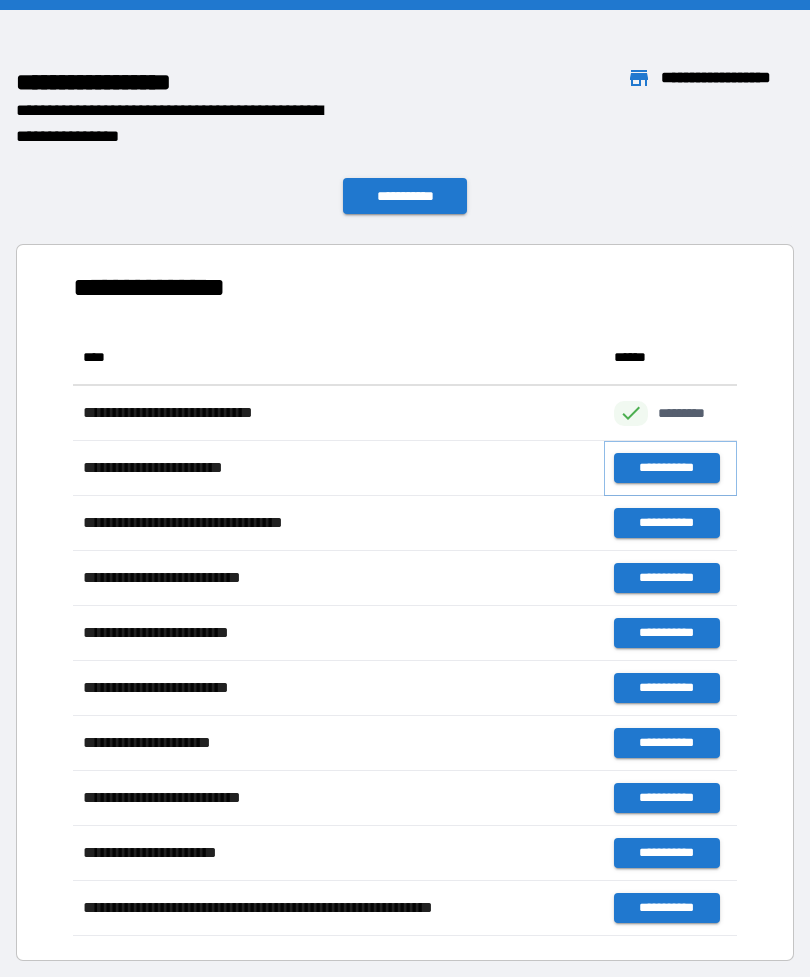 click on "**********" at bounding box center [666, 468] 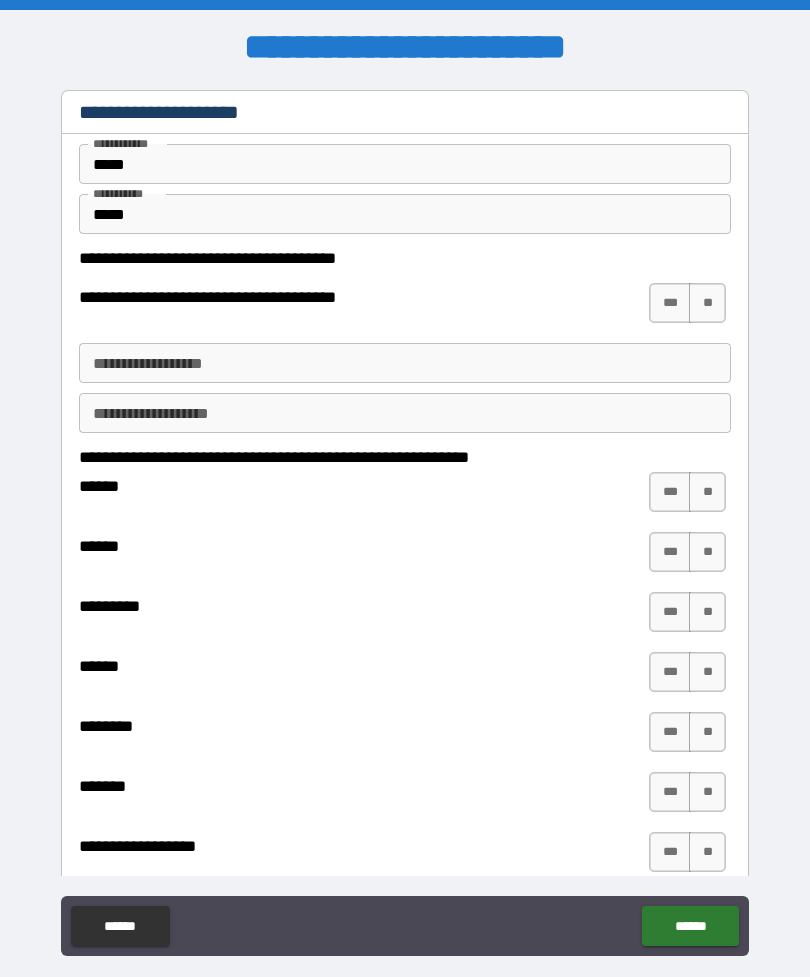 click on "***" at bounding box center (670, 303) 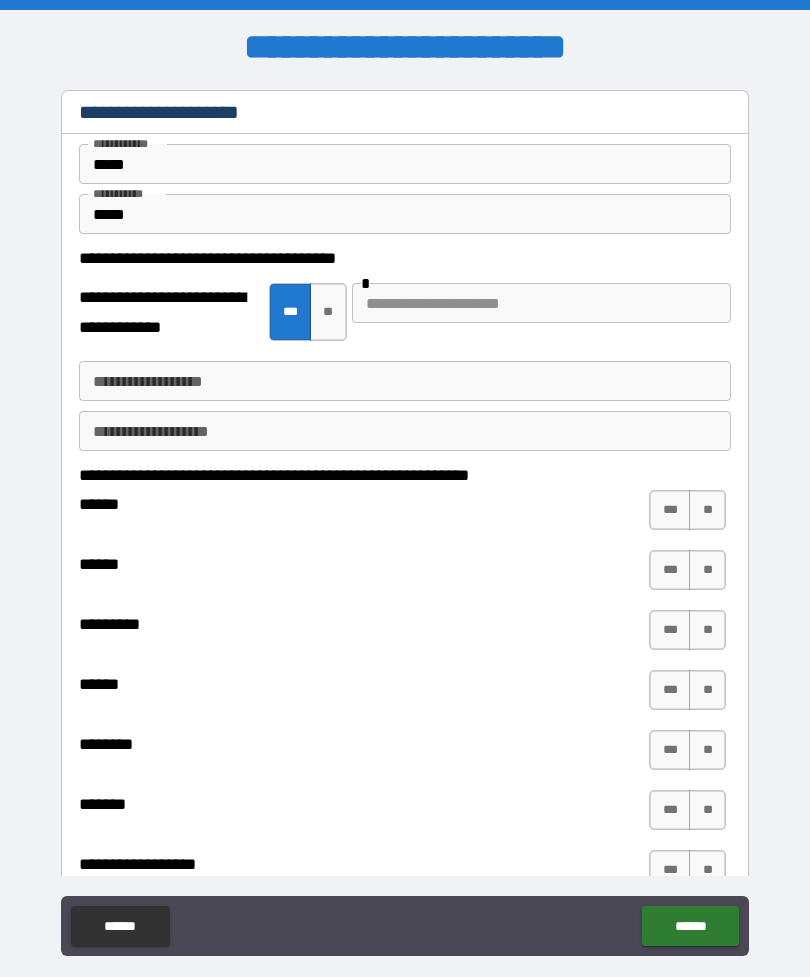 click on "**********" at bounding box center (405, 381) 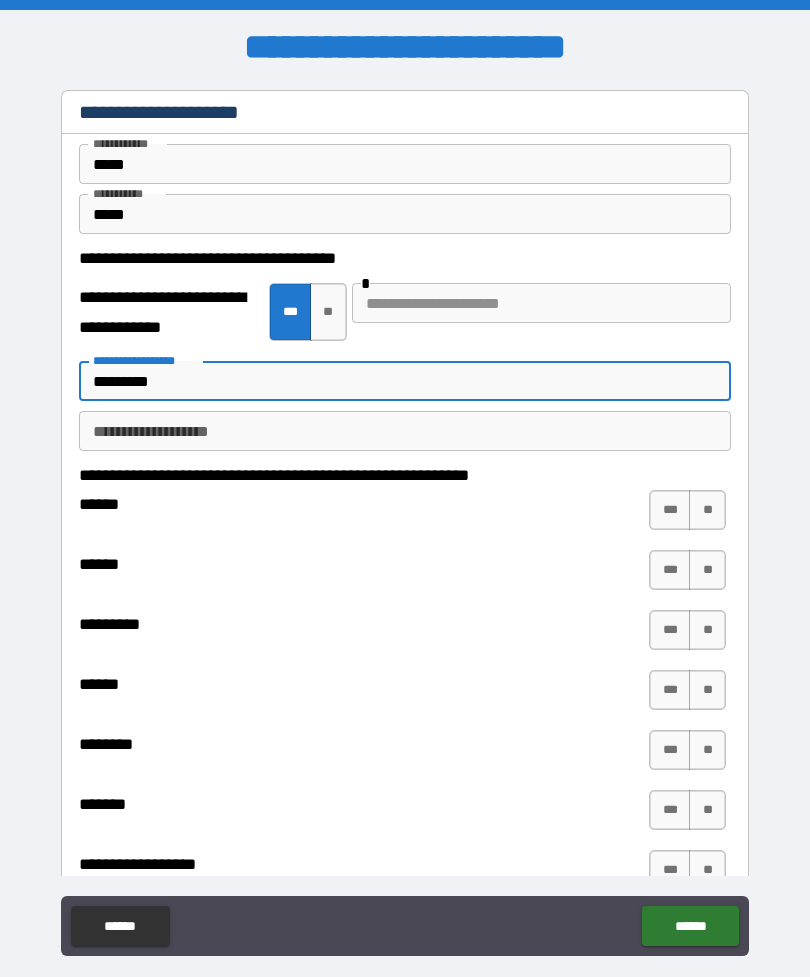 type on "********" 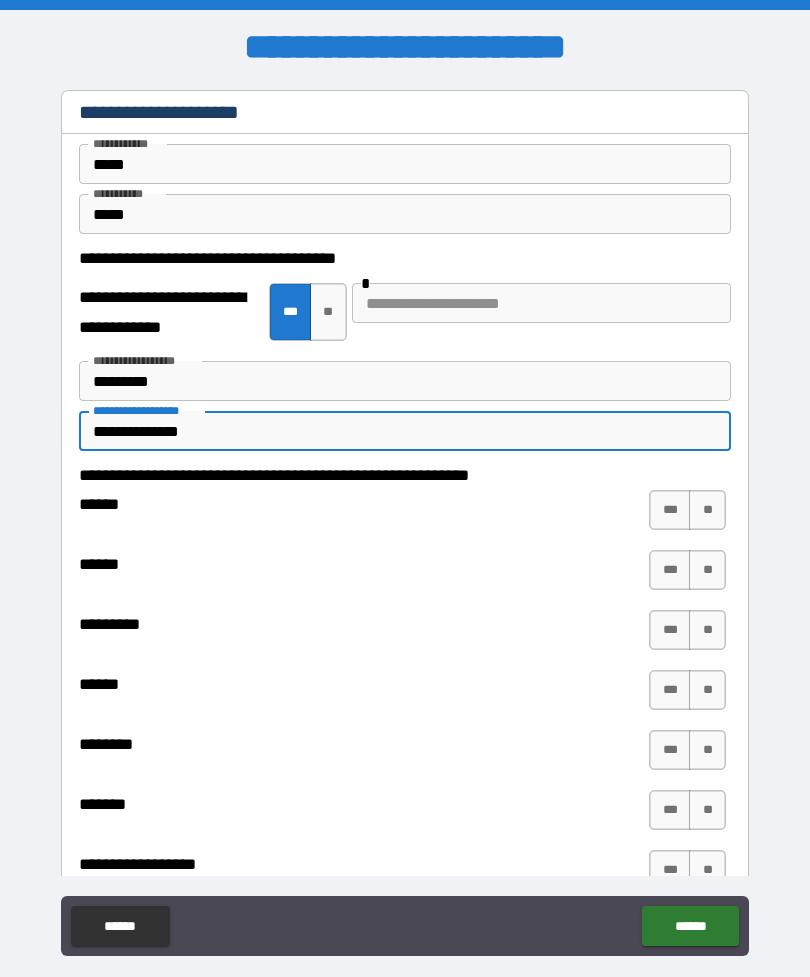 type on "**********" 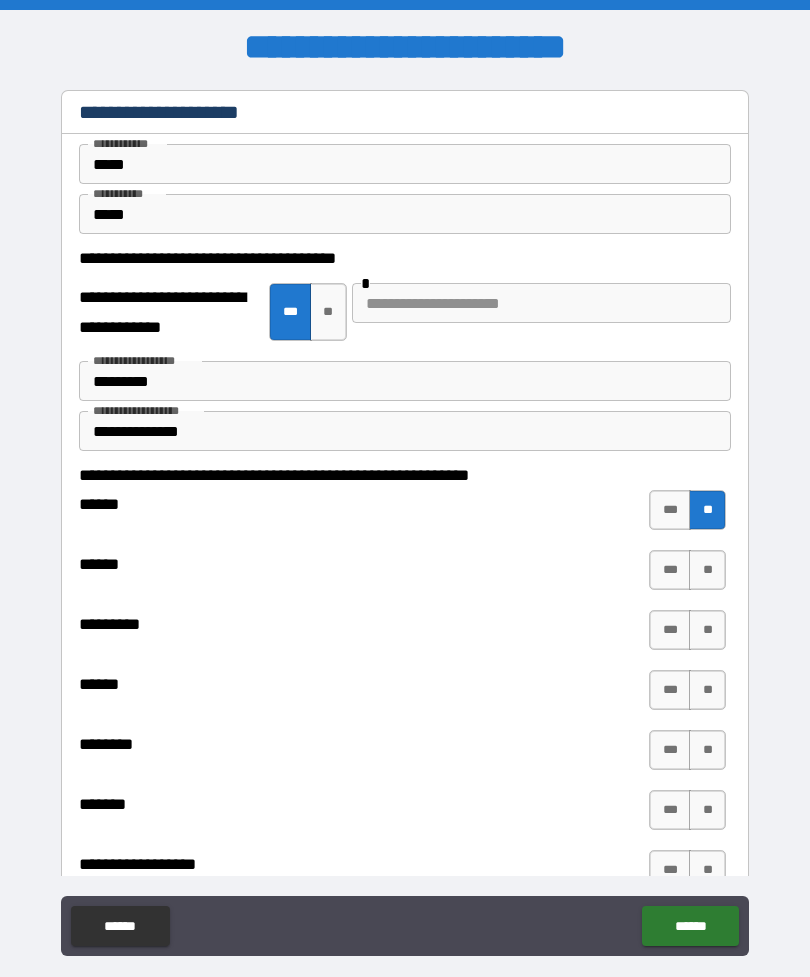 click on "**" at bounding box center (707, 570) 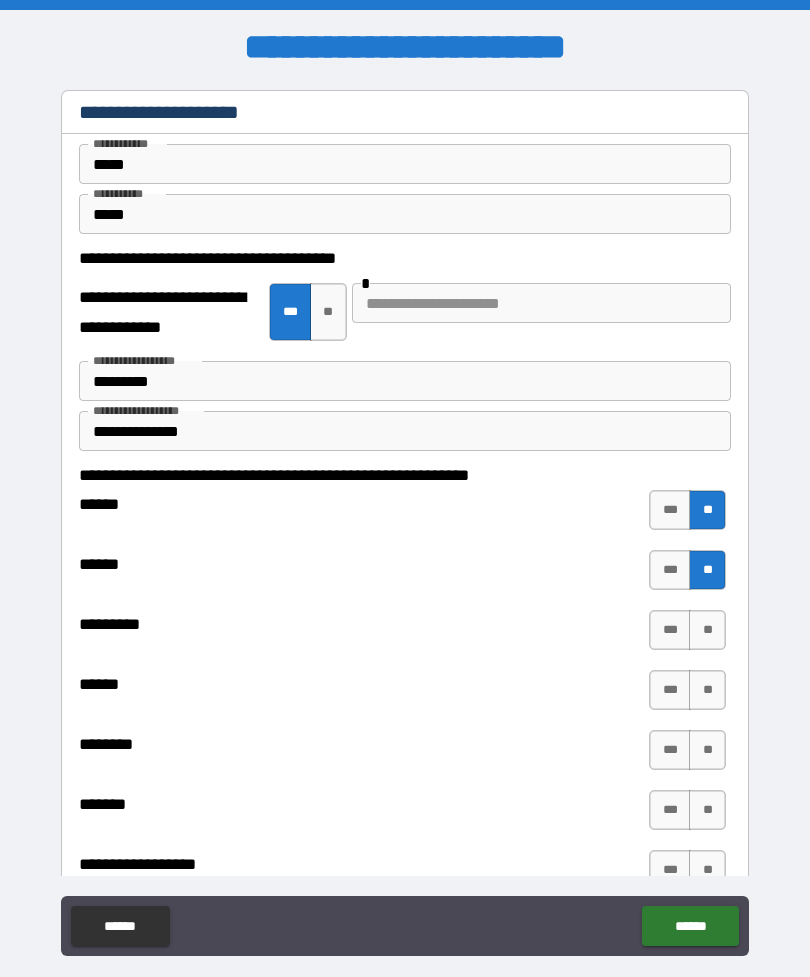 click on "****** *** ** ****** *** **" at bounding box center [405, 550] 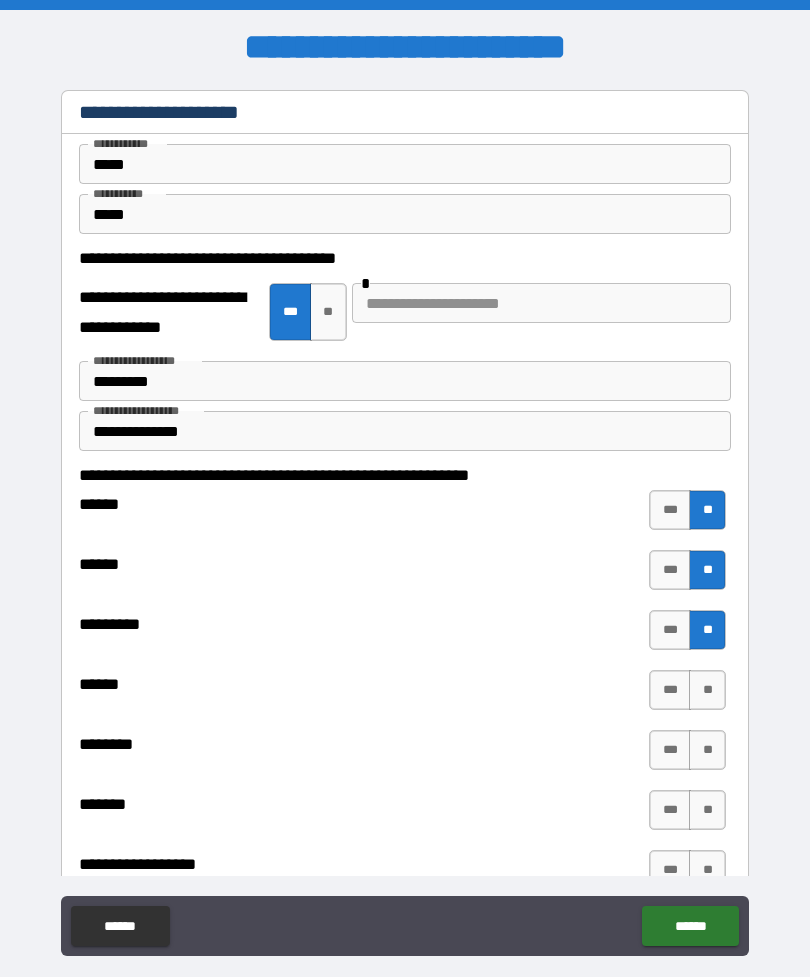 click on "**" at bounding box center (707, 630) 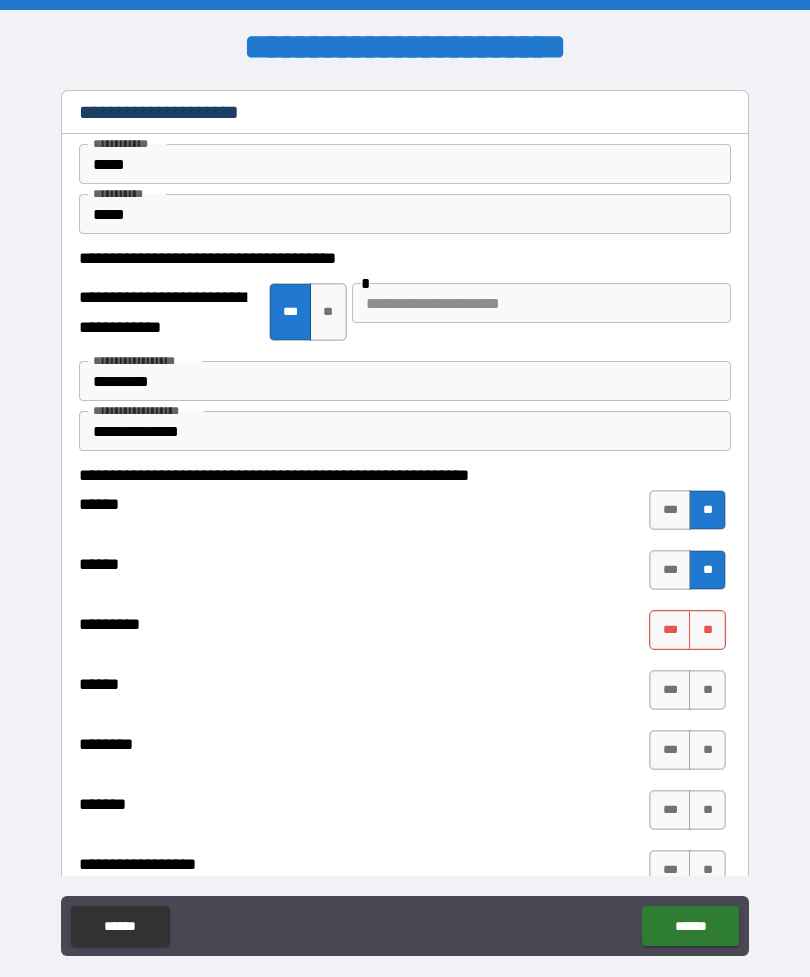 click on "****** *** **" at bounding box center (405, 695) 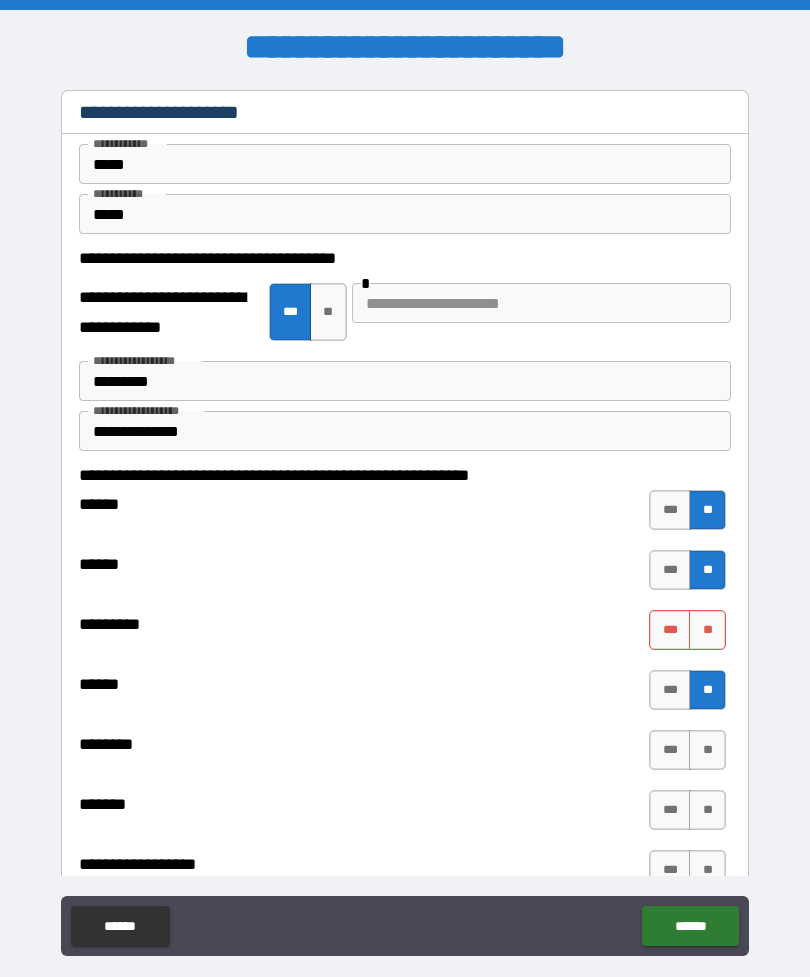 click on "**" at bounding box center [707, 630] 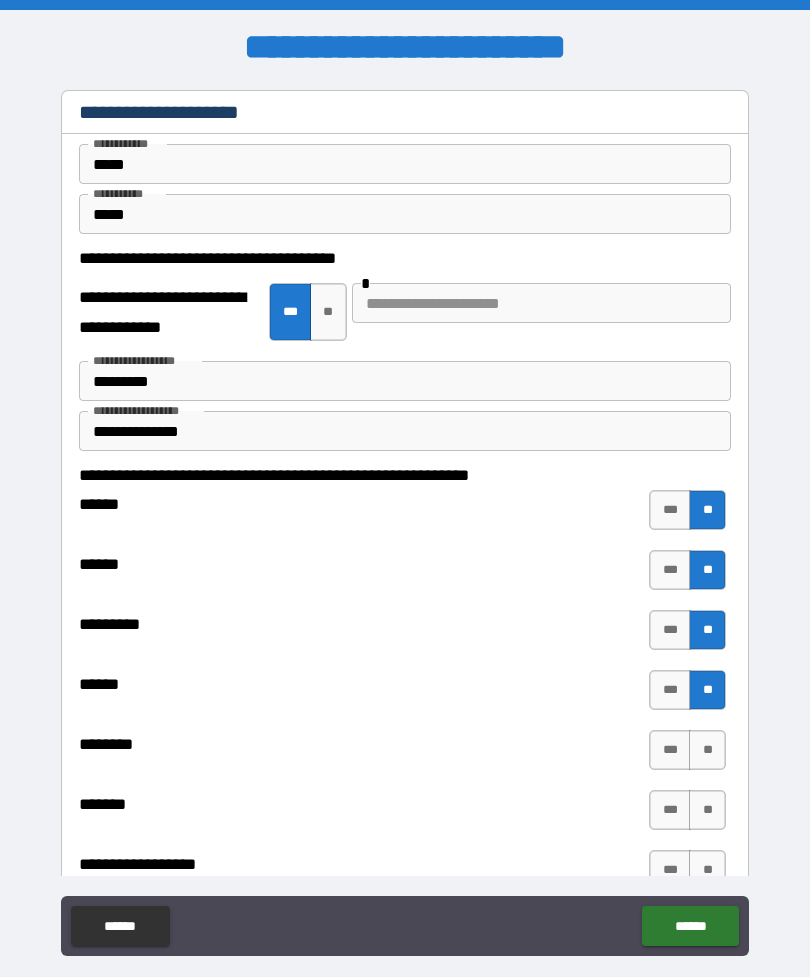 click on "**" at bounding box center (707, 750) 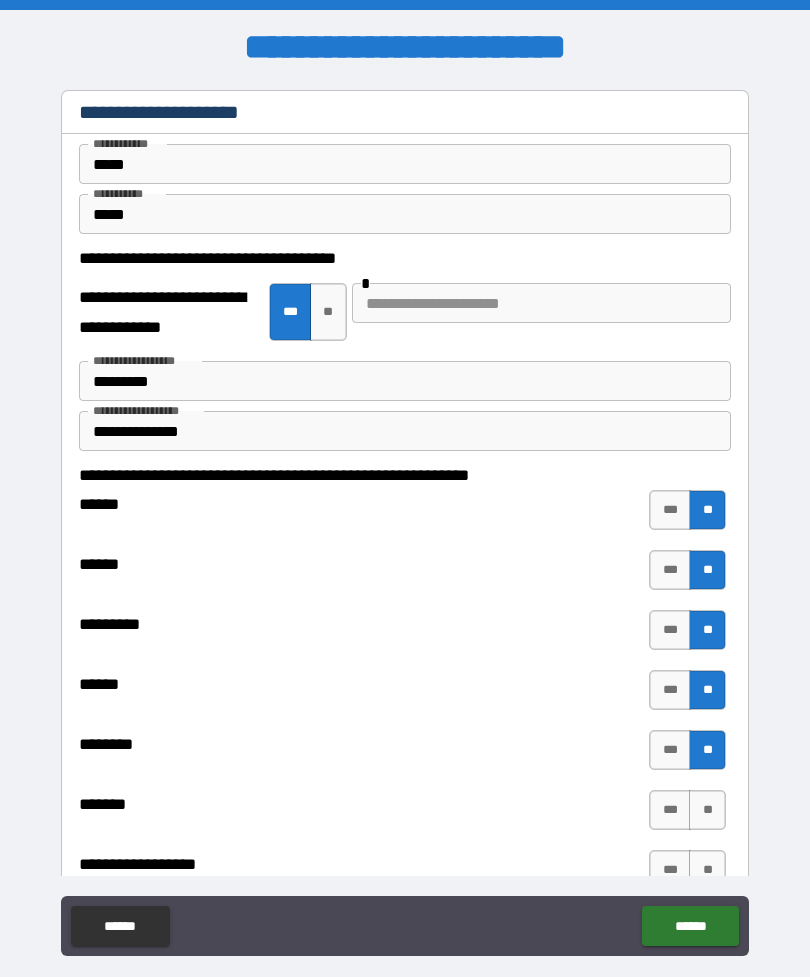 click on "**" at bounding box center (707, 810) 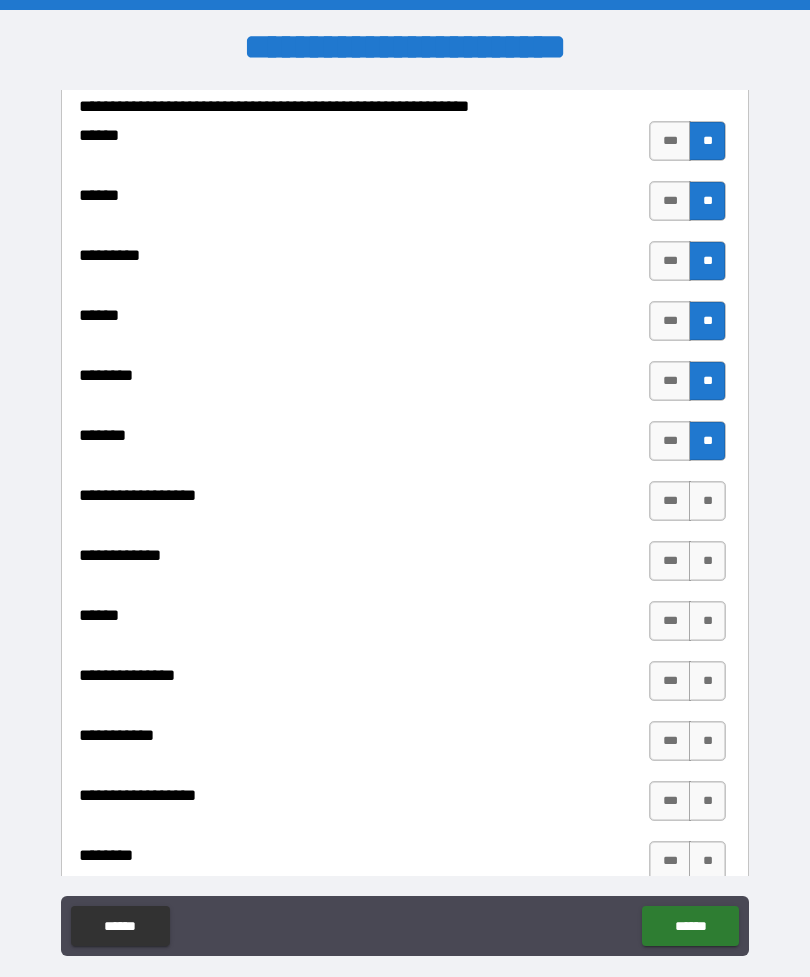 scroll, scrollTop: 435, scrollLeft: 0, axis: vertical 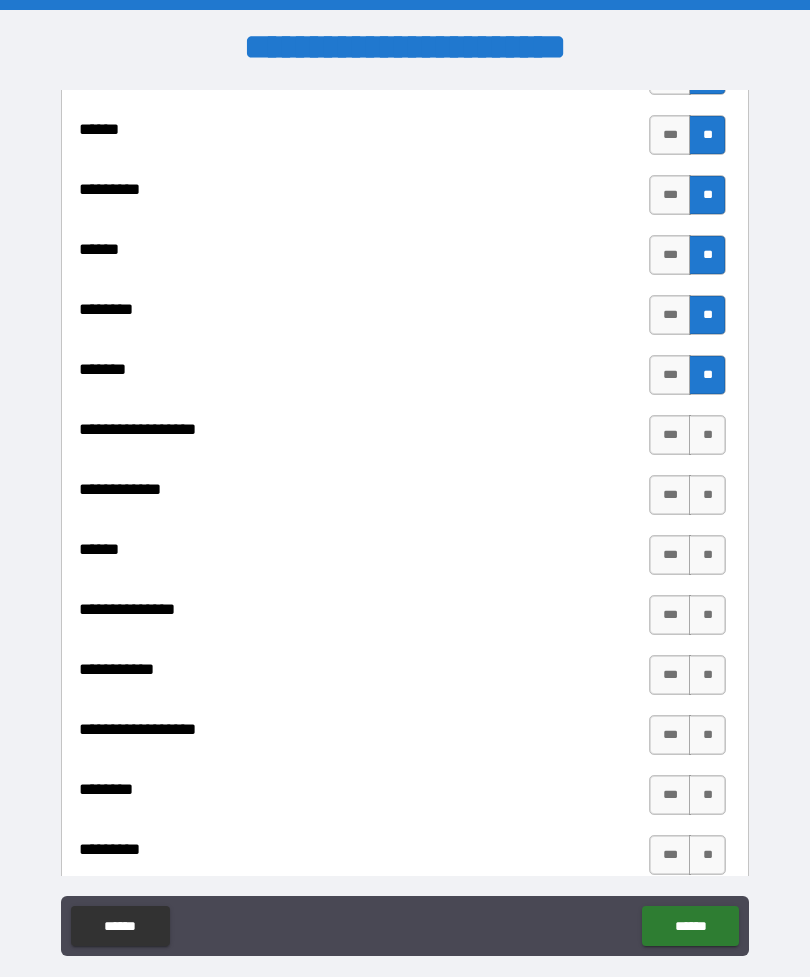 click on "**" at bounding box center [707, 435] 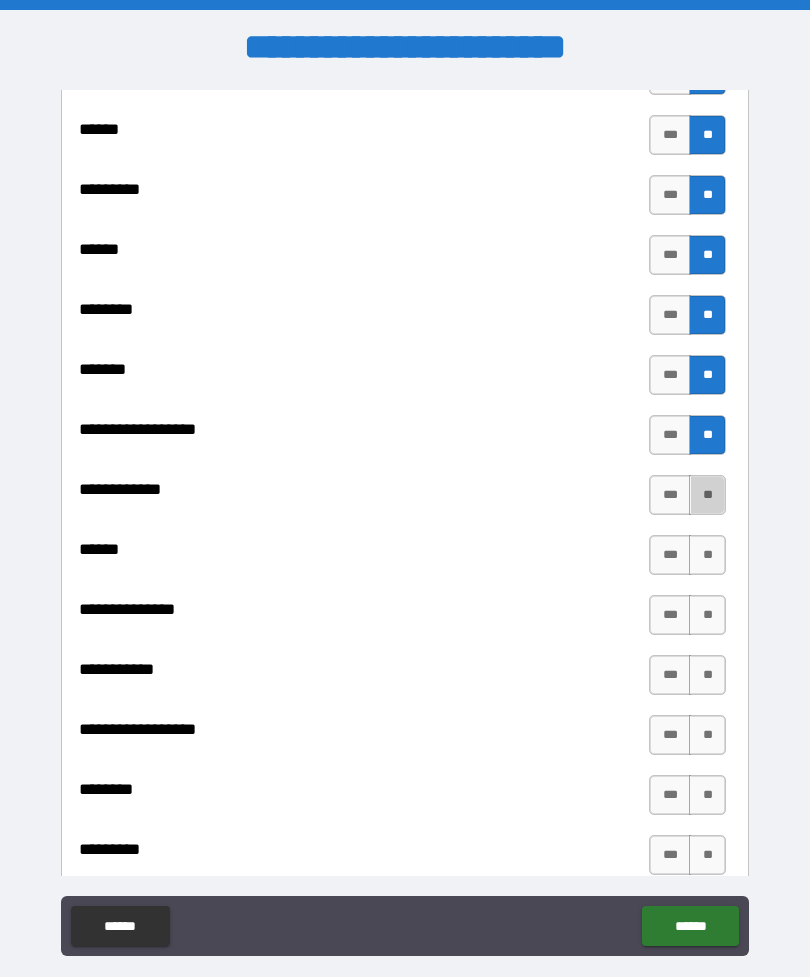 click on "**" at bounding box center (707, 495) 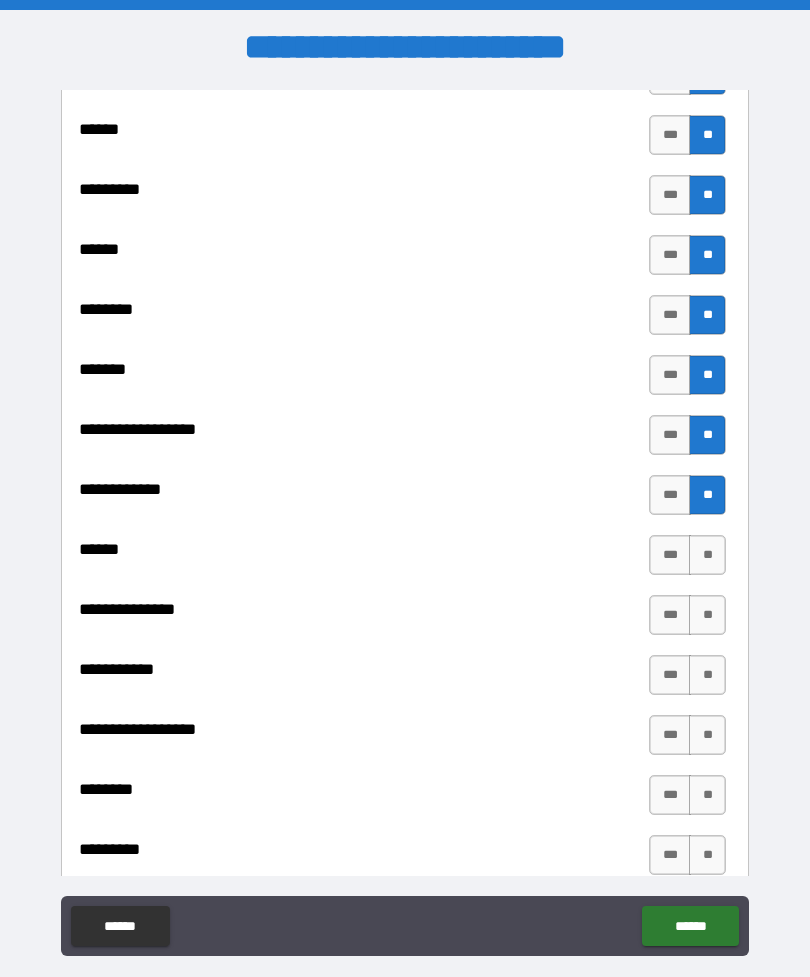 click on "**" at bounding box center [707, 555] 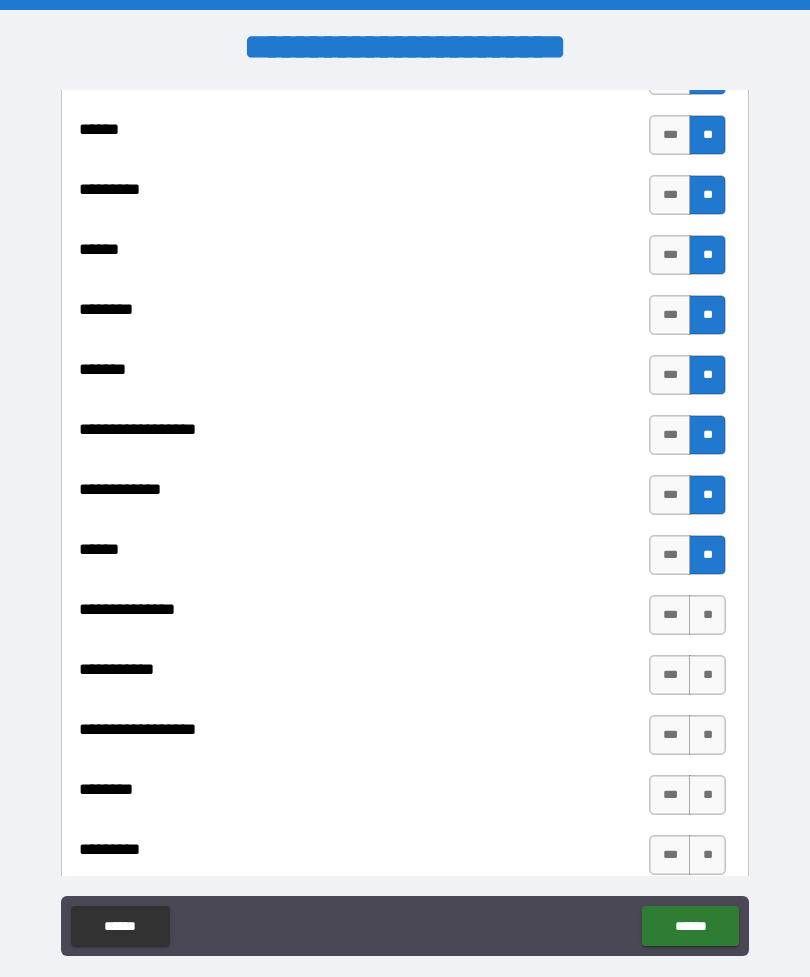 click on "**" at bounding box center (707, 615) 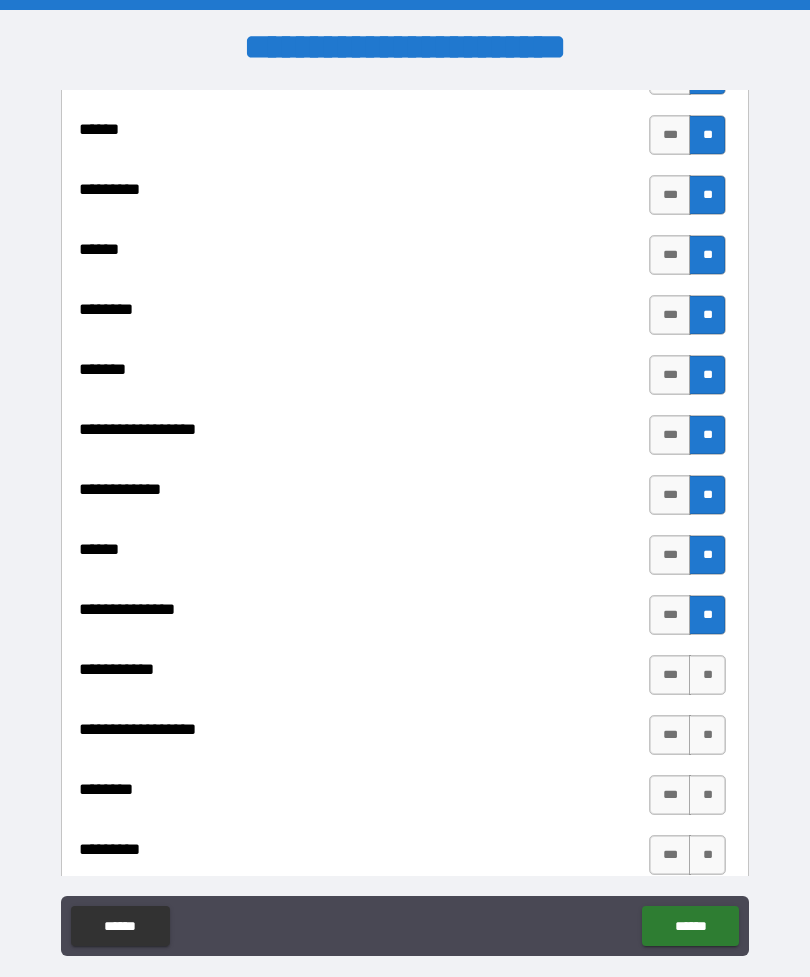 click on "**" at bounding box center [707, 675] 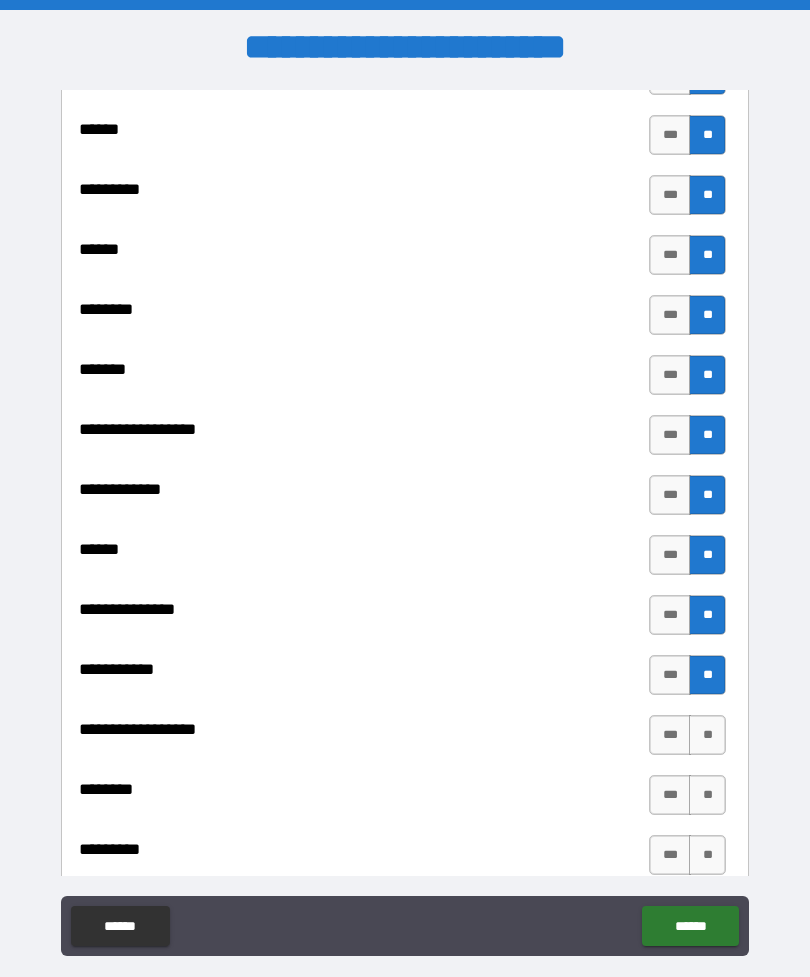 click on "**" at bounding box center [707, 735] 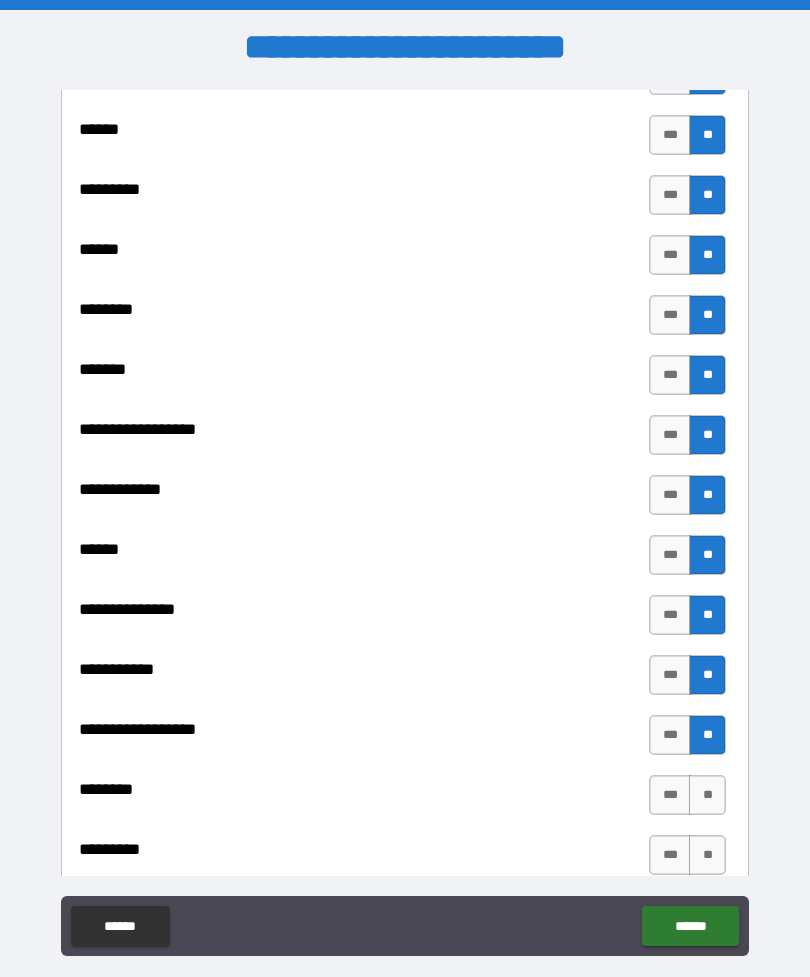 click on "**" at bounding box center [707, 795] 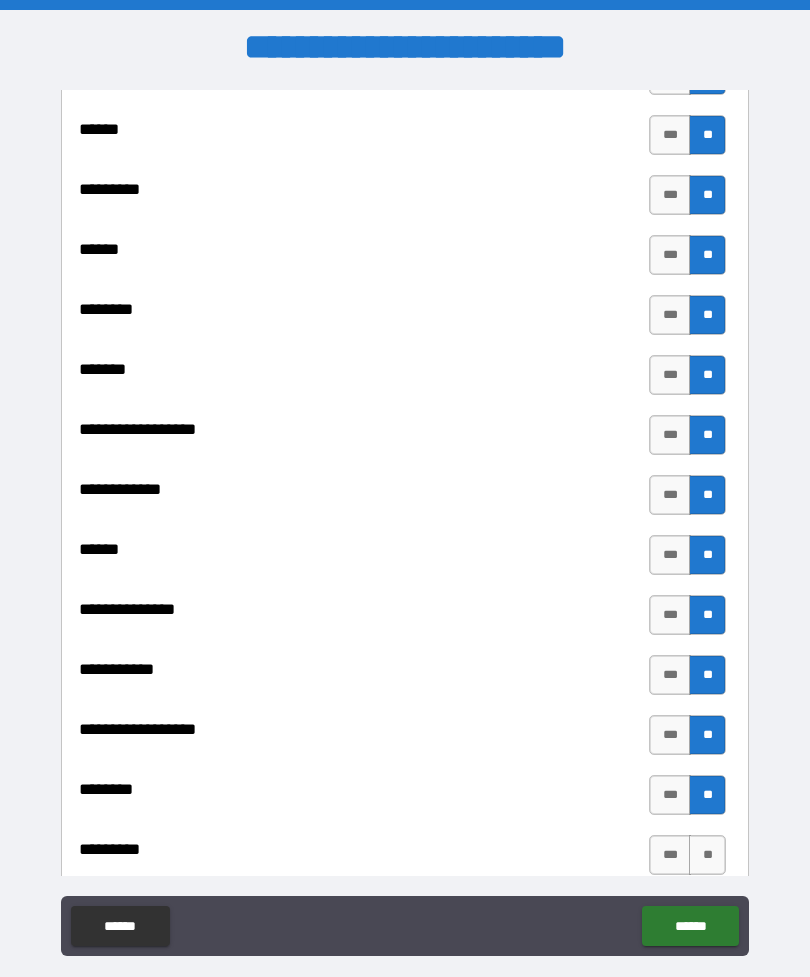 click on "**" at bounding box center [707, 855] 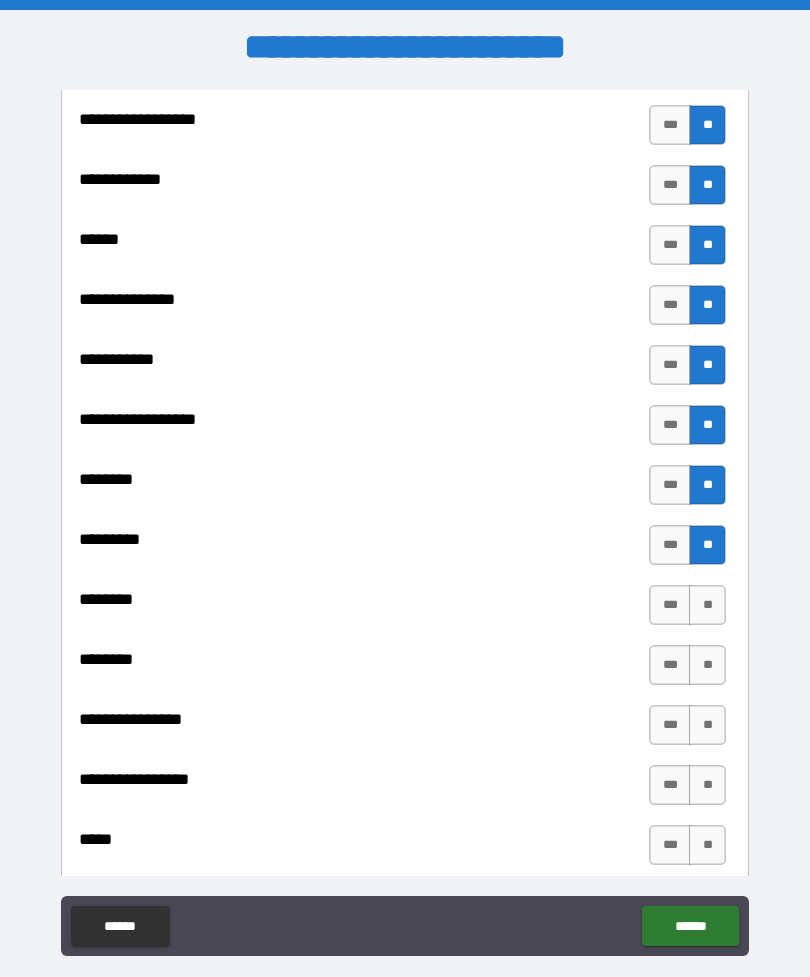 scroll, scrollTop: 769, scrollLeft: 0, axis: vertical 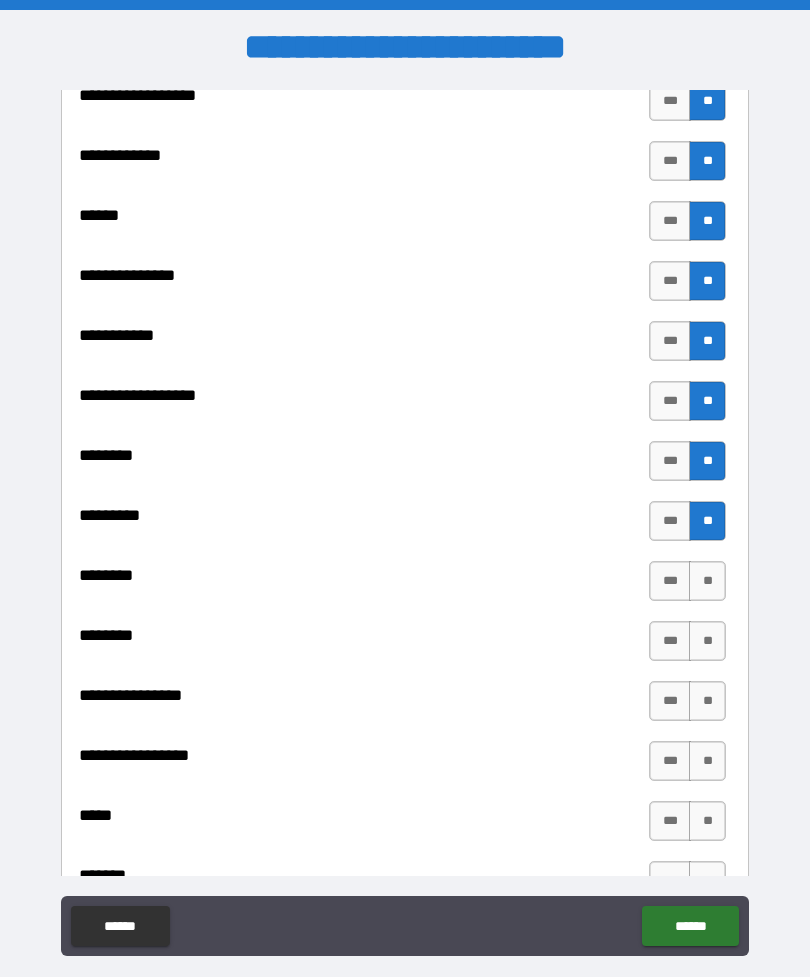 click on "**" at bounding box center (707, 581) 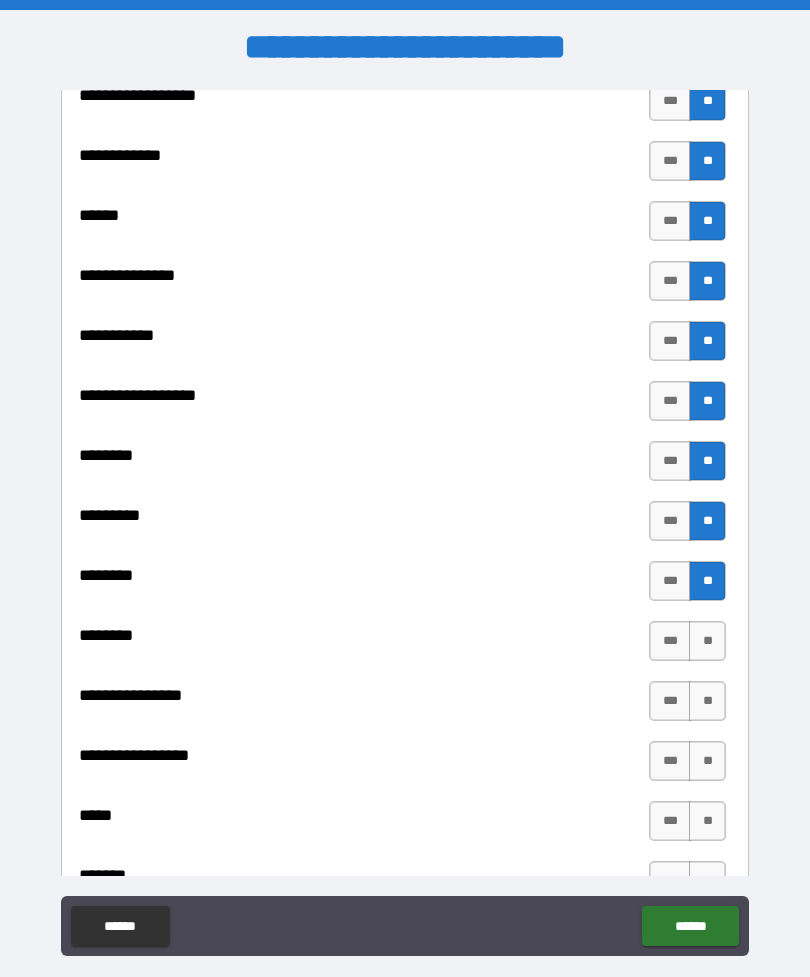 click on "**" at bounding box center (707, 641) 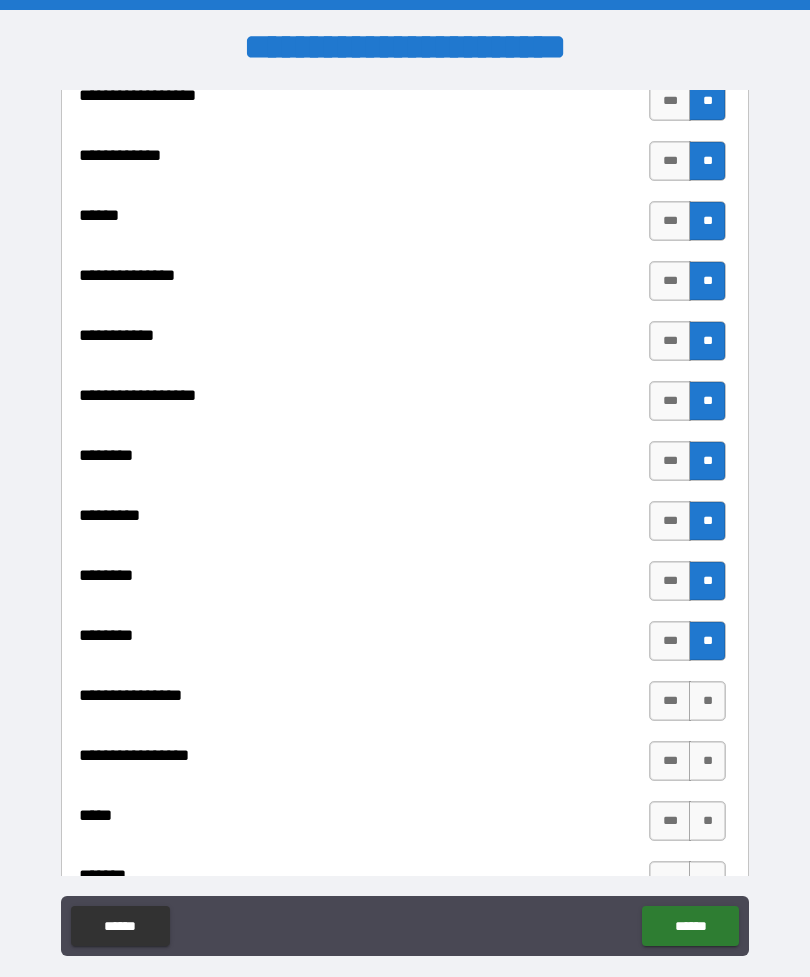 click on "**" at bounding box center [707, 701] 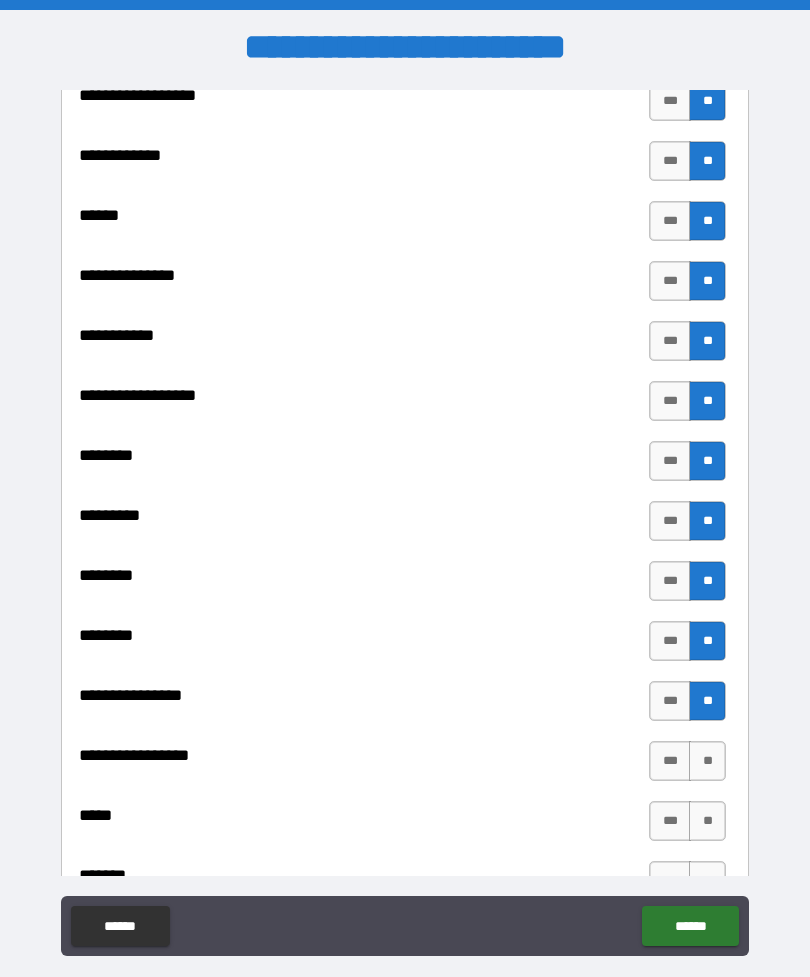 click on "**" at bounding box center [707, 761] 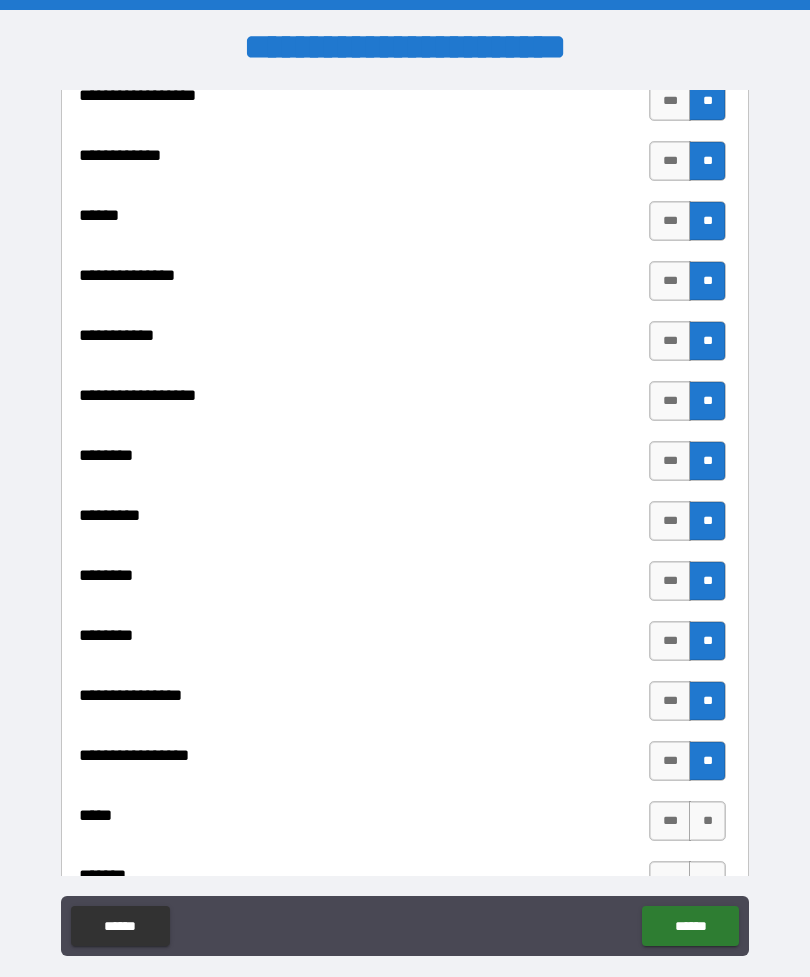 click on "**" at bounding box center (707, 821) 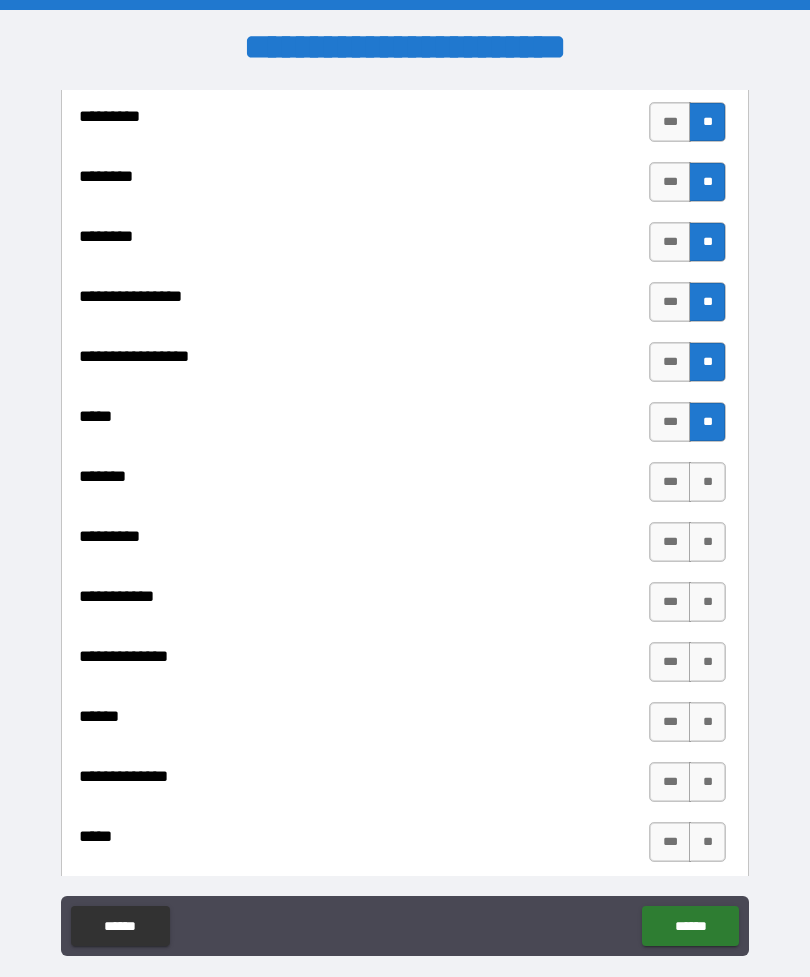scroll, scrollTop: 1188, scrollLeft: 0, axis: vertical 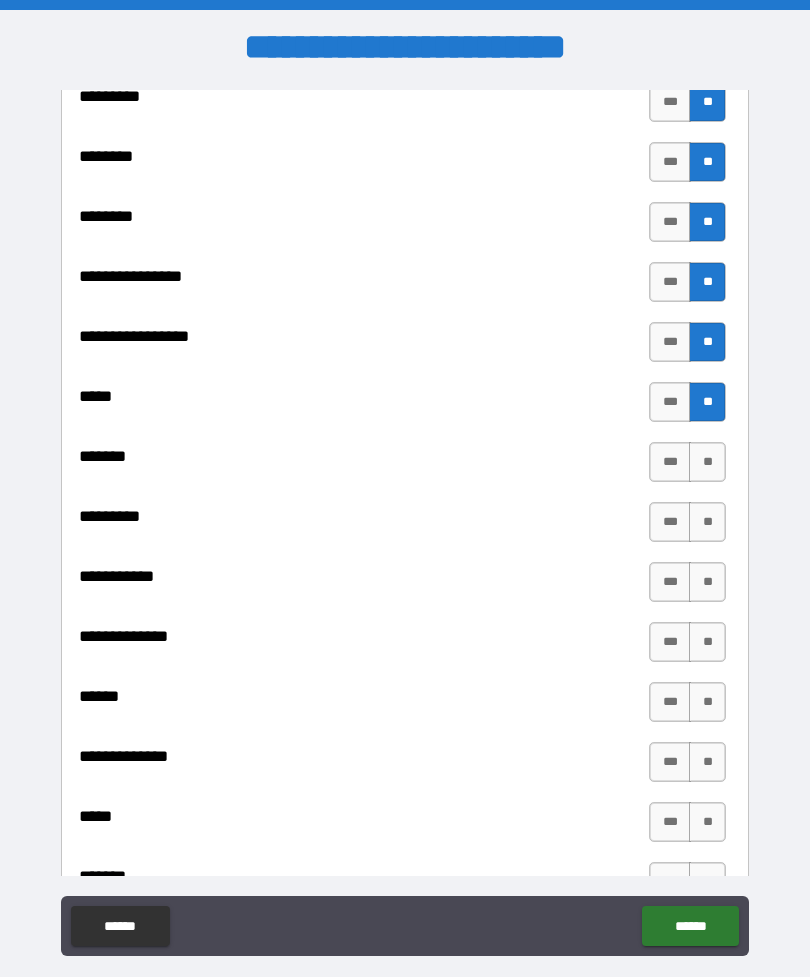 click on "**" at bounding box center (707, 462) 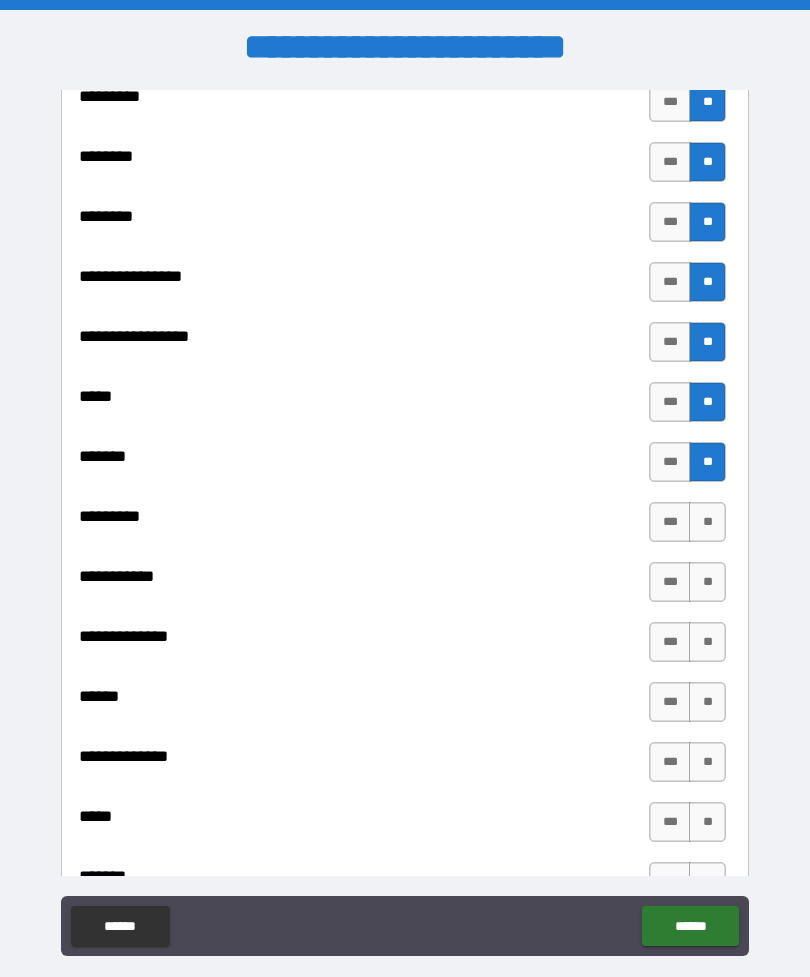 click on "**" at bounding box center (707, 522) 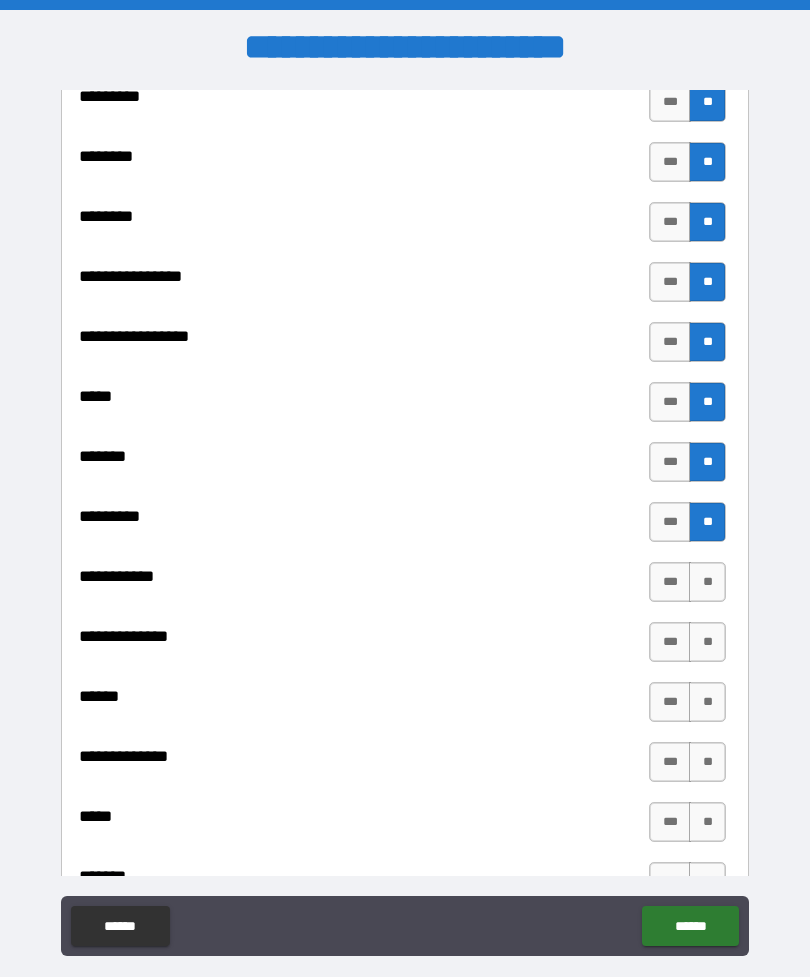 click on "**" at bounding box center [707, 582] 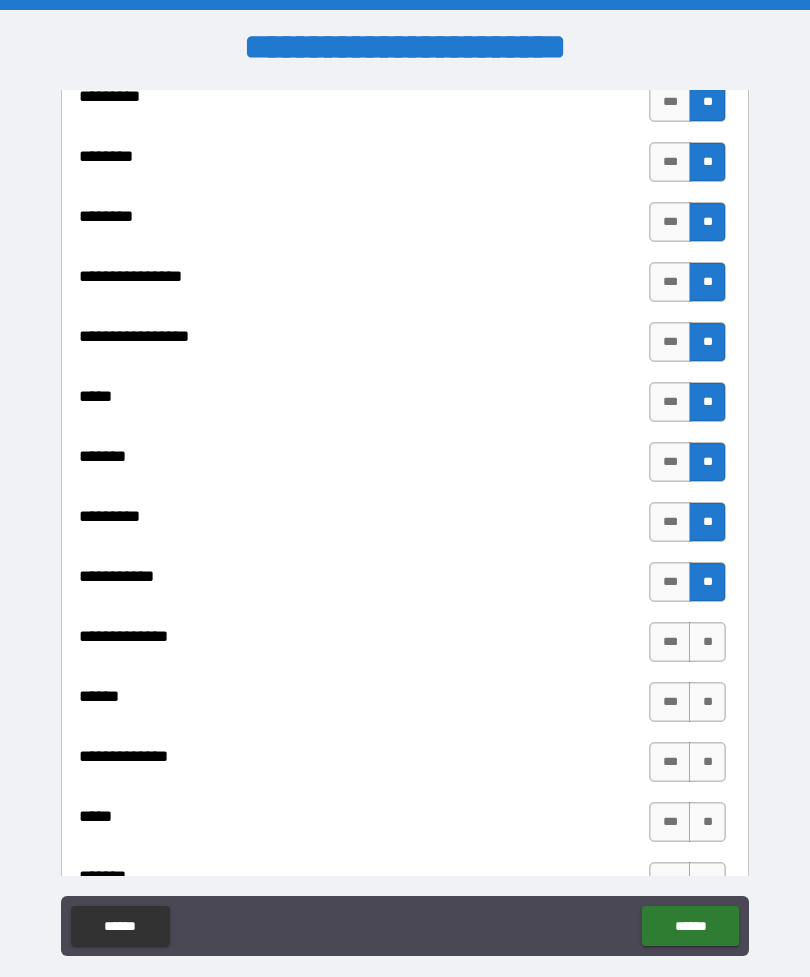 click on "**" at bounding box center [707, 642] 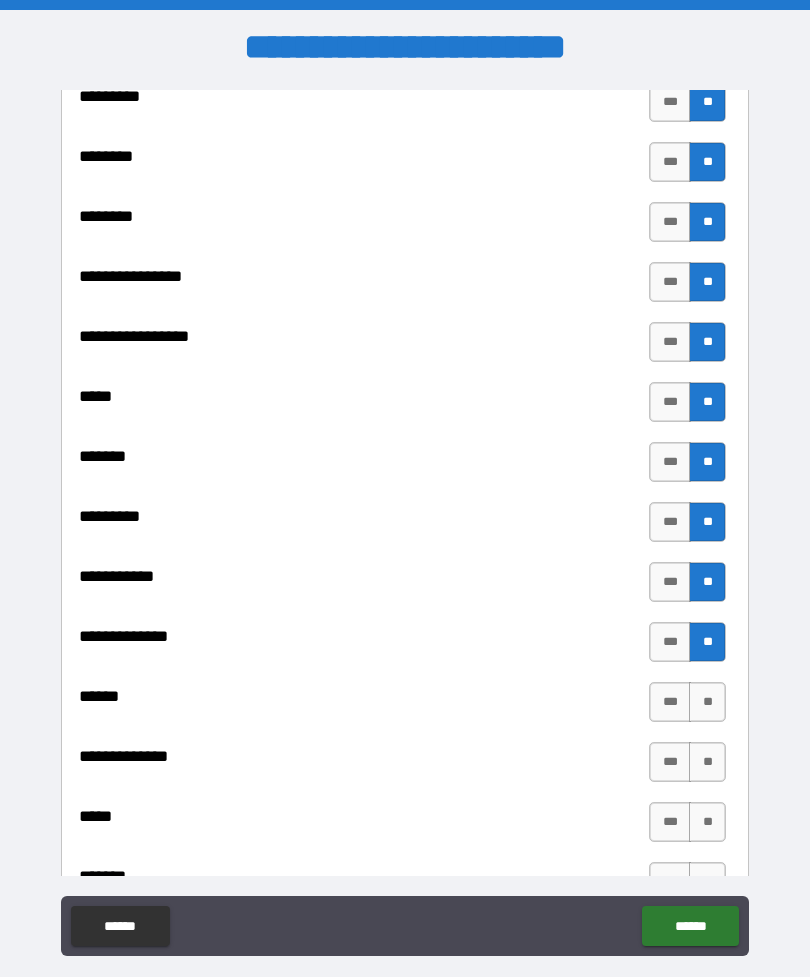 click on "**" at bounding box center [707, 702] 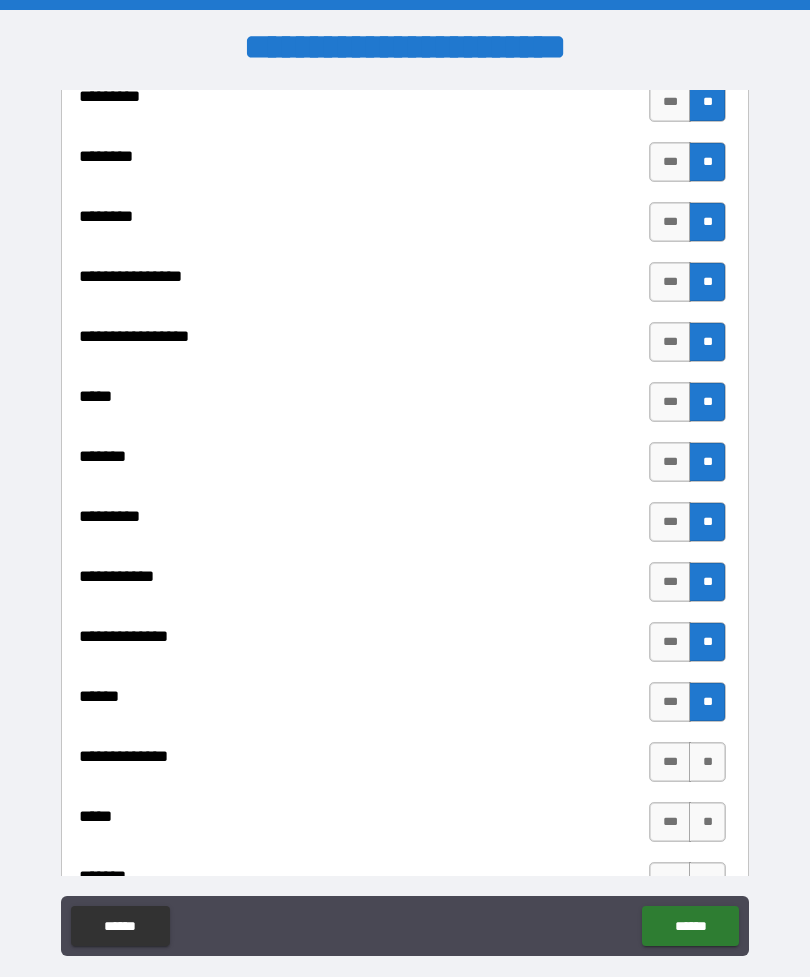 click on "**" at bounding box center (707, 762) 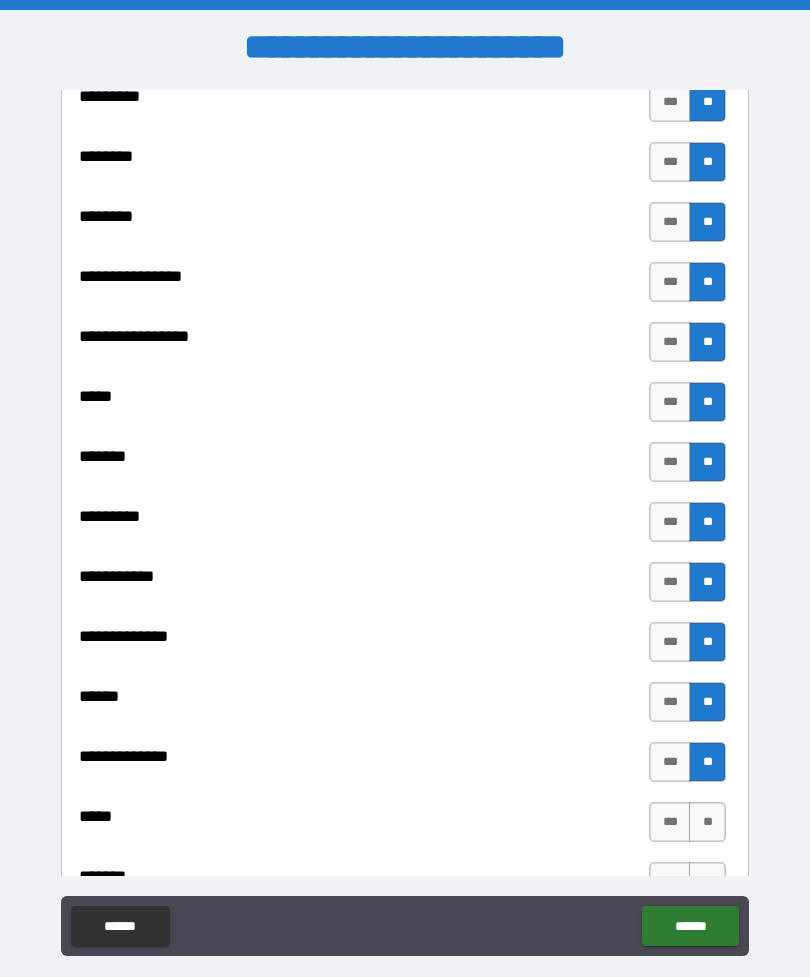 click on "**" at bounding box center [707, 822] 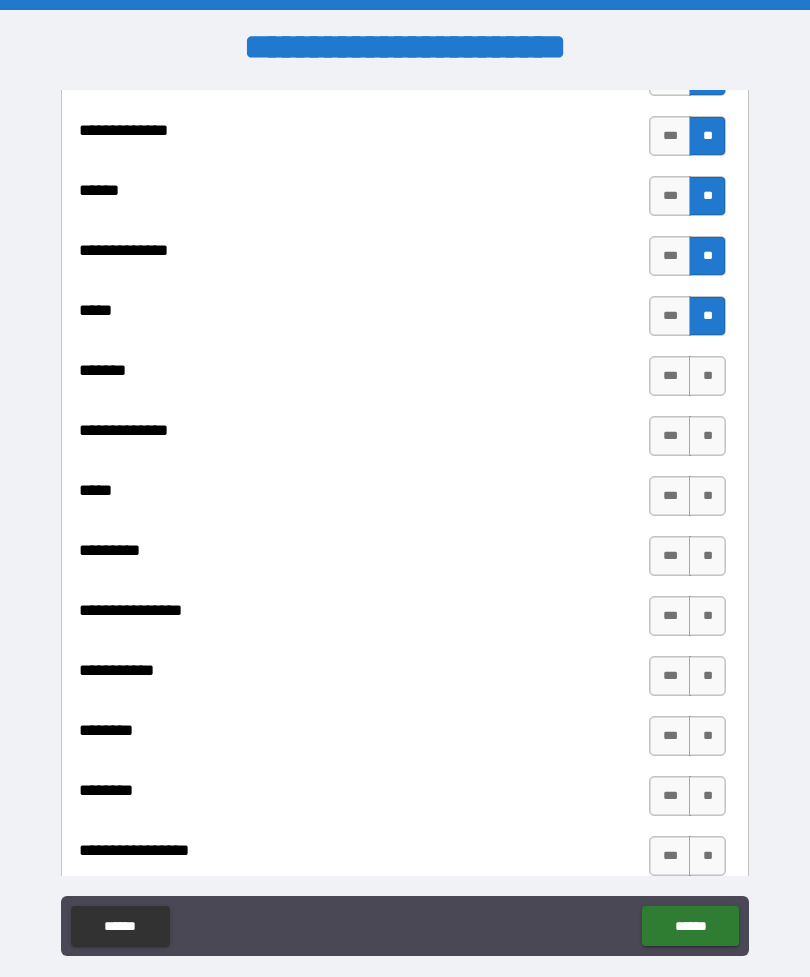 scroll, scrollTop: 1696, scrollLeft: 0, axis: vertical 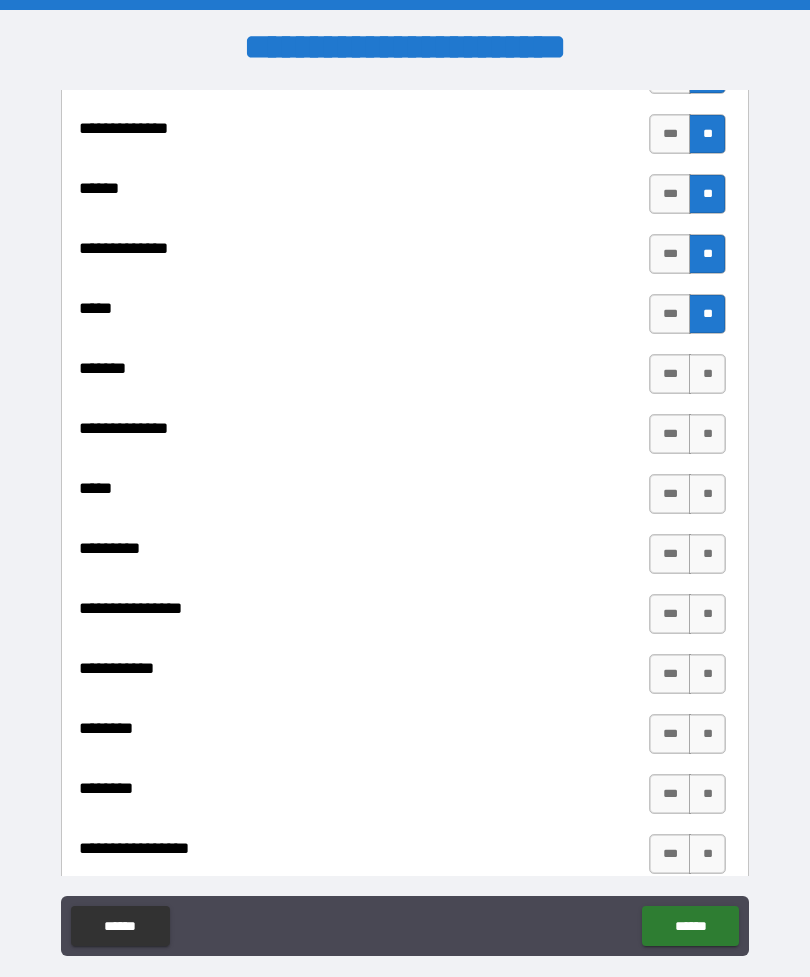 click on "**" at bounding box center (707, 374) 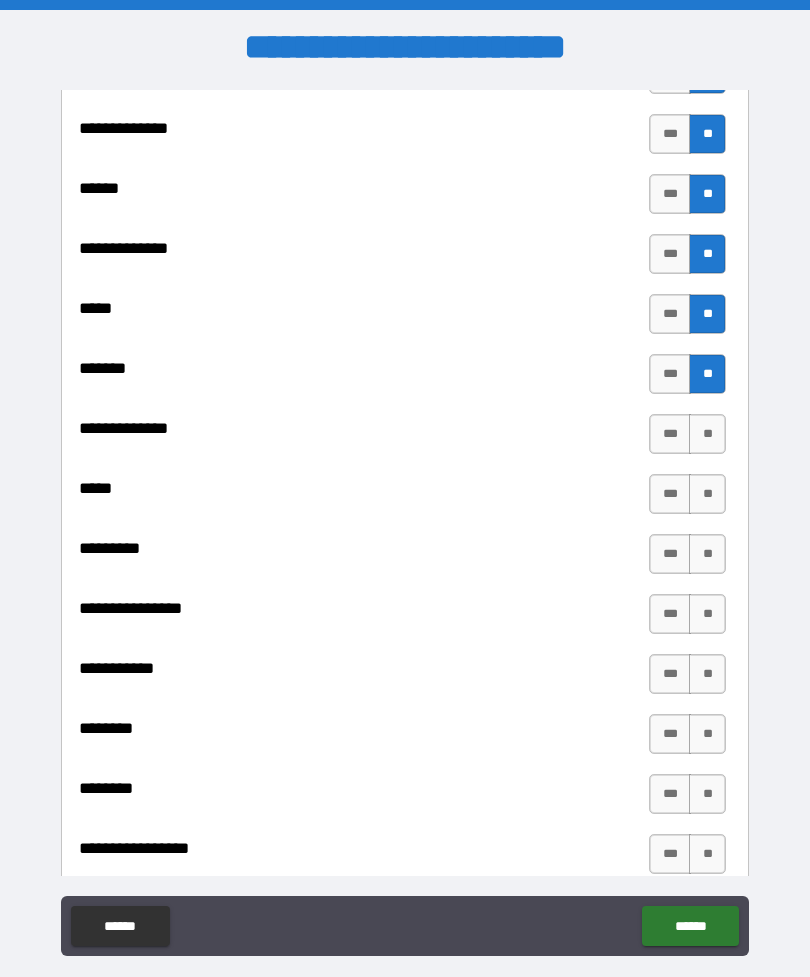 click on "**" at bounding box center (707, 434) 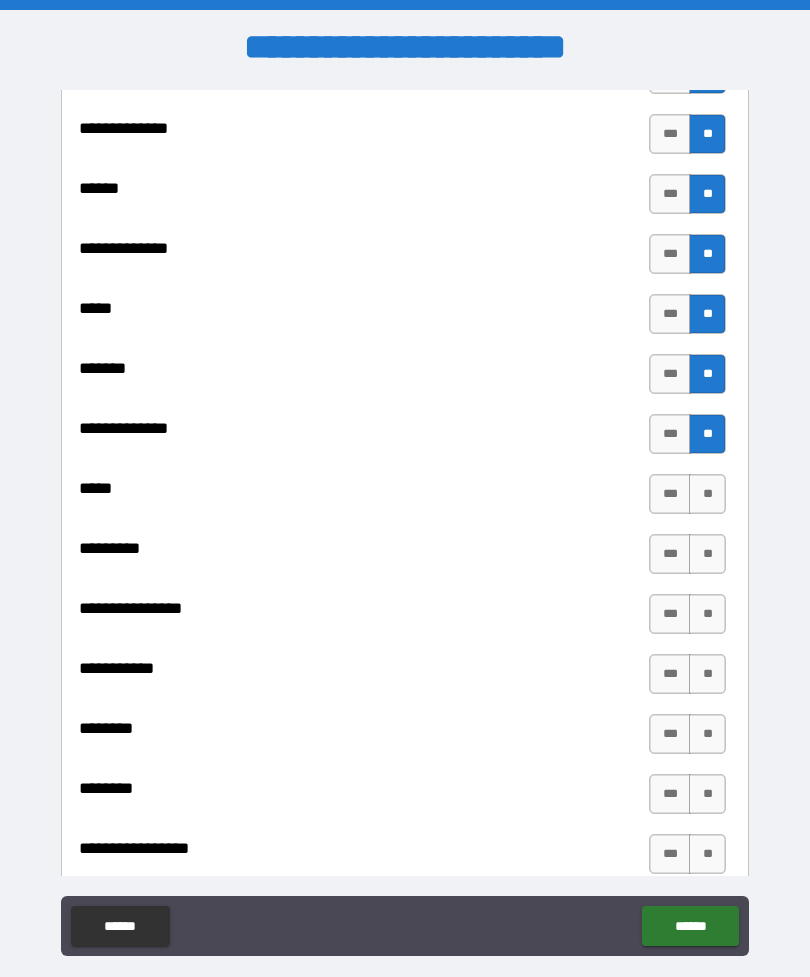 click on "**" at bounding box center [707, 494] 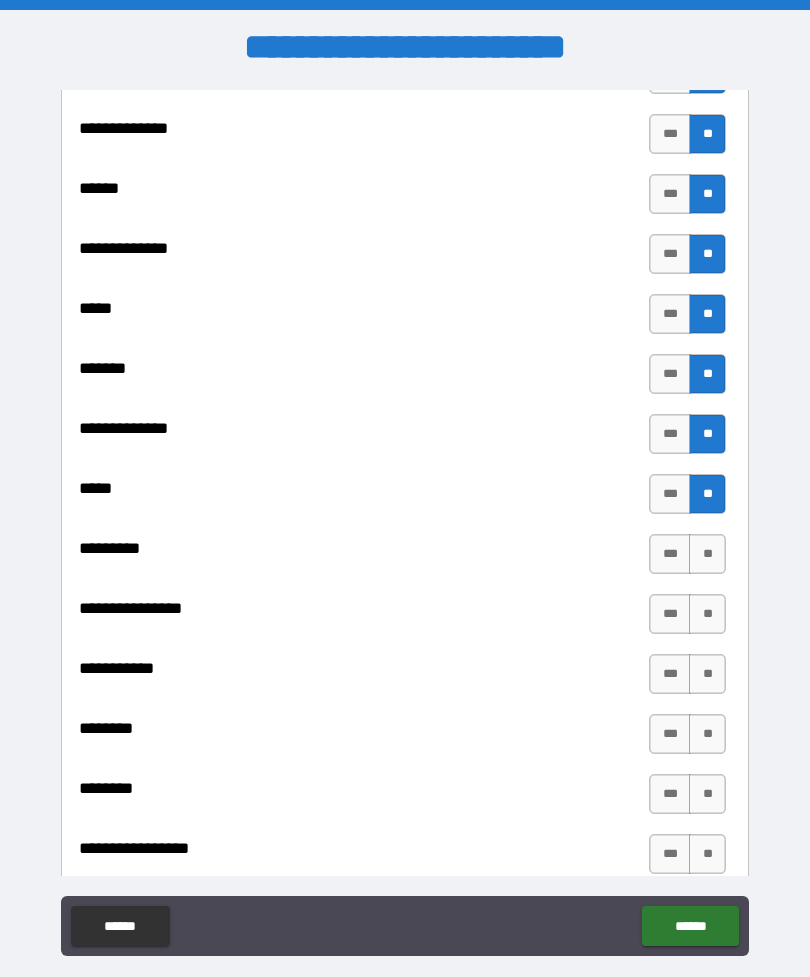 click on "**" at bounding box center (707, 554) 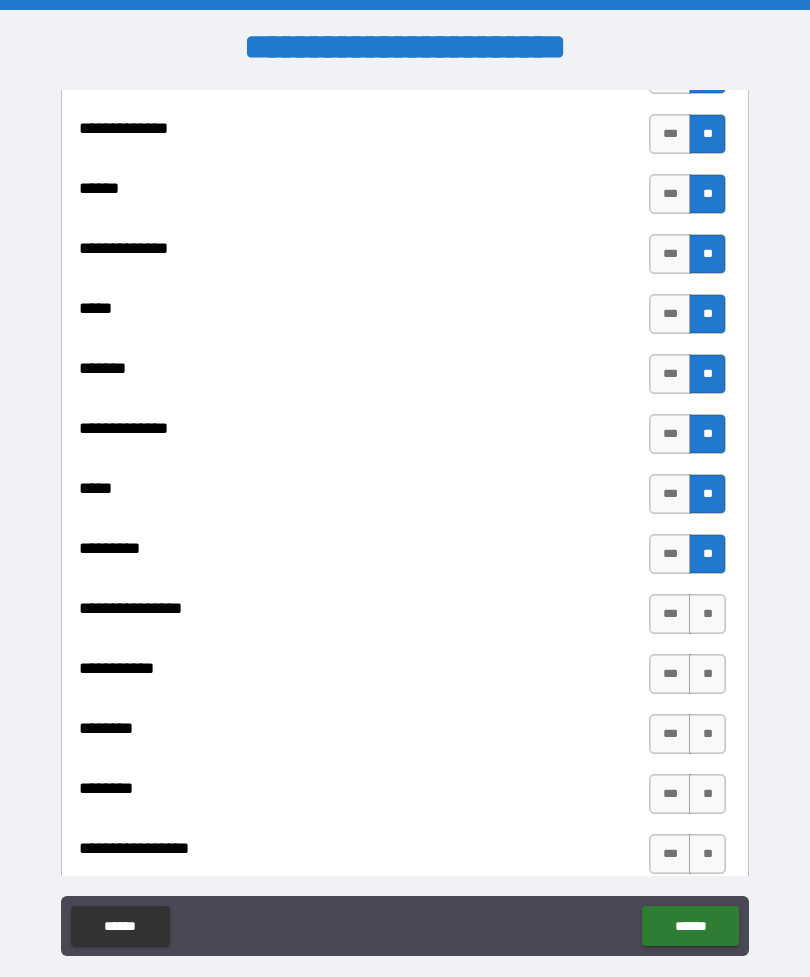 click on "**" at bounding box center (707, 614) 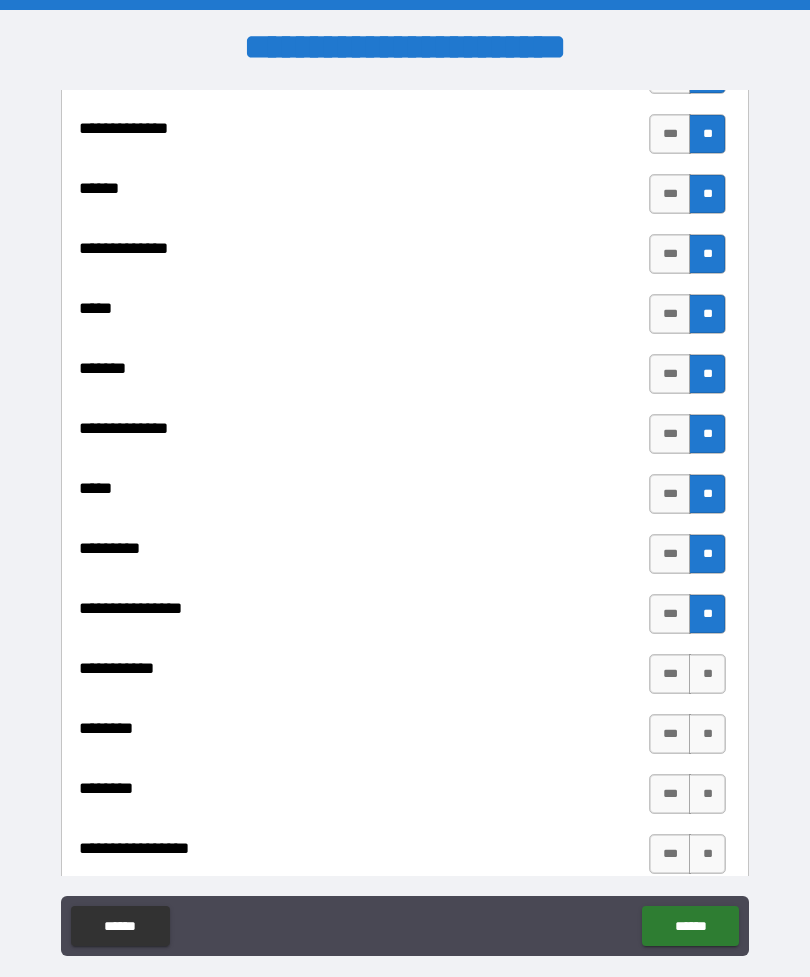 click on "**" at bounding box center (707, 674) 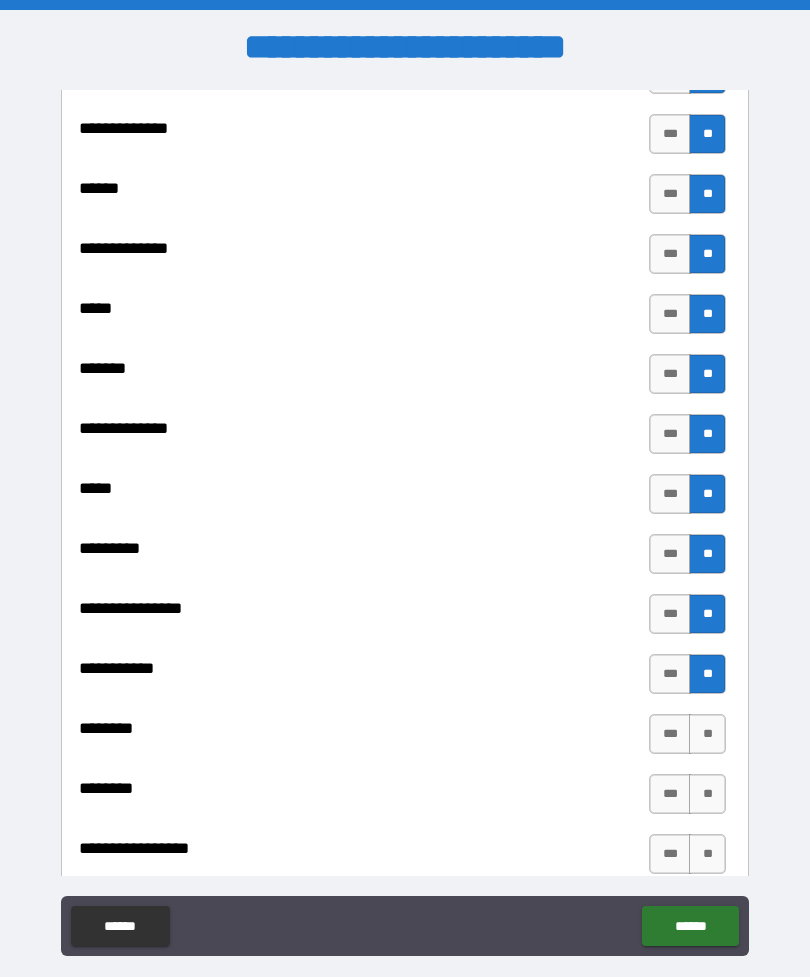 click on "**" at bounding box center [707, 734] 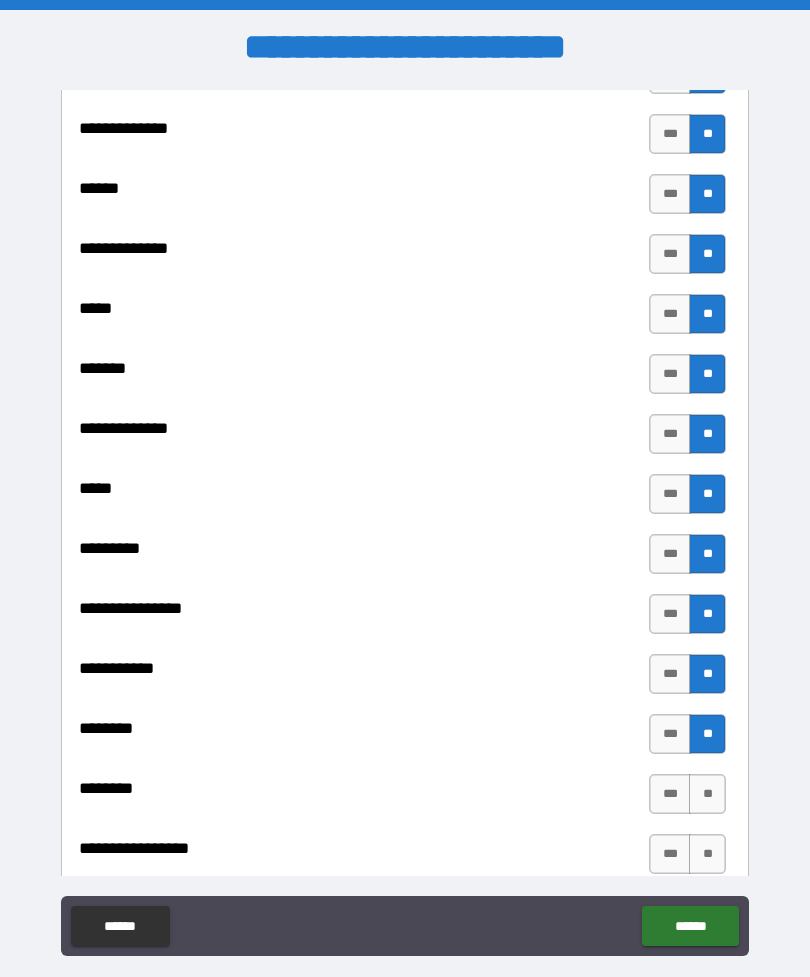 click on "**" at bounding box center [707, 794] 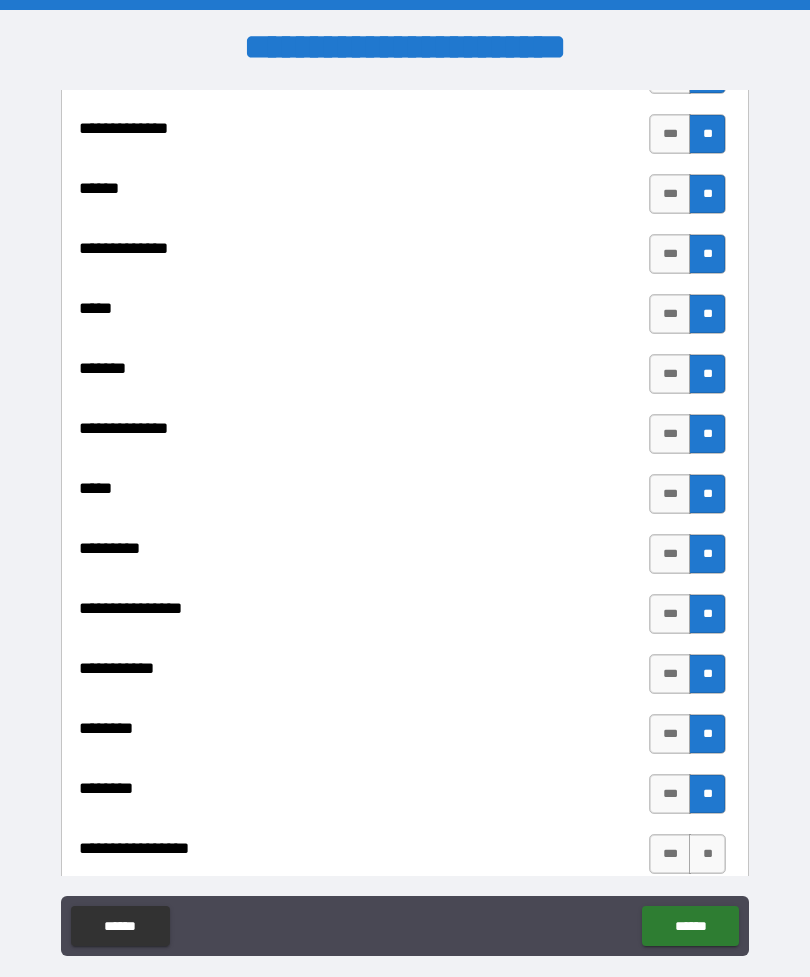 click on "**" at bounding box center [707, 854] 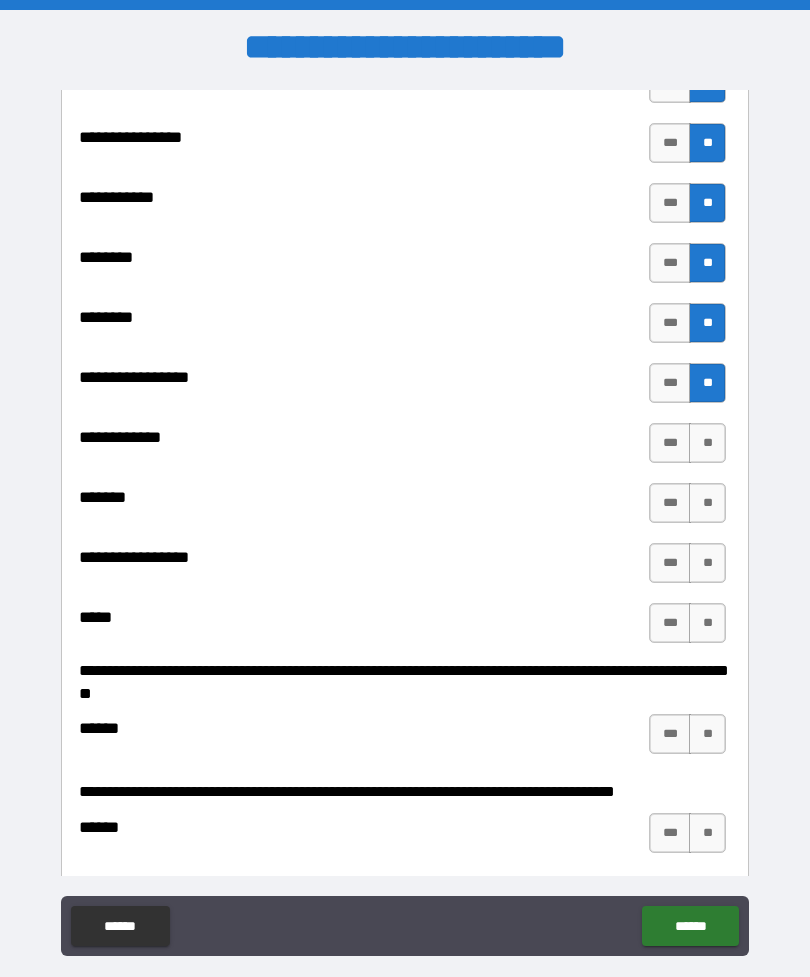 scroll, scrollTop: 2225, scrollLeft: 0, axis: vertical 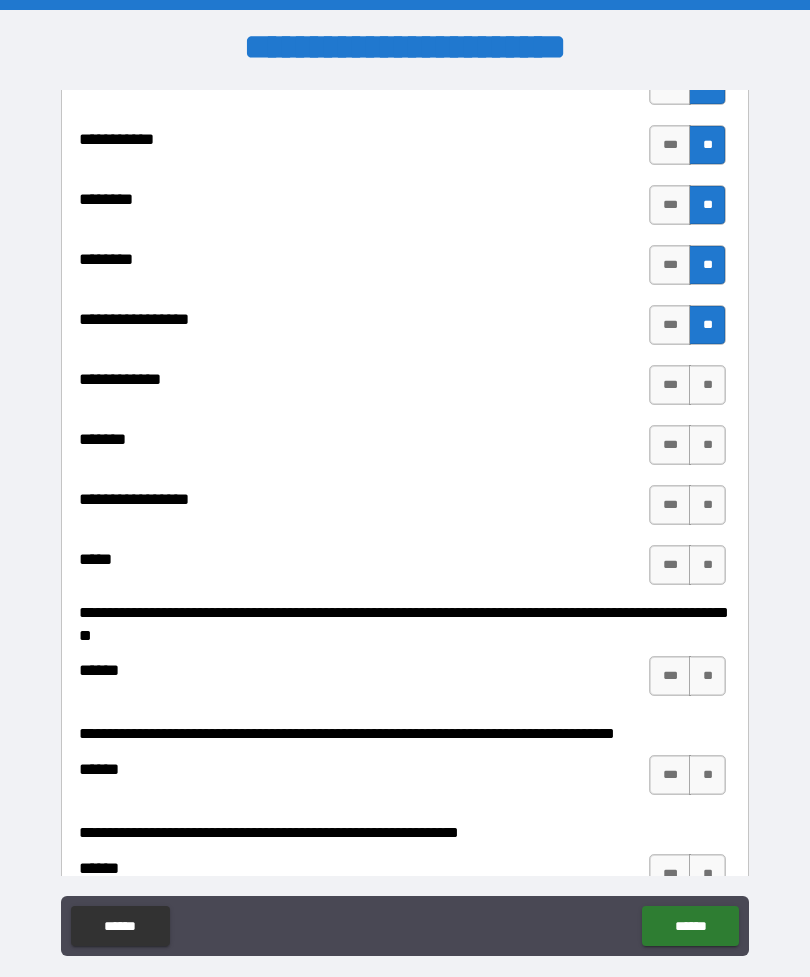 click on "**" at bounding box center (707, 385) 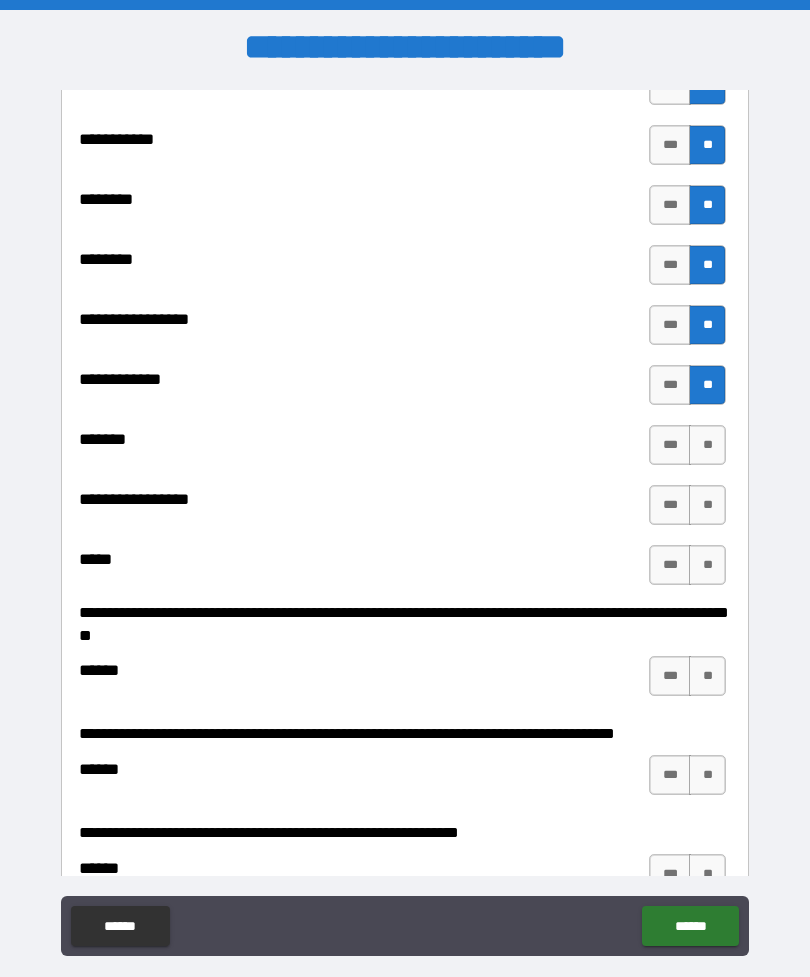 click on "**" at bounding box center [707, 445] 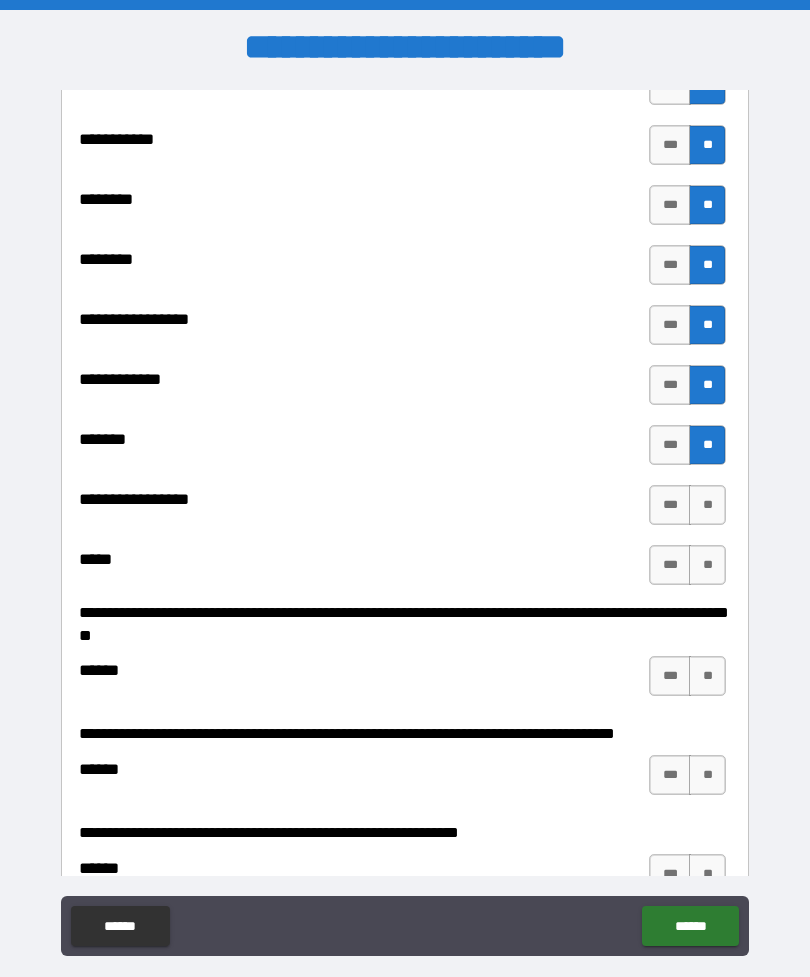 click on "**" at bounding box center (707, 505) 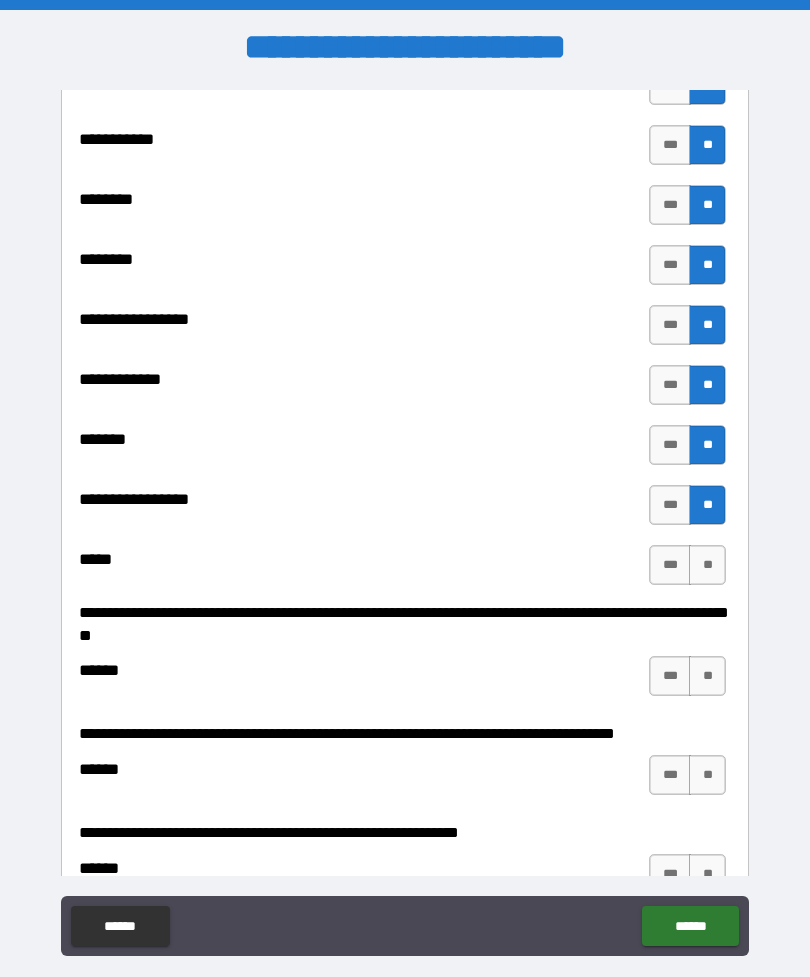click on "**" at bounding box center [707, 565] 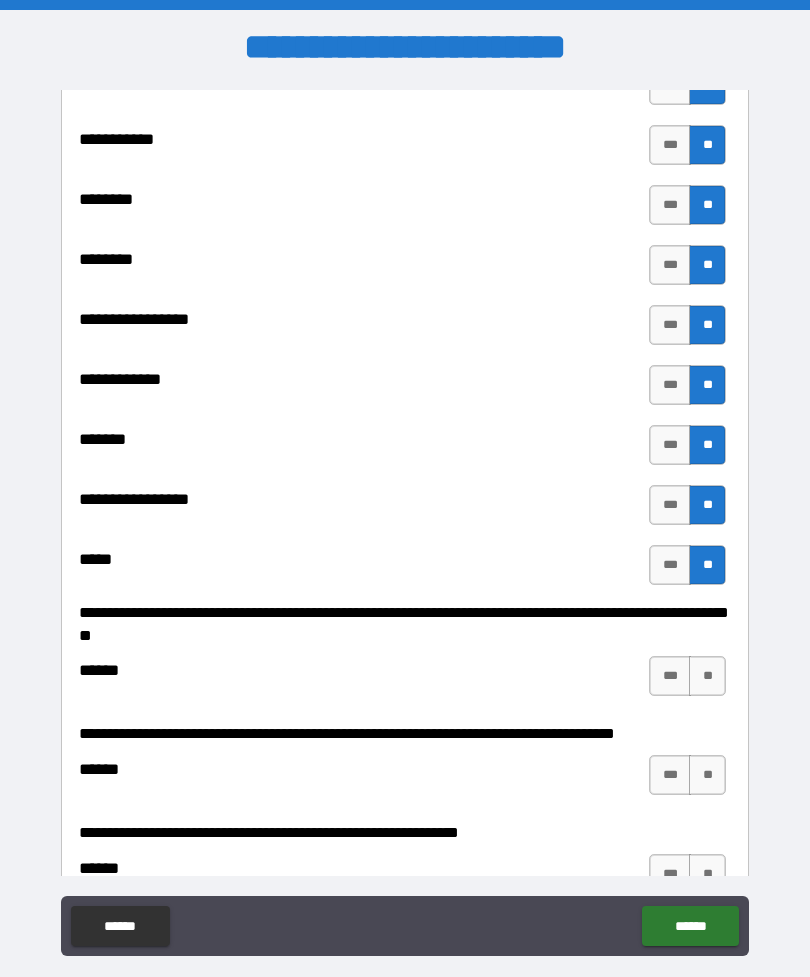 click on "**" at bounding box center [707, 676] 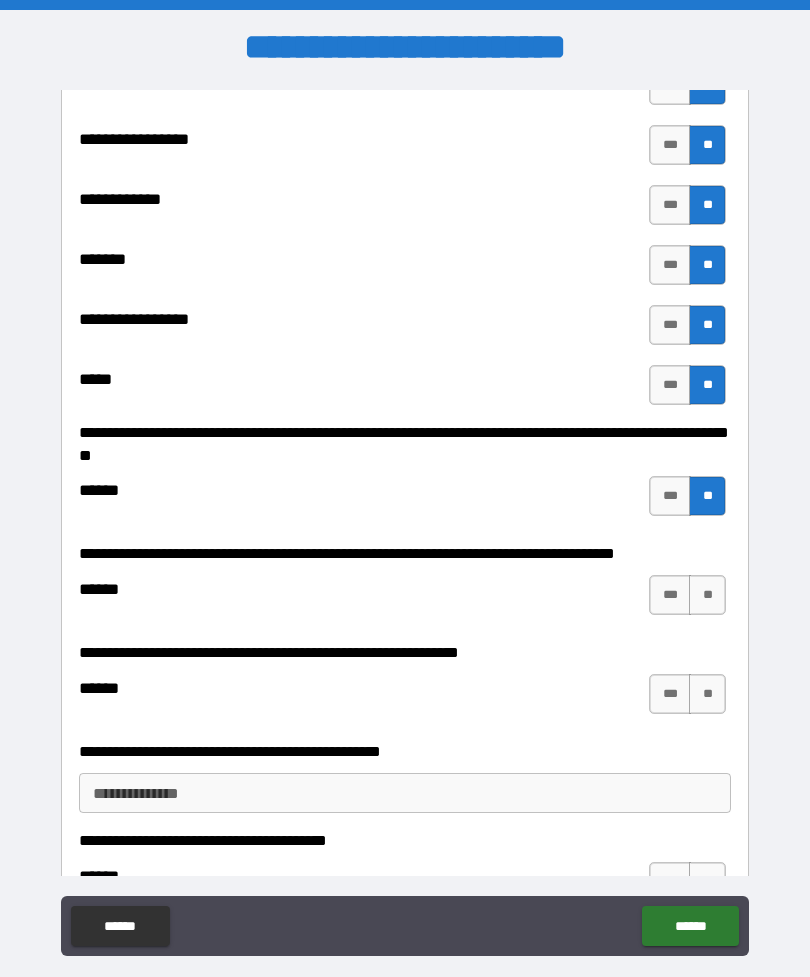 scroll, scrollTop: 2406, scrollLeft: 0, axis: vertical 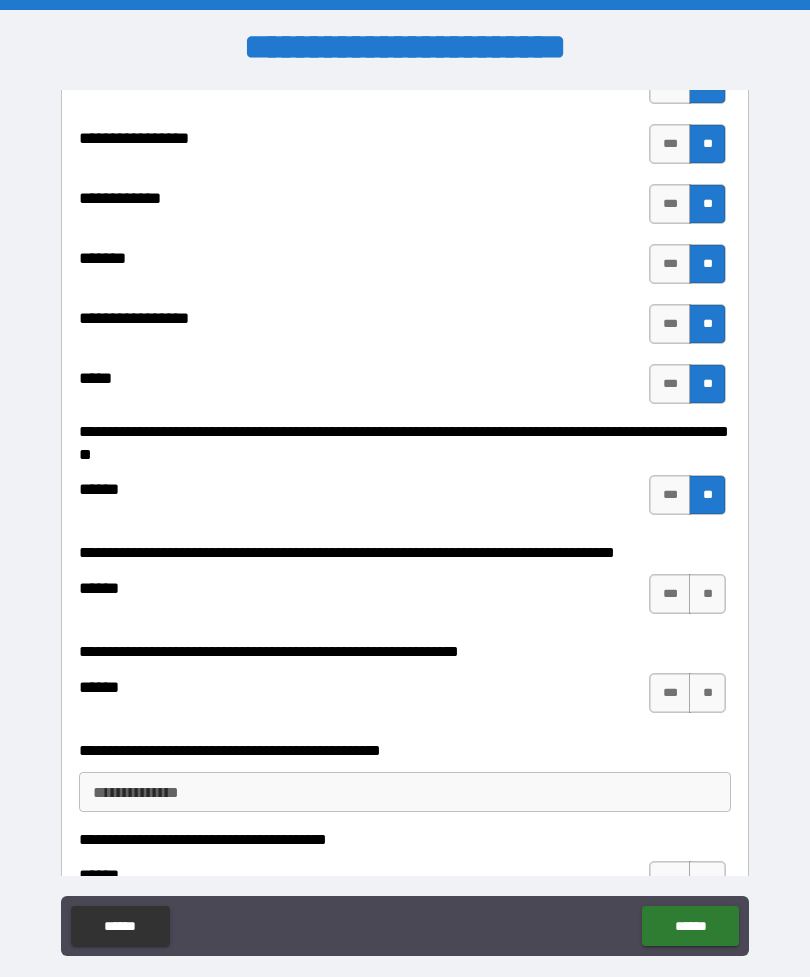 click on "**" at bounding box center [707, 594] 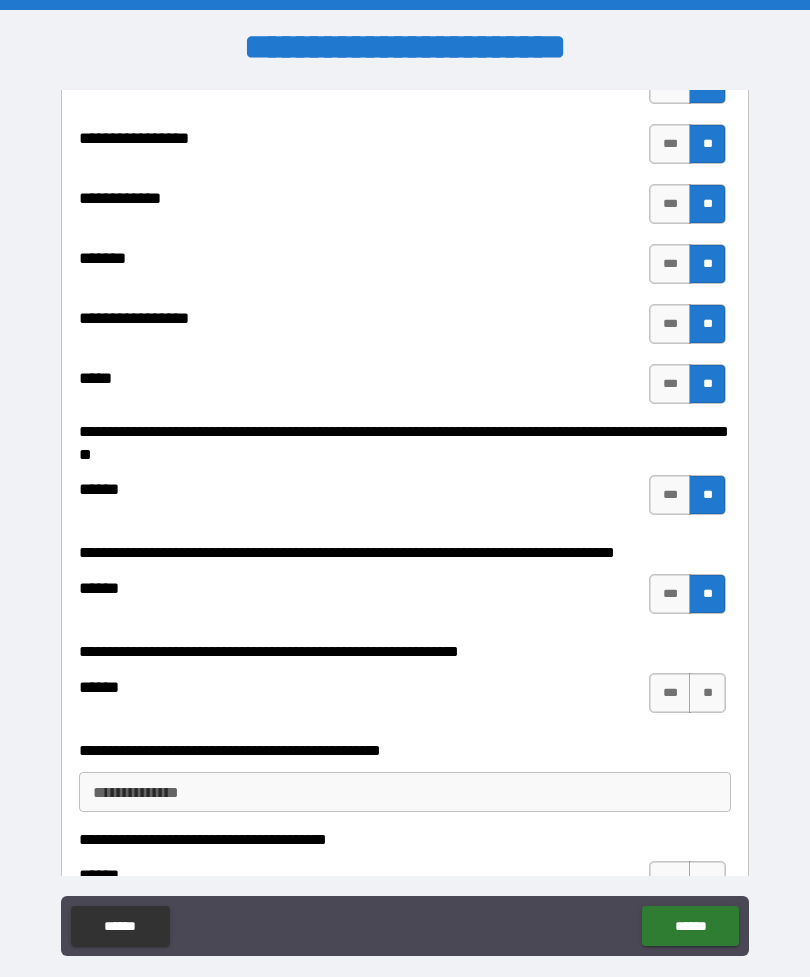 click on "**" at bounding box center (707, 693) 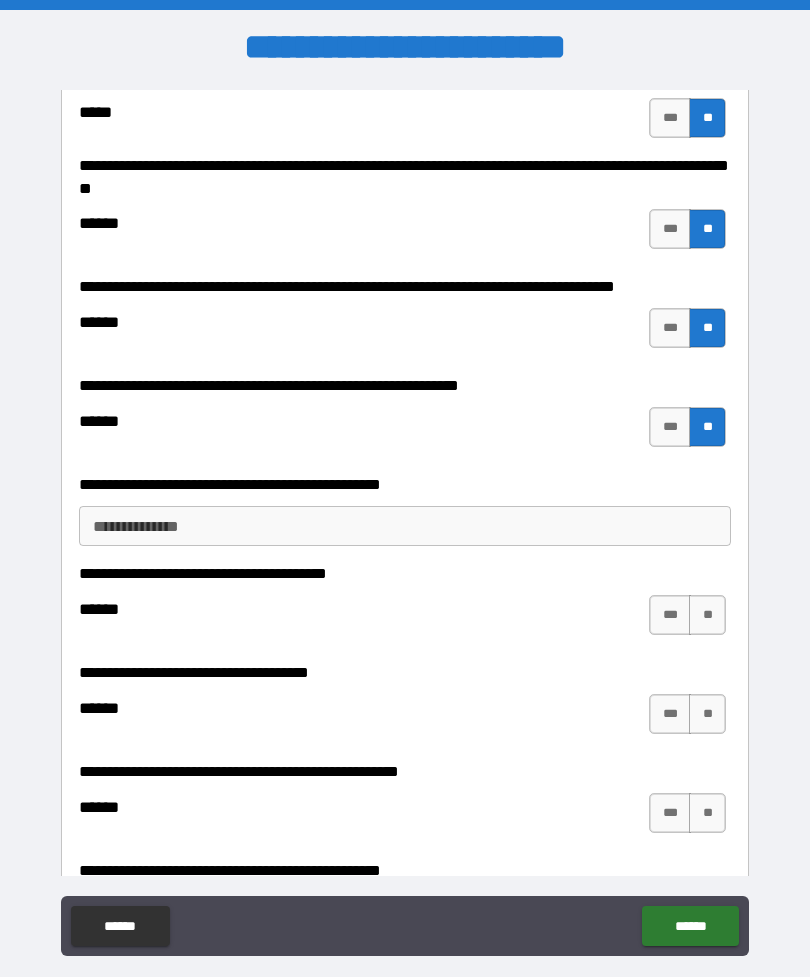 scroll, scrollTop: 2676, scrollLeft: 0, axis: vertical 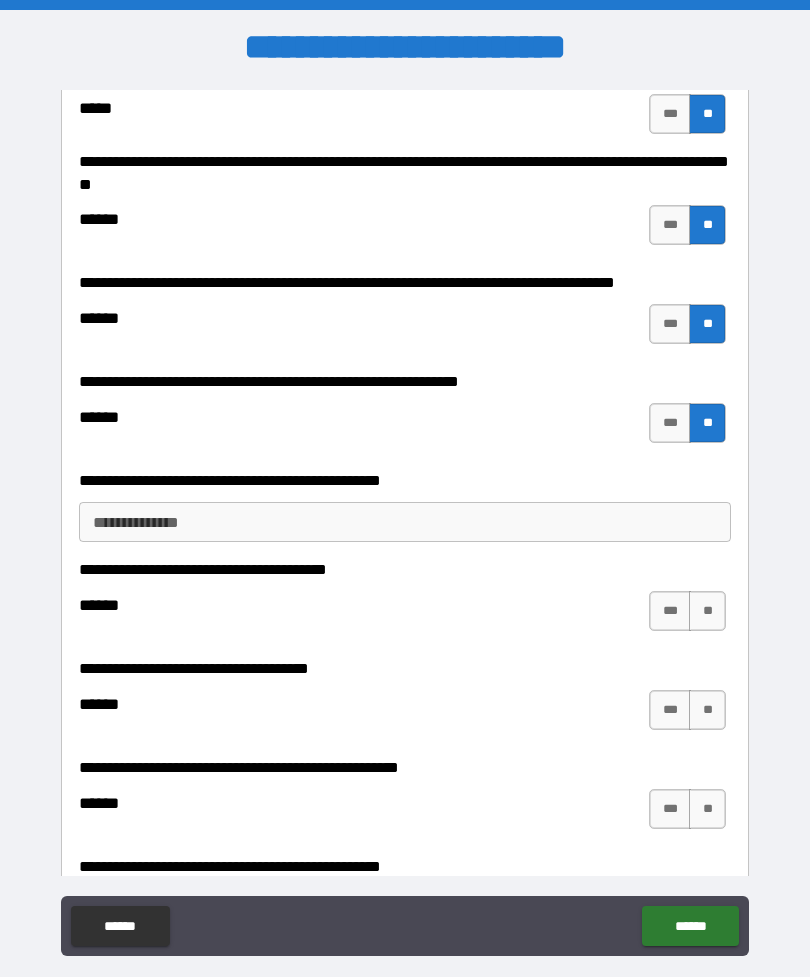 click on "**********" at bounding box center [405, 522] 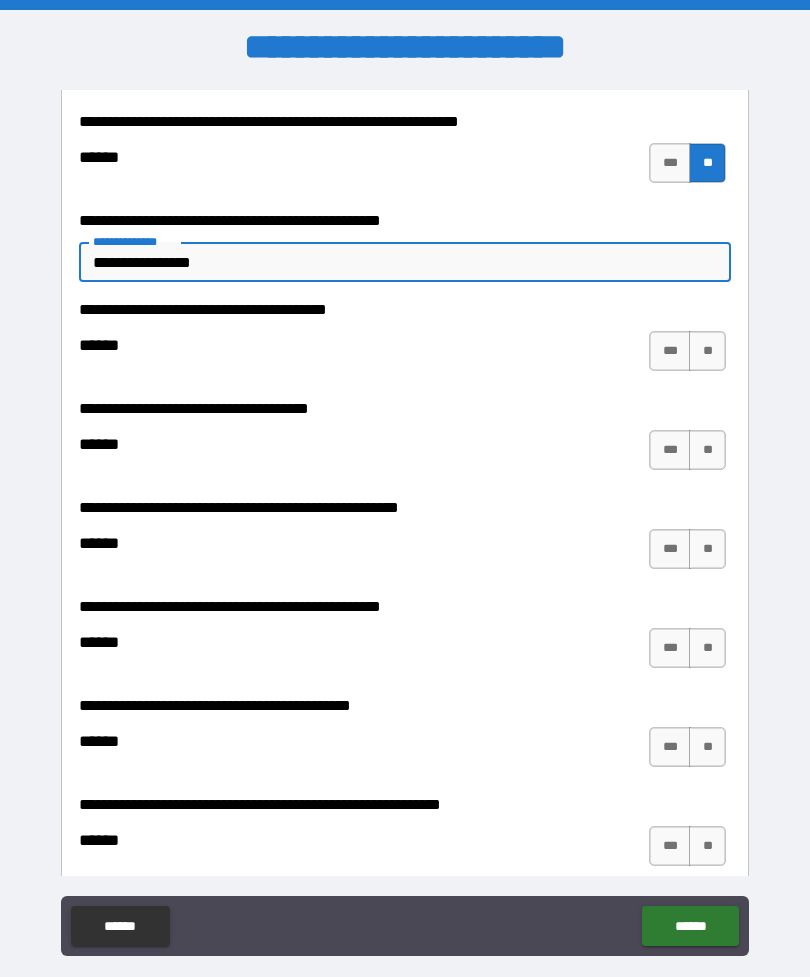 scroll, scrollTop: 2937, scrollLeft: 0, axis: vertical 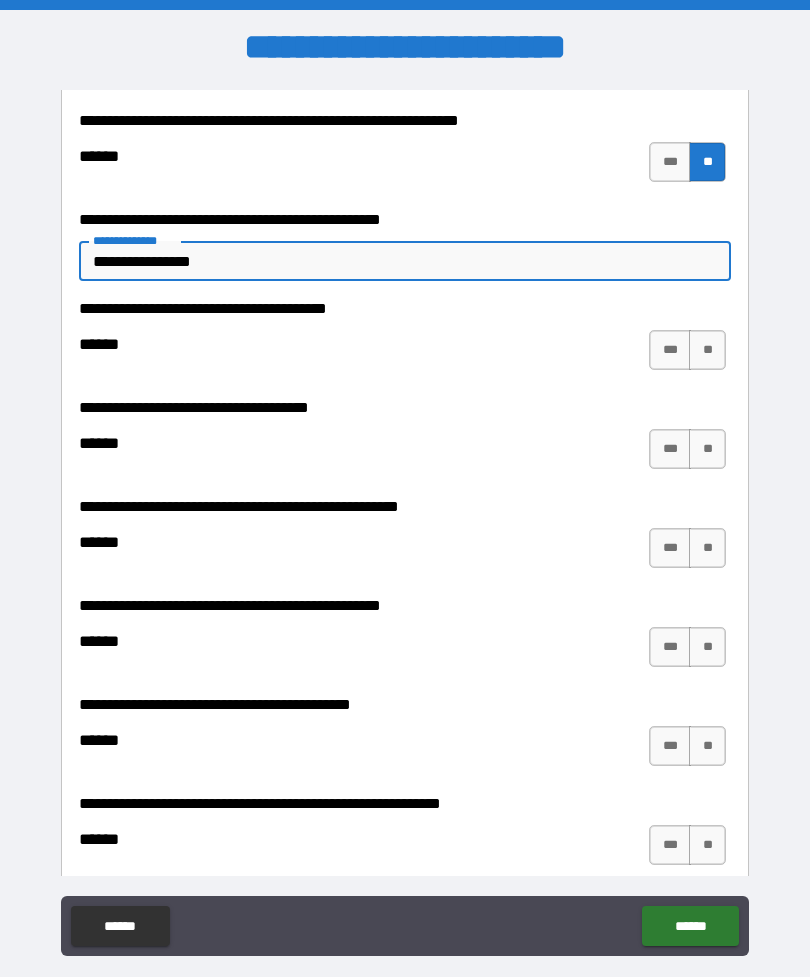 type on "**********" 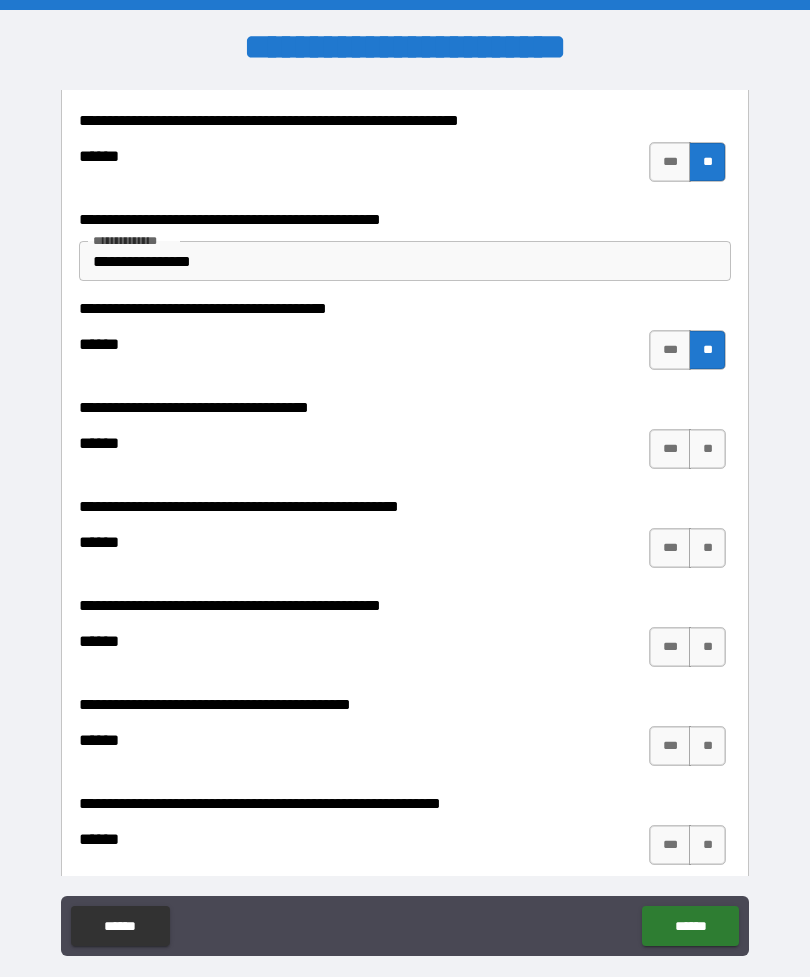 click on "***" at bounding box center [670, 449] 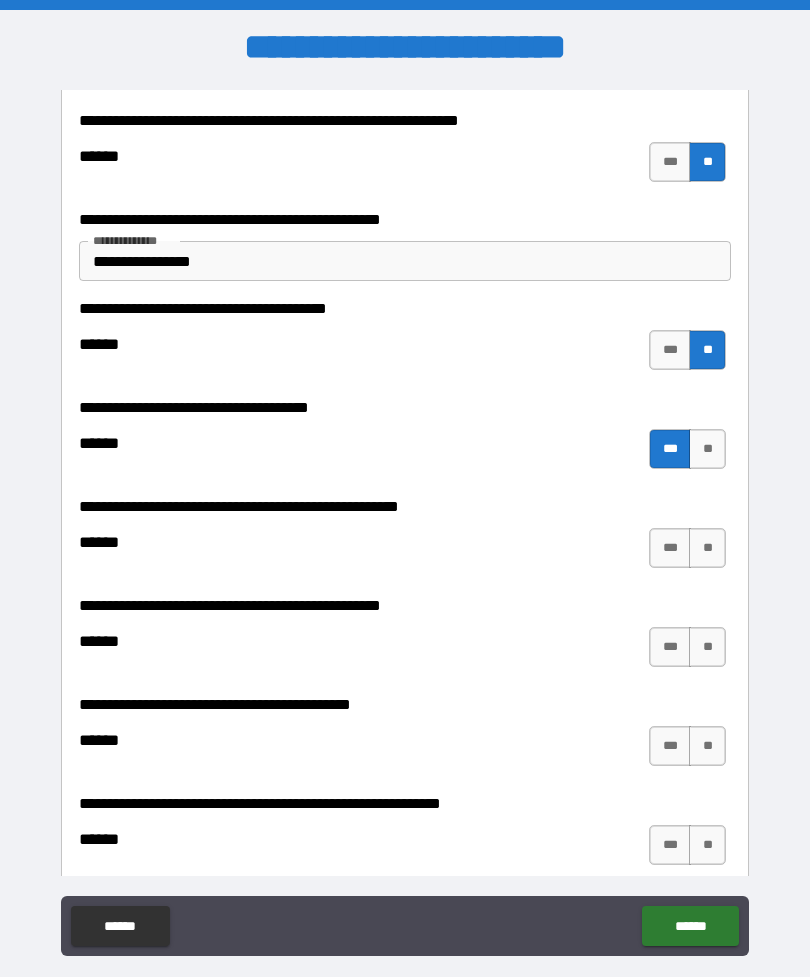 click on "**" at bounding box center (707, 548) 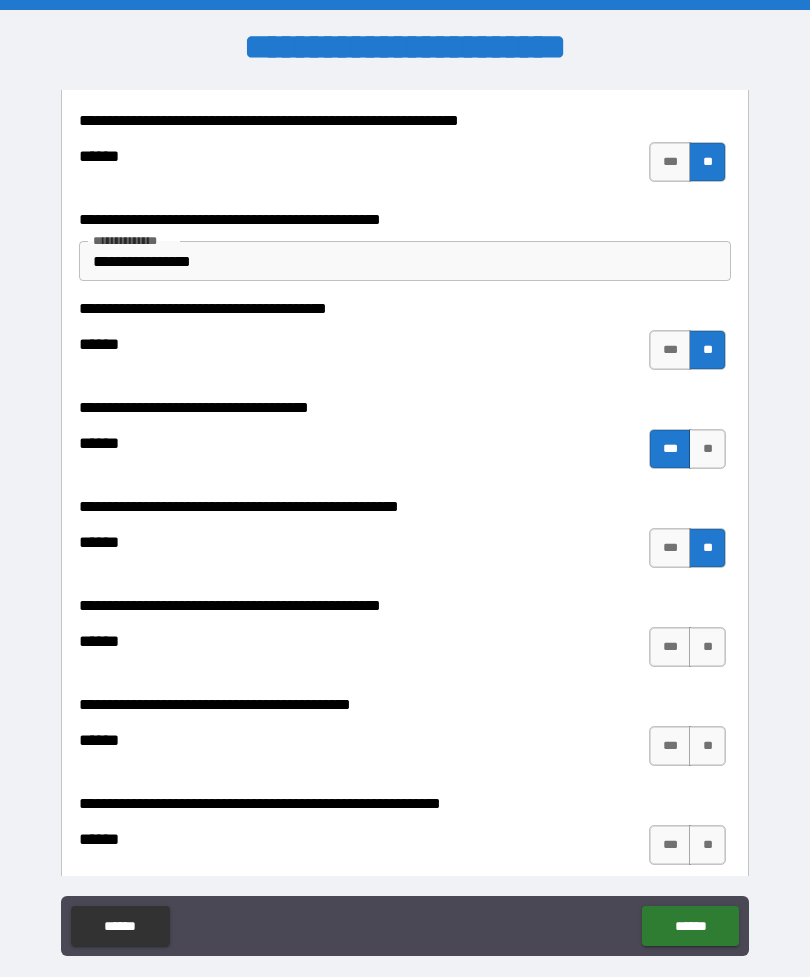 click on "**" at bounding box center (707, 647) 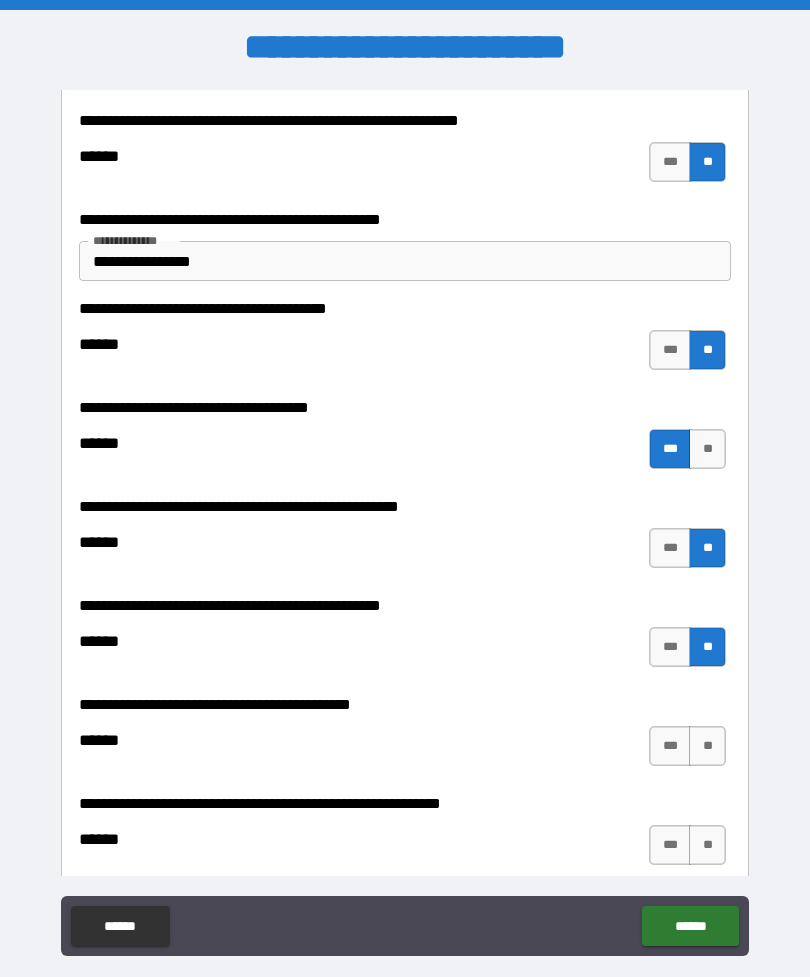 click on "**" at bounding box center [707, 746] 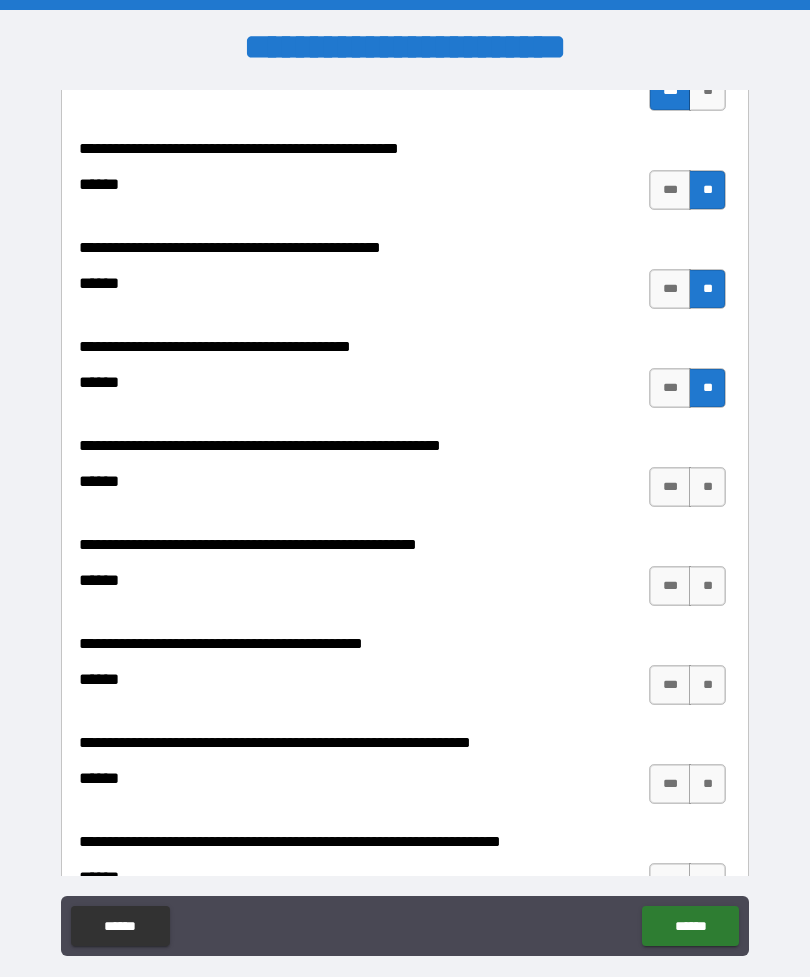 scroll, scrollTop: 3303, scrollLeft: 0, axis: vertical 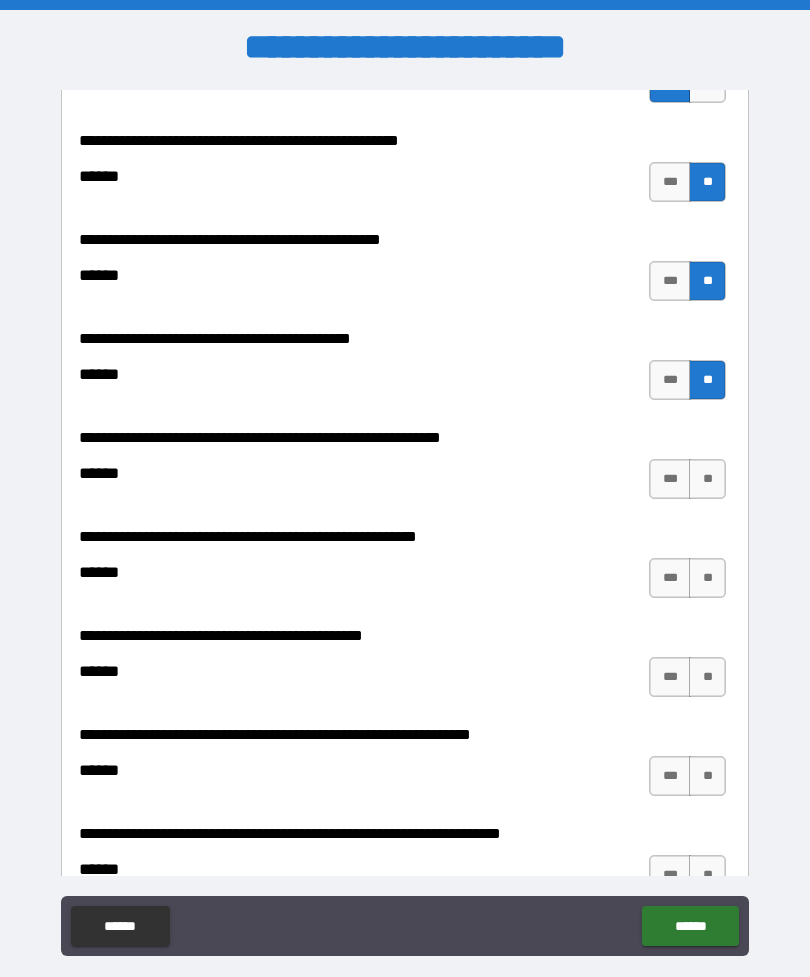 click on "**" at bounding box center [707, 479] 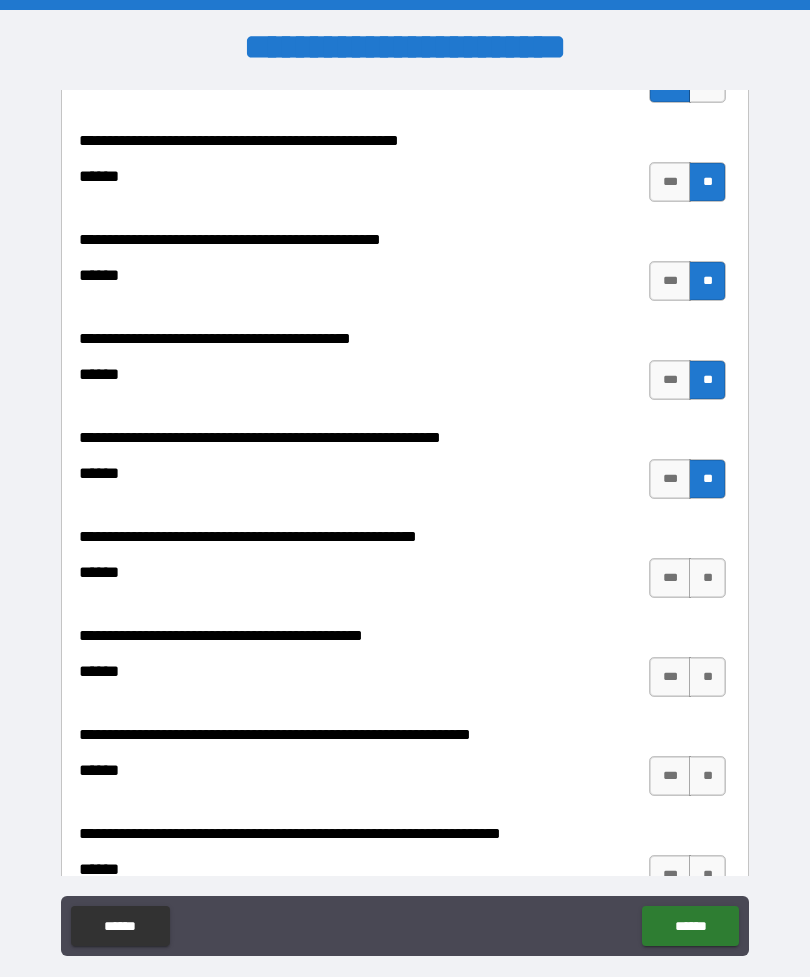 click on "**" at bounding box center [707, 578] 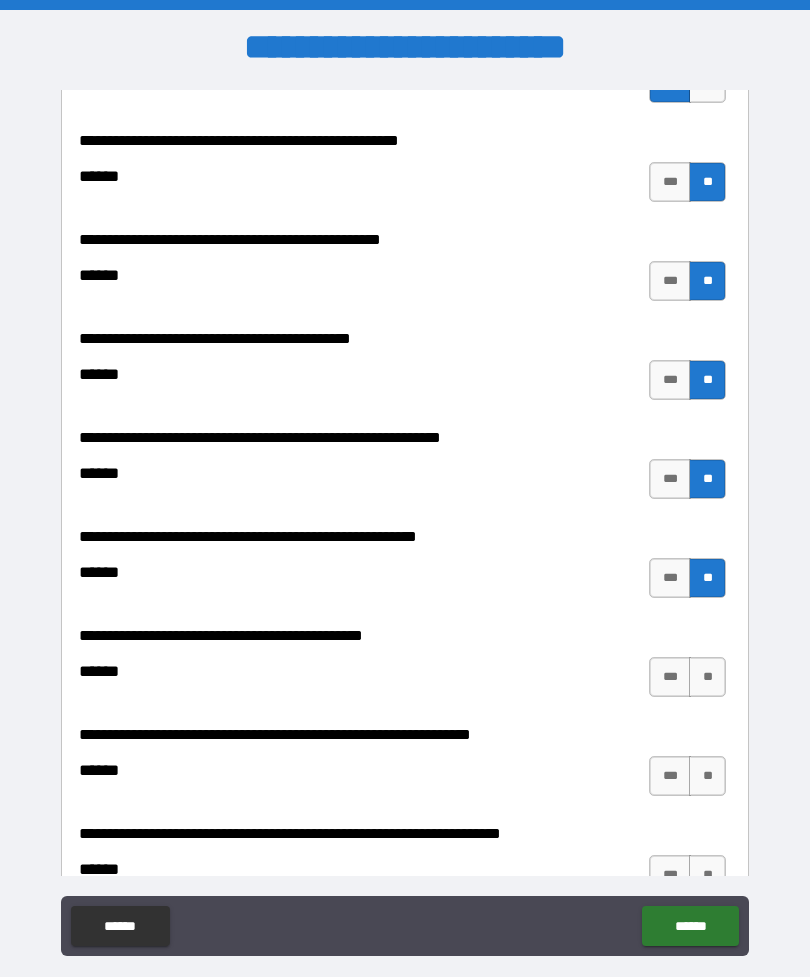 click on "***" at bounding box center [670, 677] 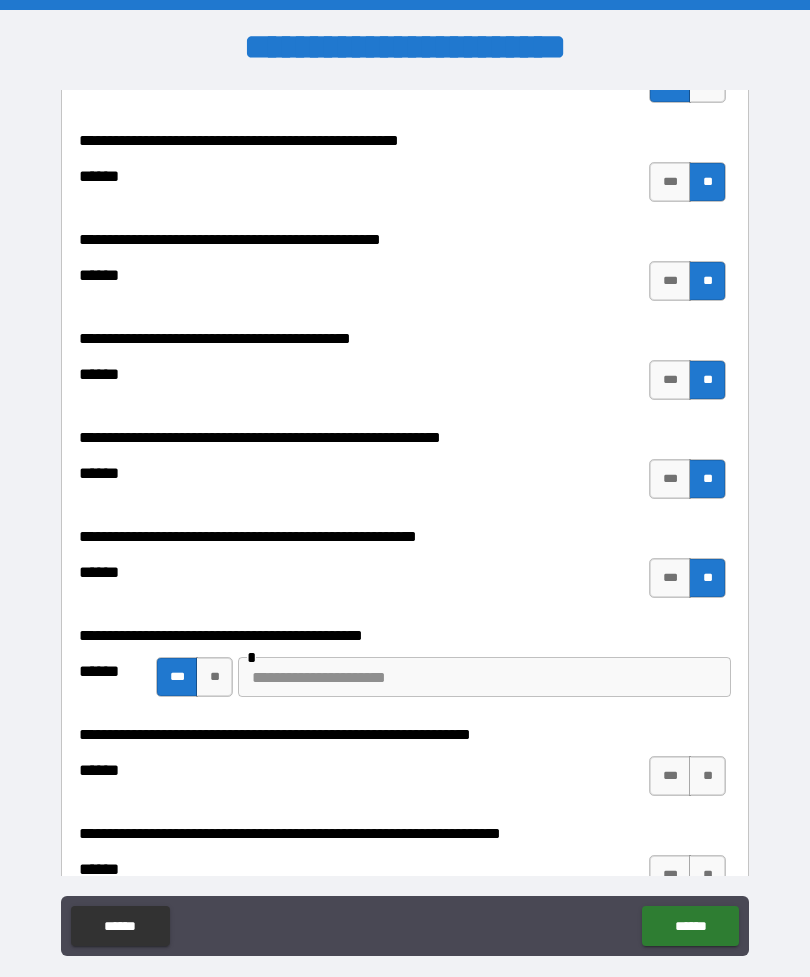 click at bounding box center [484, 677] 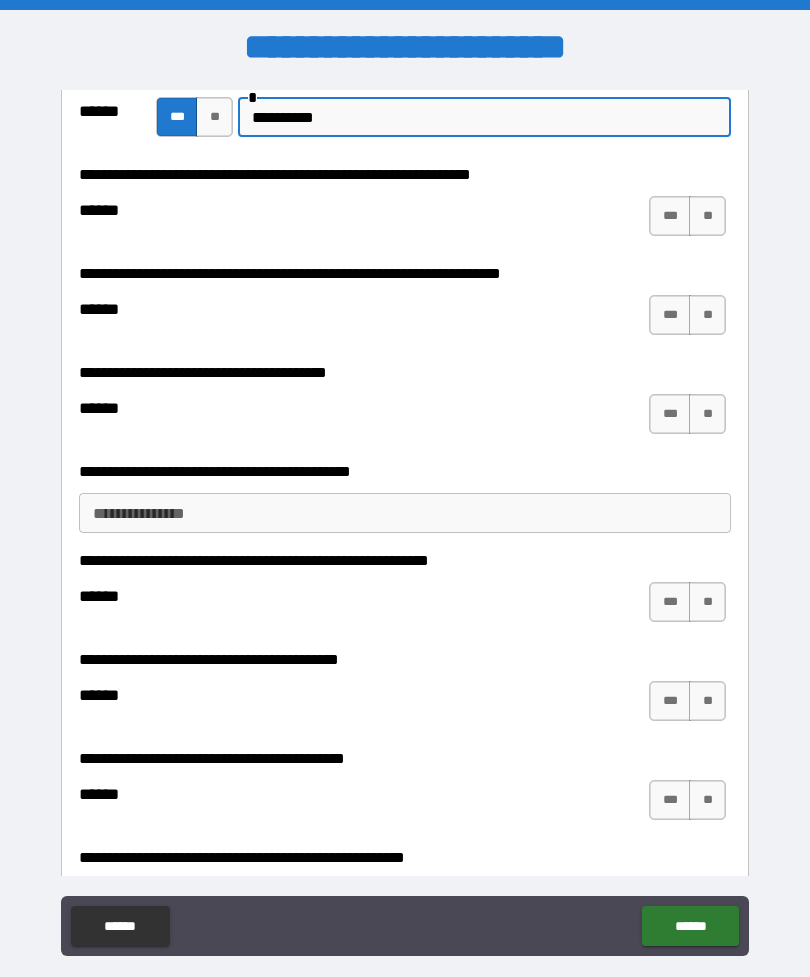 scroll, scrollTop: 3884, scrollLeft: 0, axis: vertical 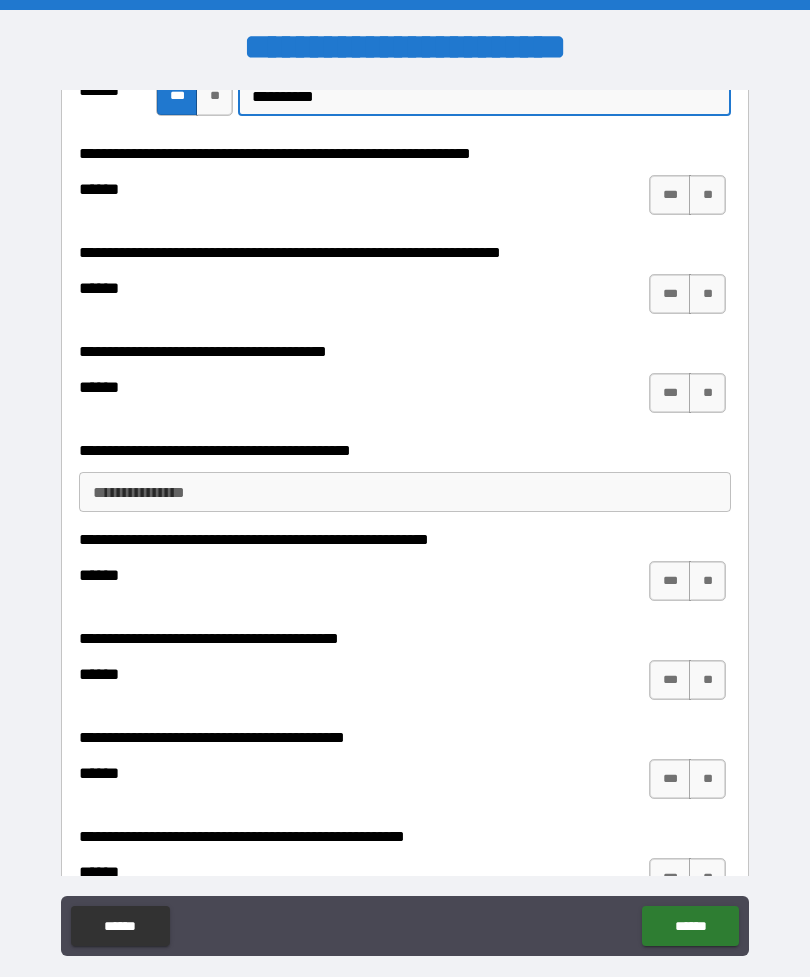 type on "**********" 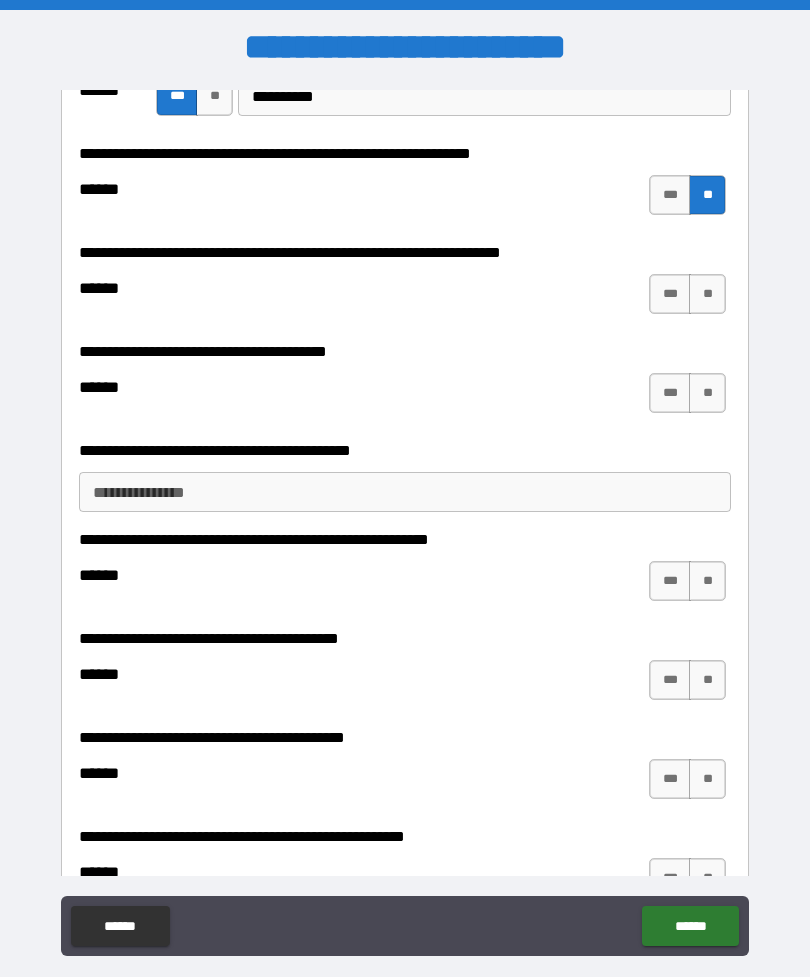 click on "**" at bounding box center (707, 294) 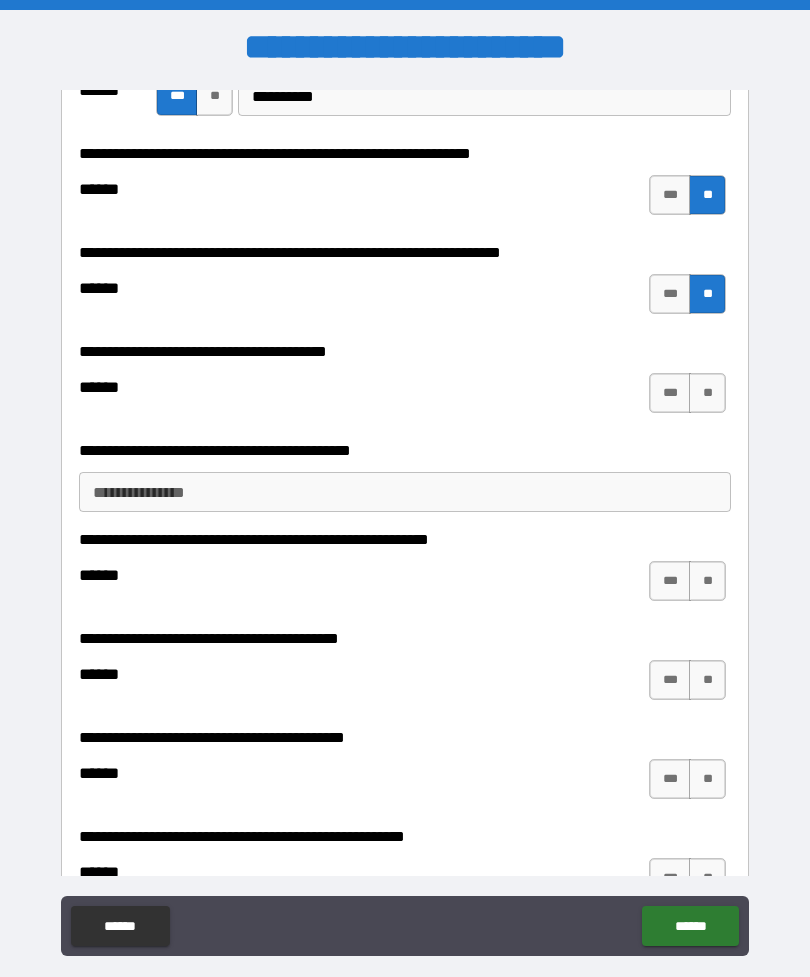click on "**" at bounding box center (707, 393) 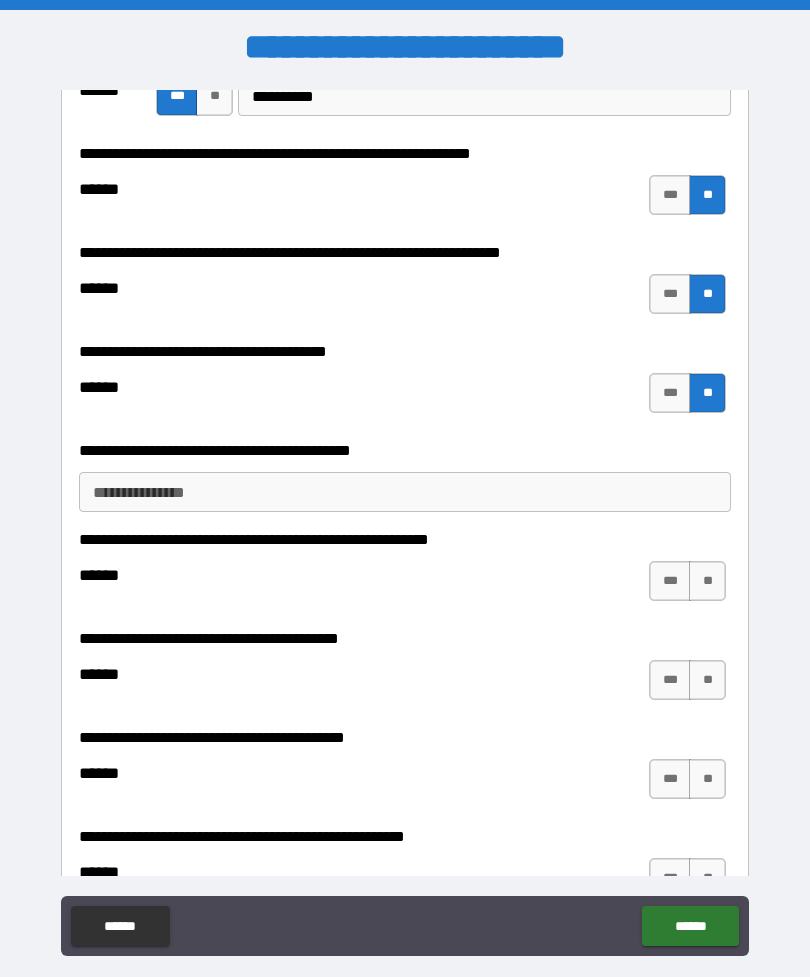 click on "**********" at bounding box center (405, 492) 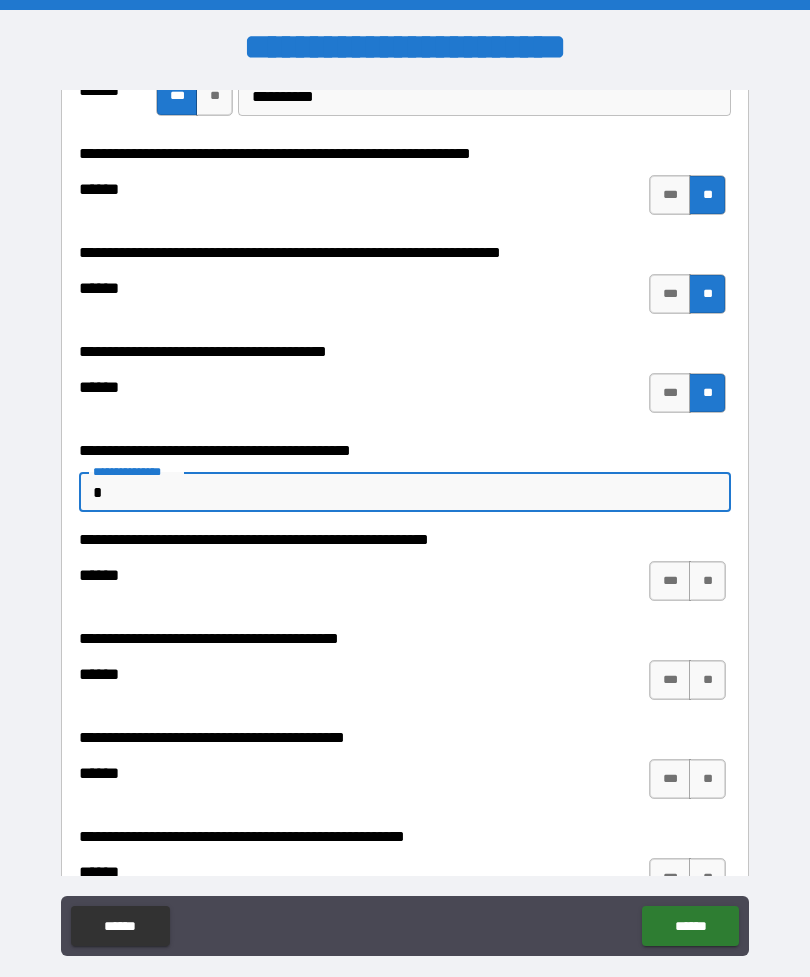 type on "*" 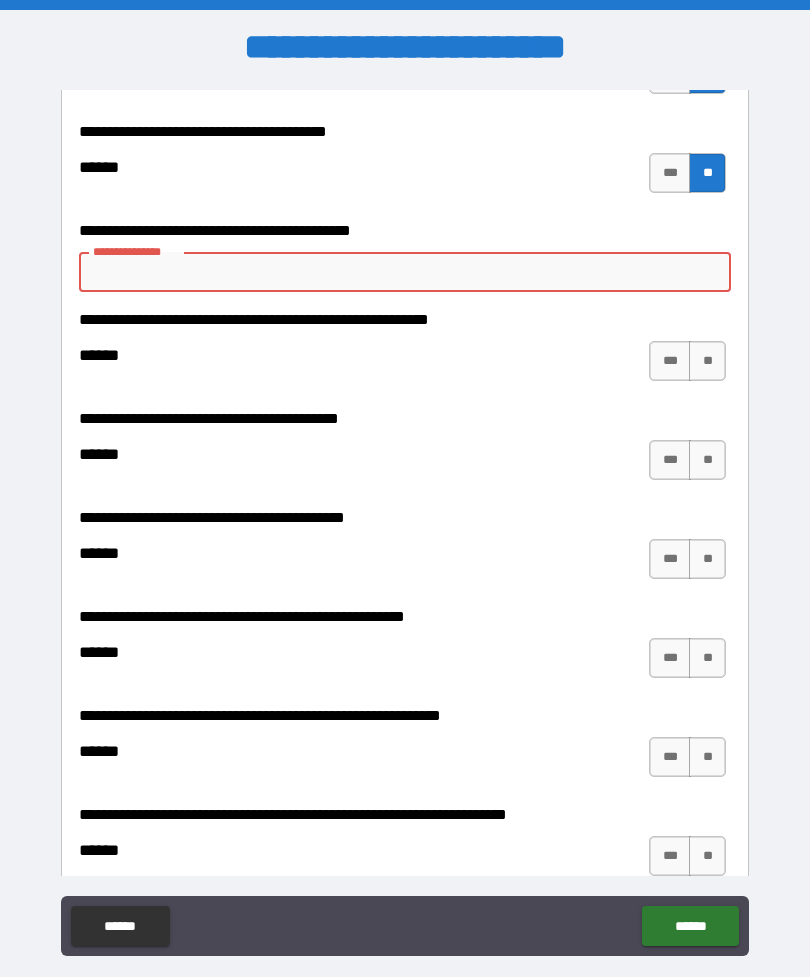 scroll, scrollTop: 4105, scrollLeft: 0, axis: vertical 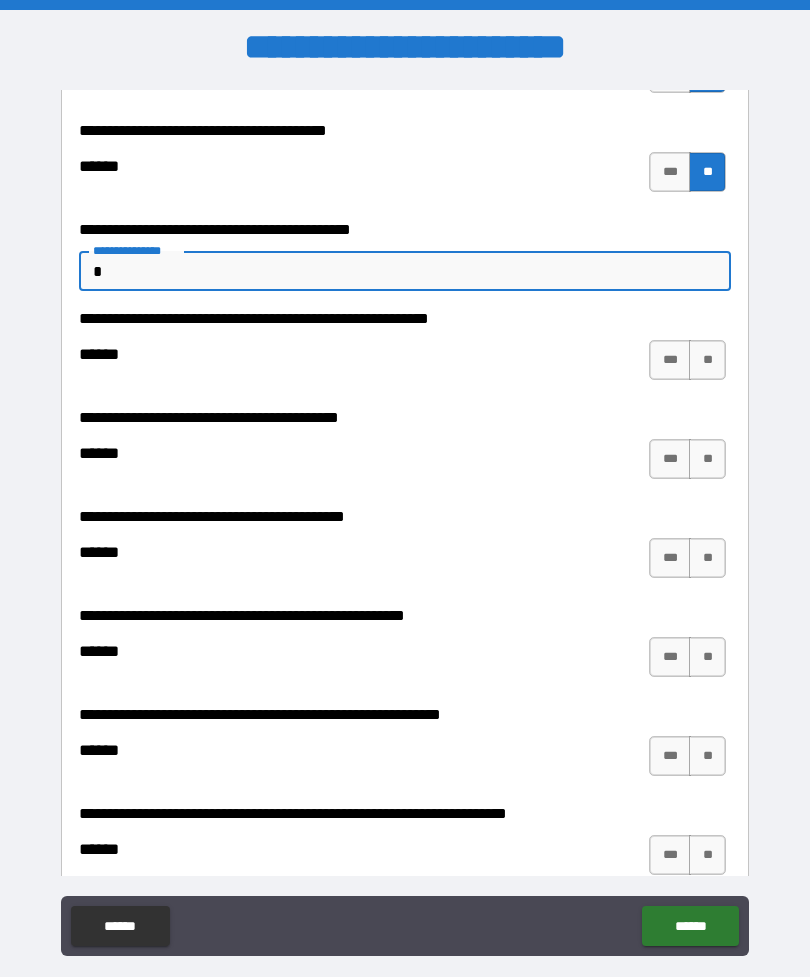 type on "*" 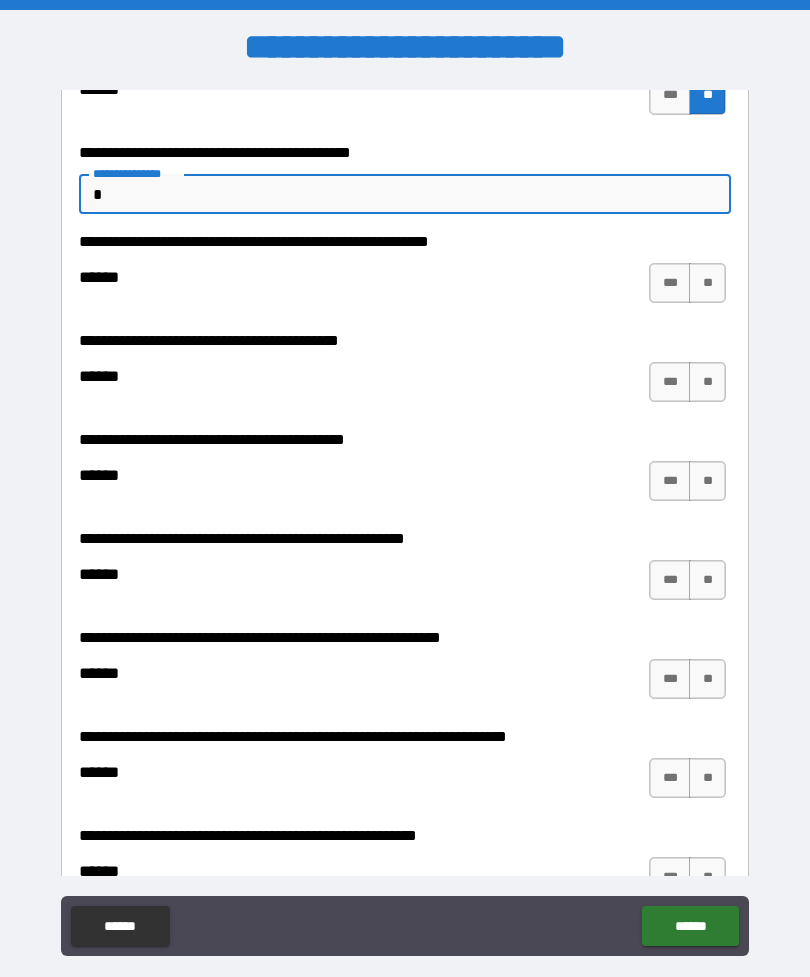 scroll, scrollTop: 4189, scrollLeft: 0, axis: vertical 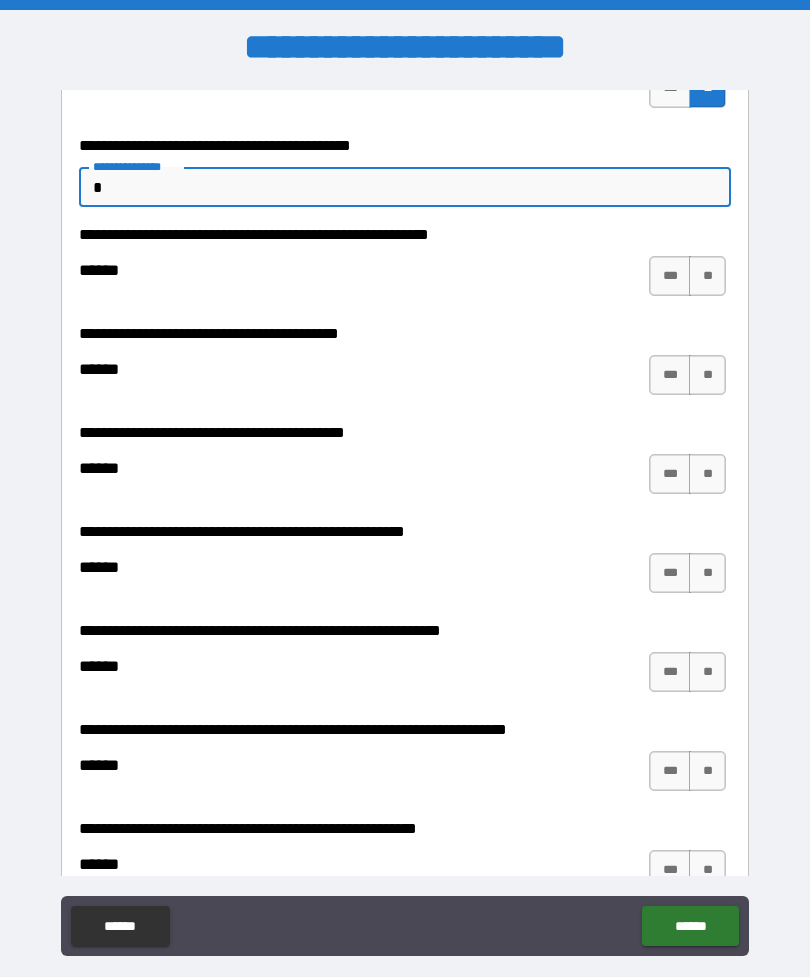 click on "**" at bounding box center [707, 276] 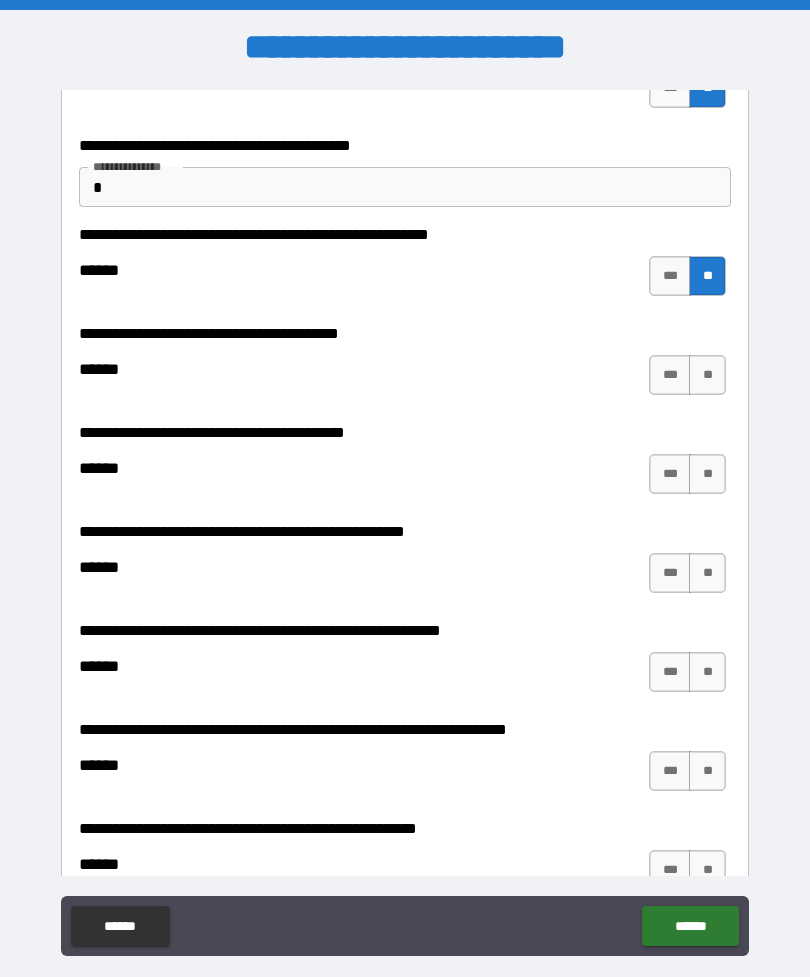 click on "**" at bounding box center (707, 375) 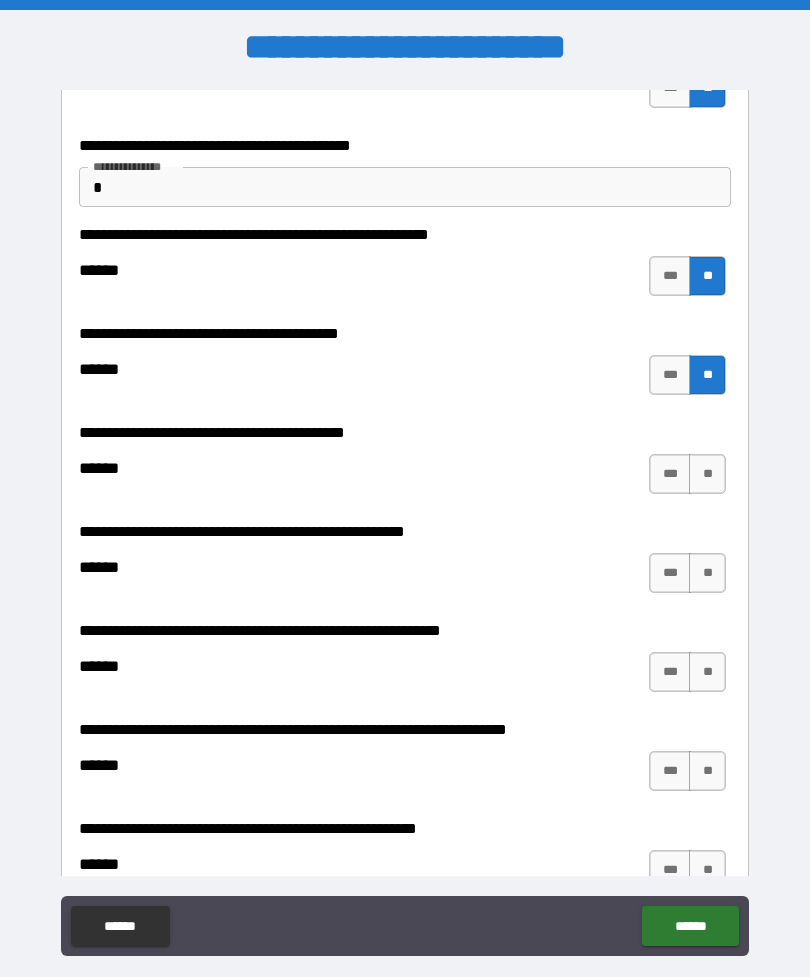 click on "**" at bounding box center [707, 474] 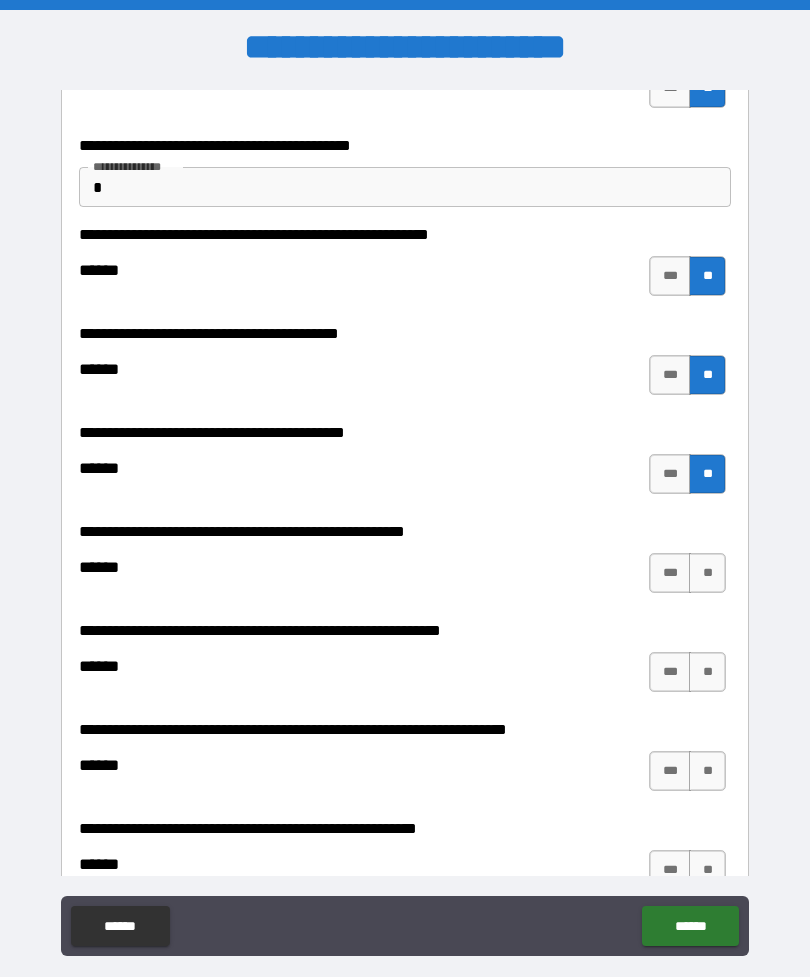 click on "**" at bounding box center (707, 573) 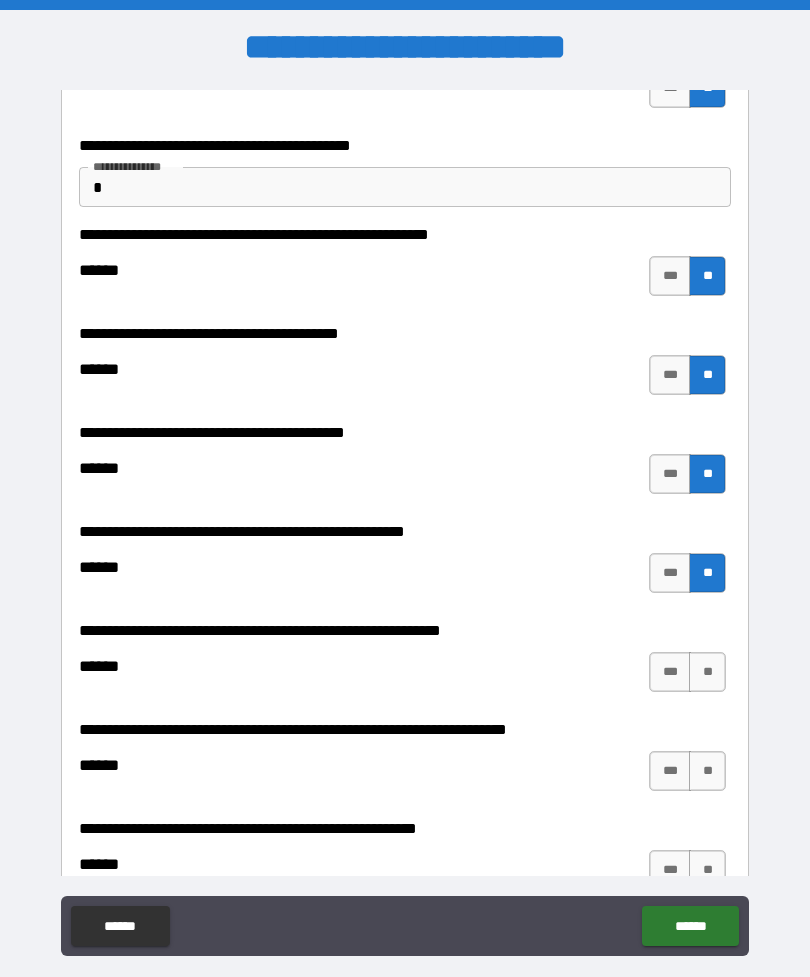 click on "**" at bounding box center [707, 672] 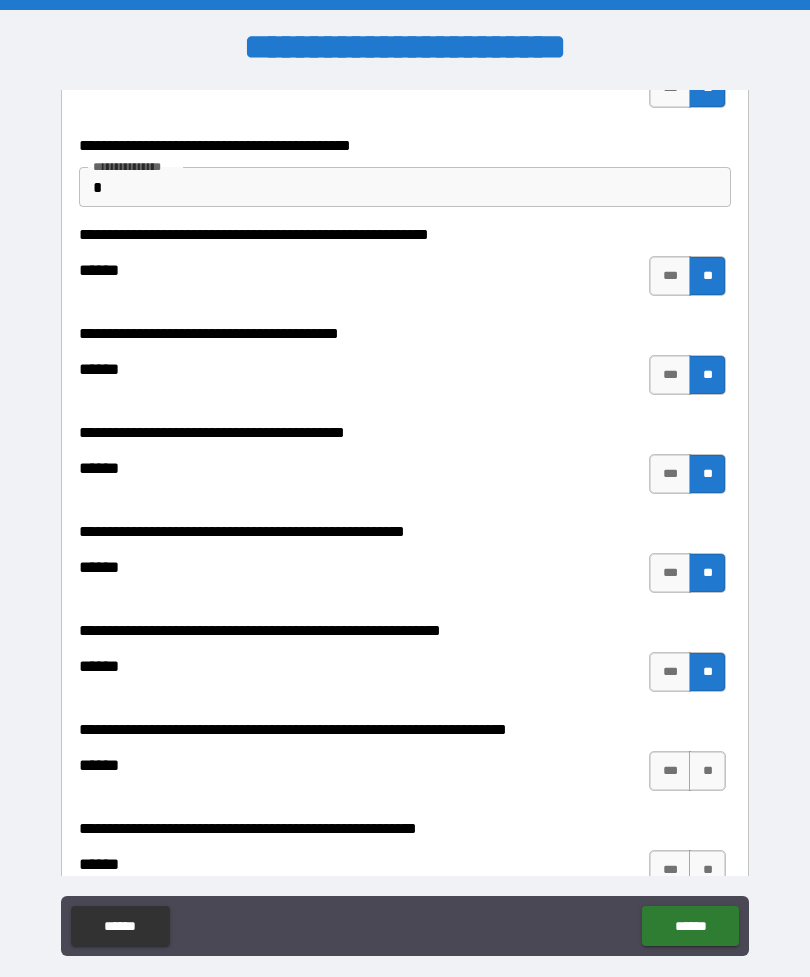 click on "**********" at bounding box center [405, 761] 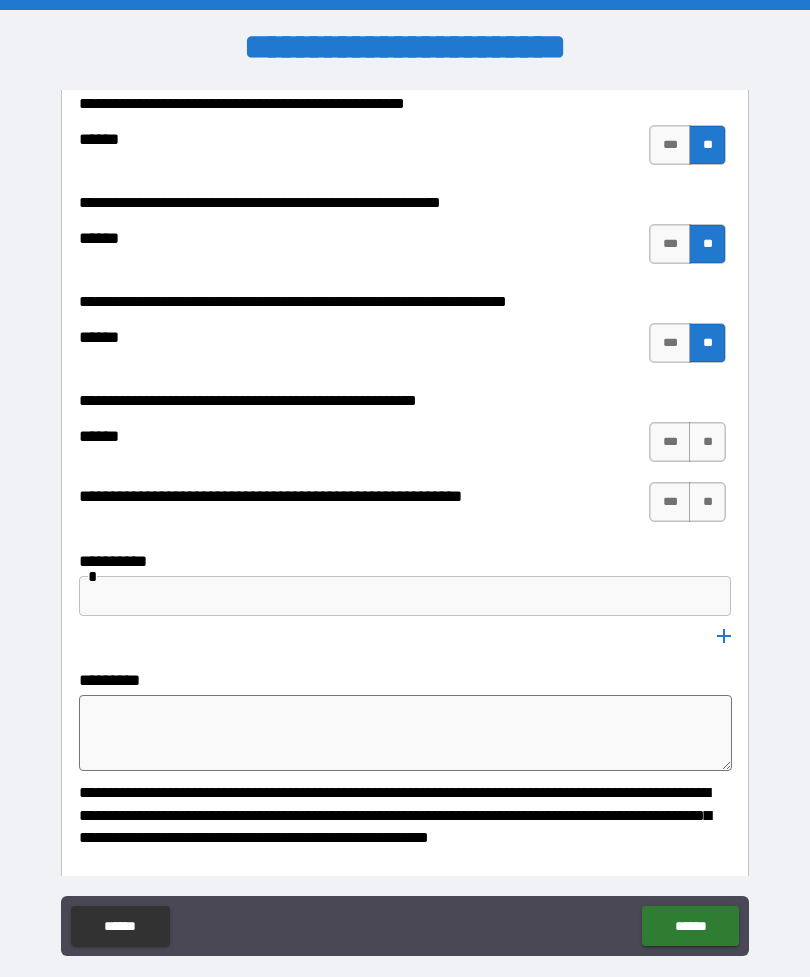 scroll, scrollTop: 4637, scrollLeft: 0, axis: vertical 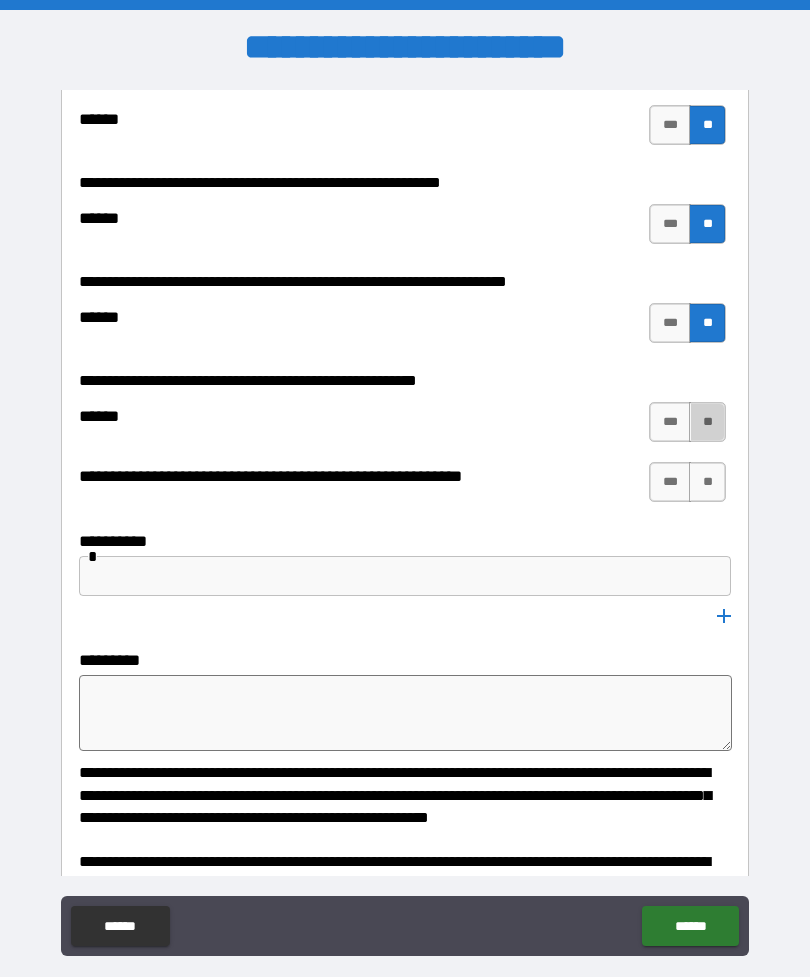 click on "**" at bounding box center (707, 422) 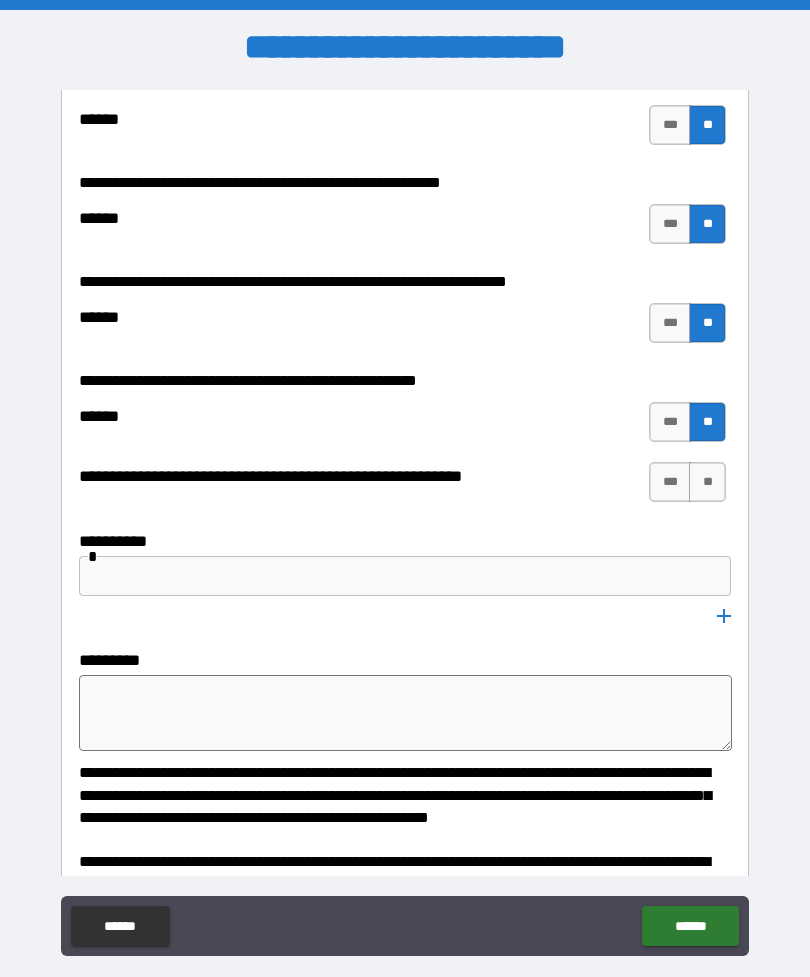 click on "**" at bounding box center (707, 482) 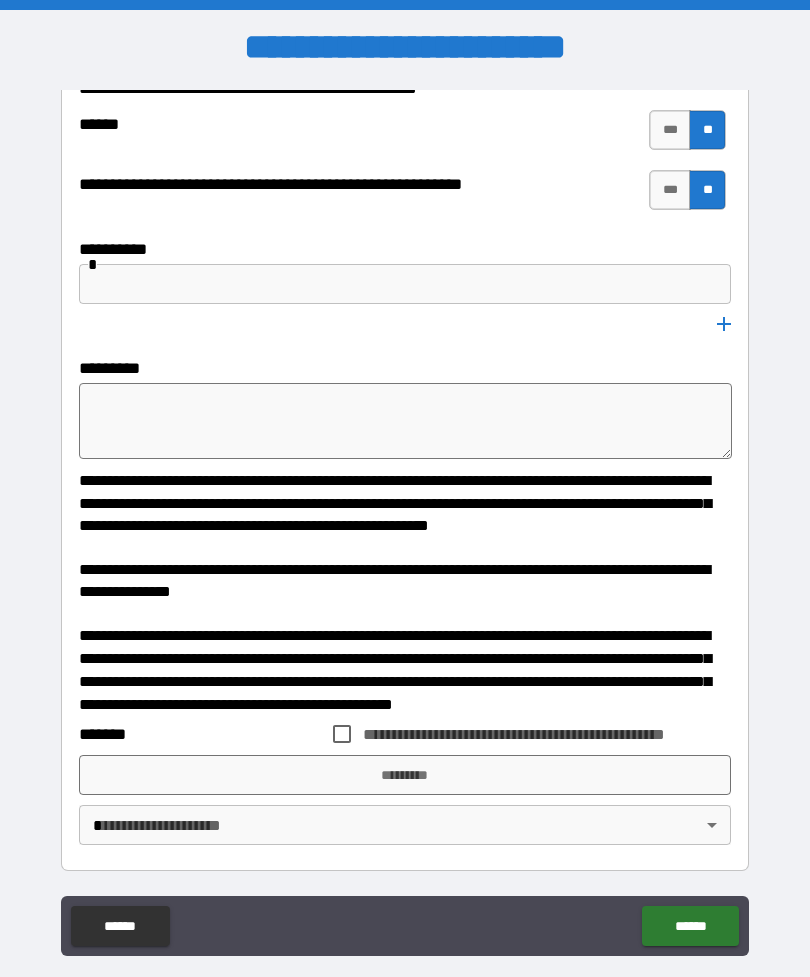 scroll, scrollTop: 4928, scrollLeft: 0, axis: vertical 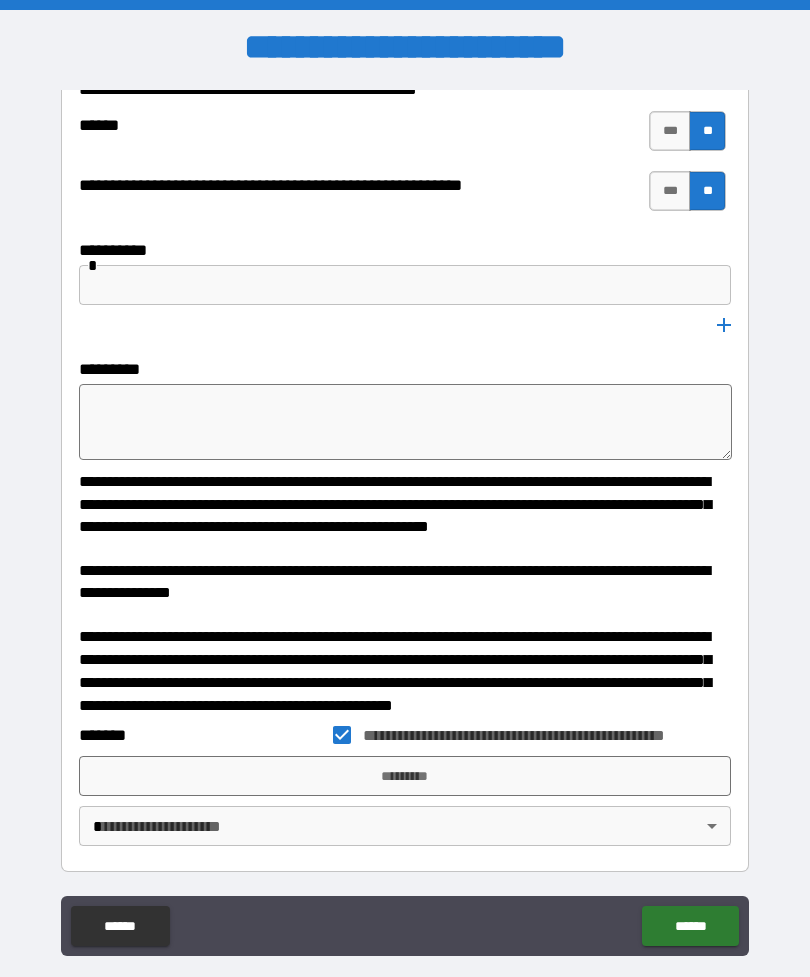 click on "*********" at bounding box center [405, 776] 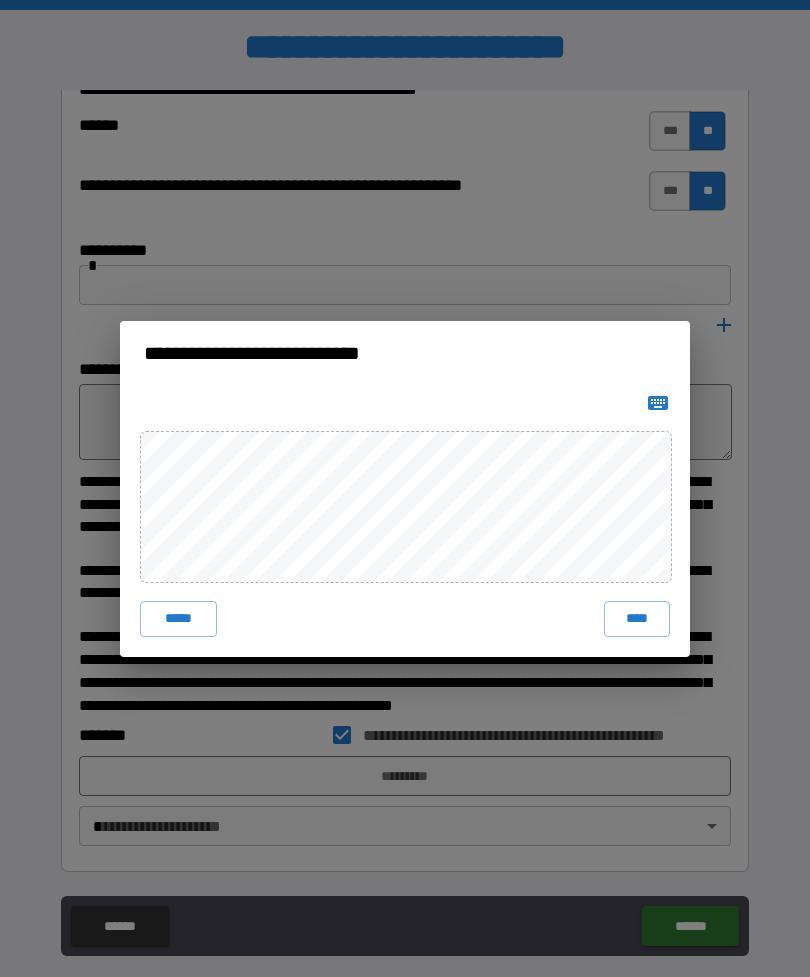 click on "****" at bounding box center [637, 619] 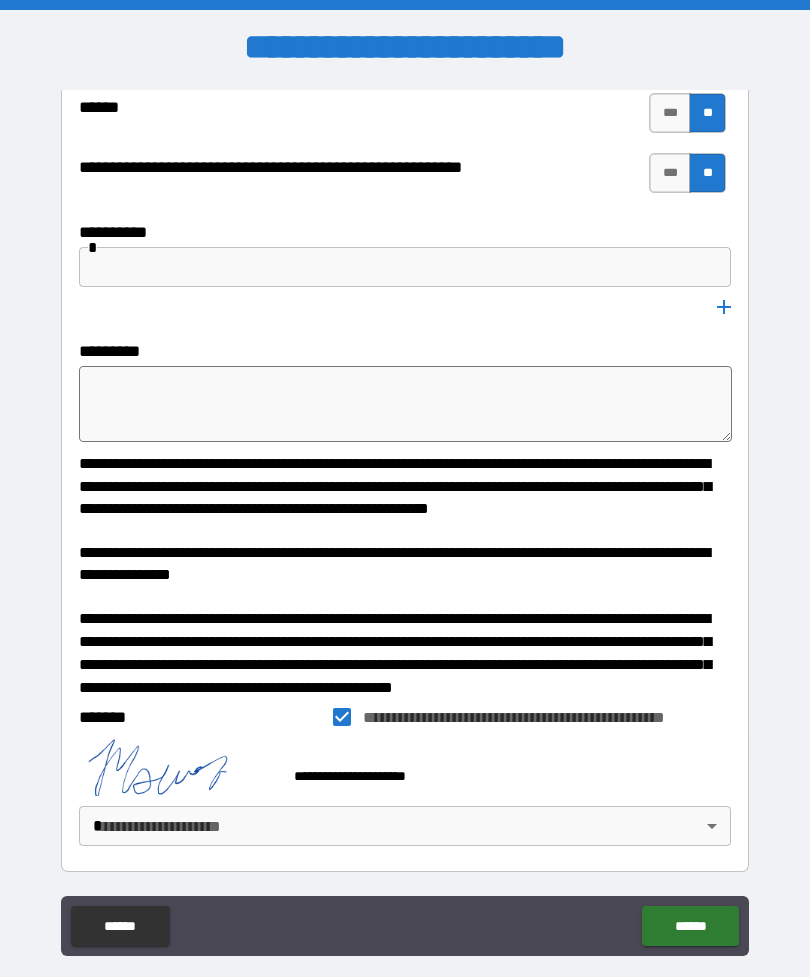 scroll, scrollTop: 4945, scrollLeft: 0, axis: vertical 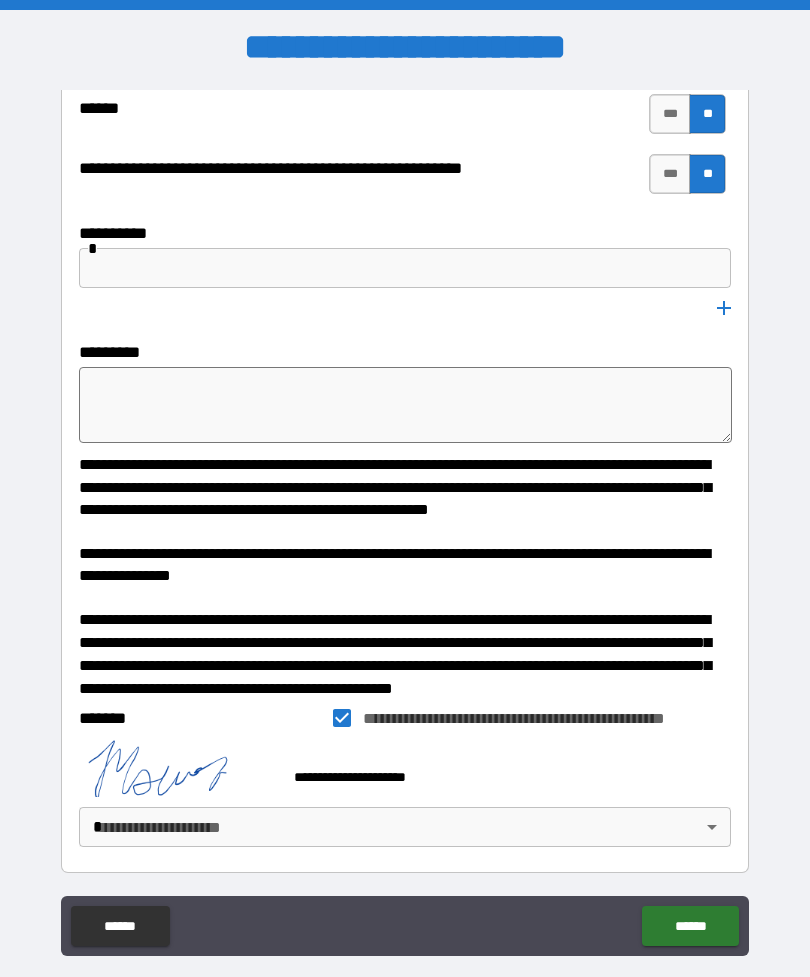 click on "**********" at bounding box center (405, 520) 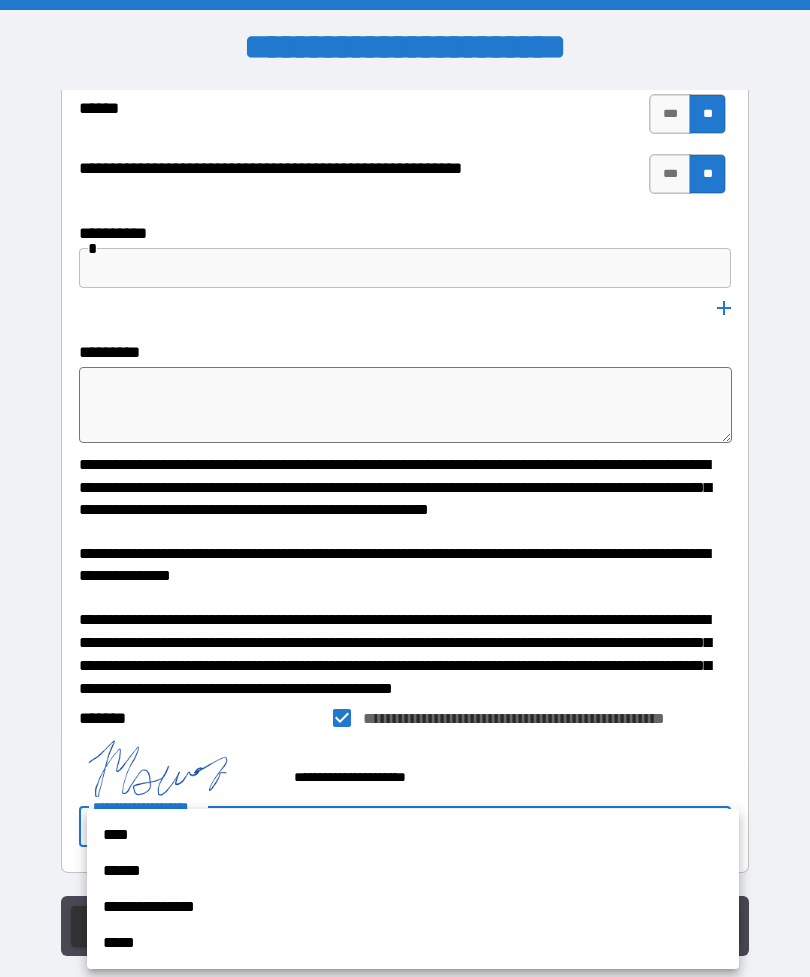 click on "**********" at bounding box center [413, 907] 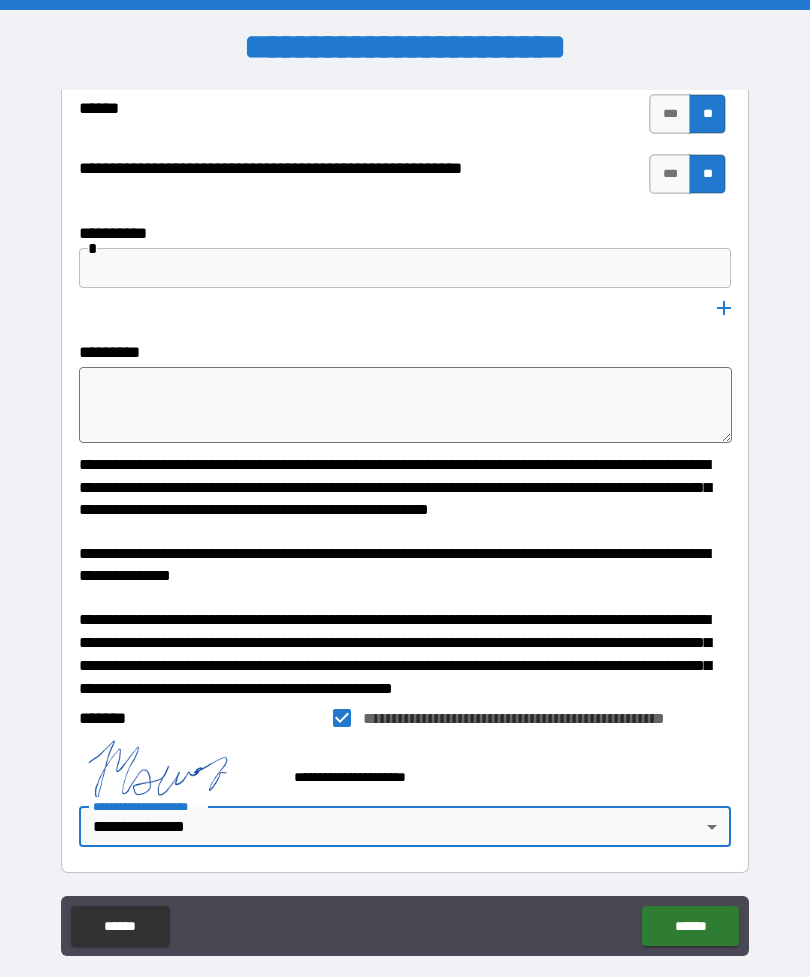 click on "******" at bounding box center [690, 926] 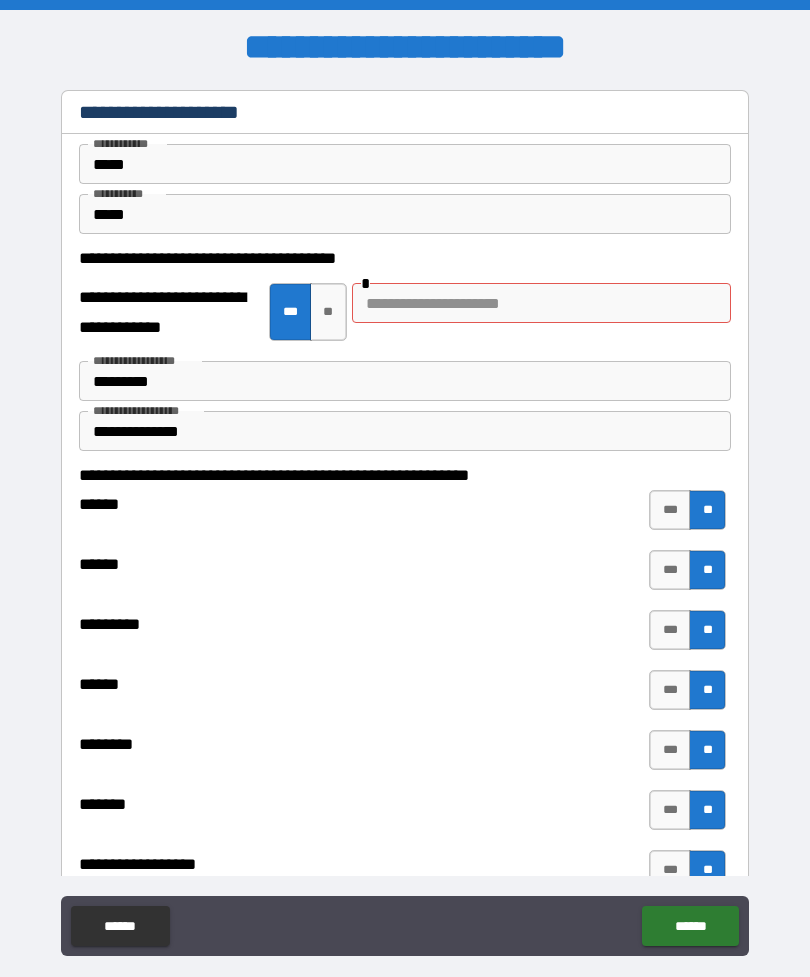 scroll, scrollTop: 2, scrollLeft: 0, axis: vertical 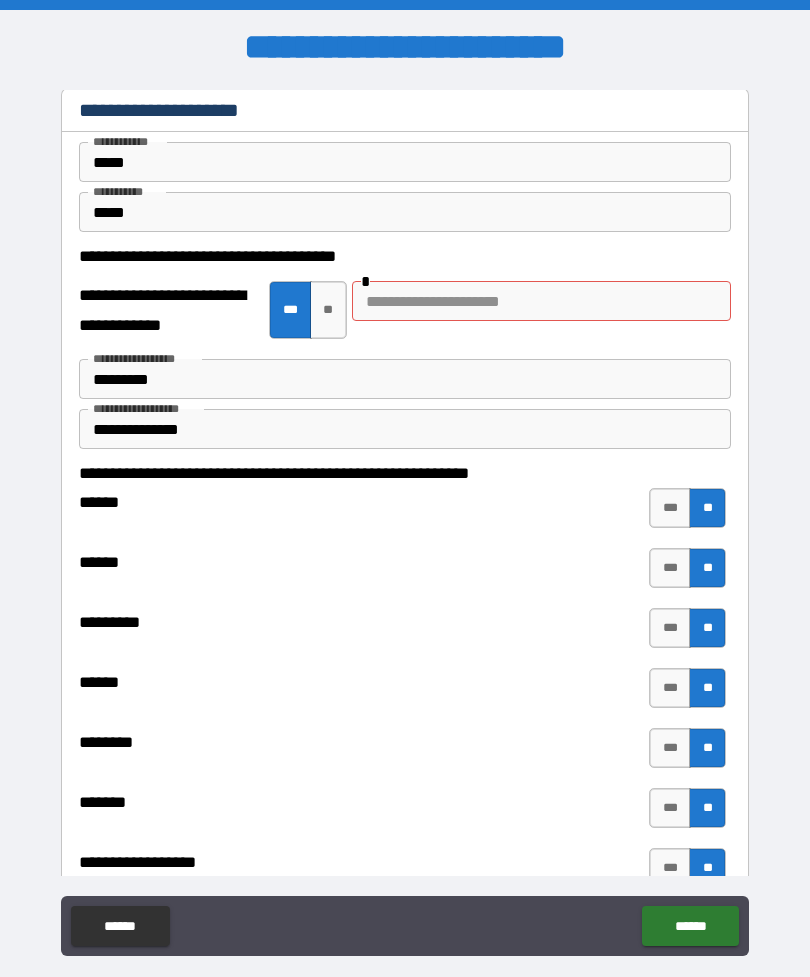 click at bounding box center (542, 301) 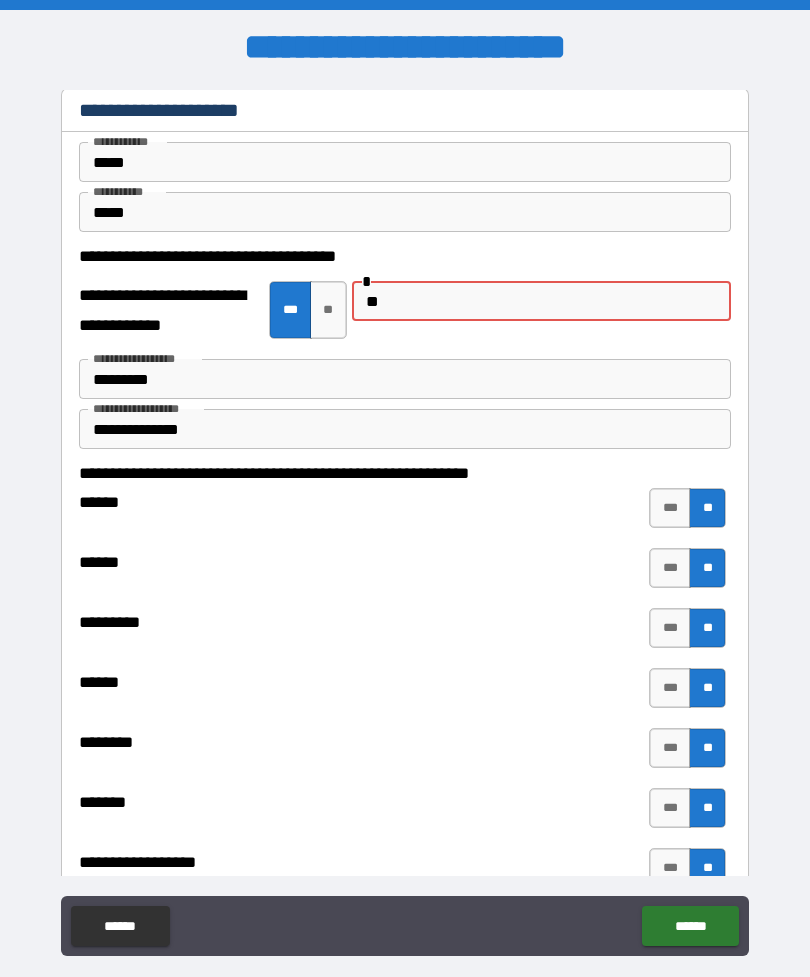 type on "***" 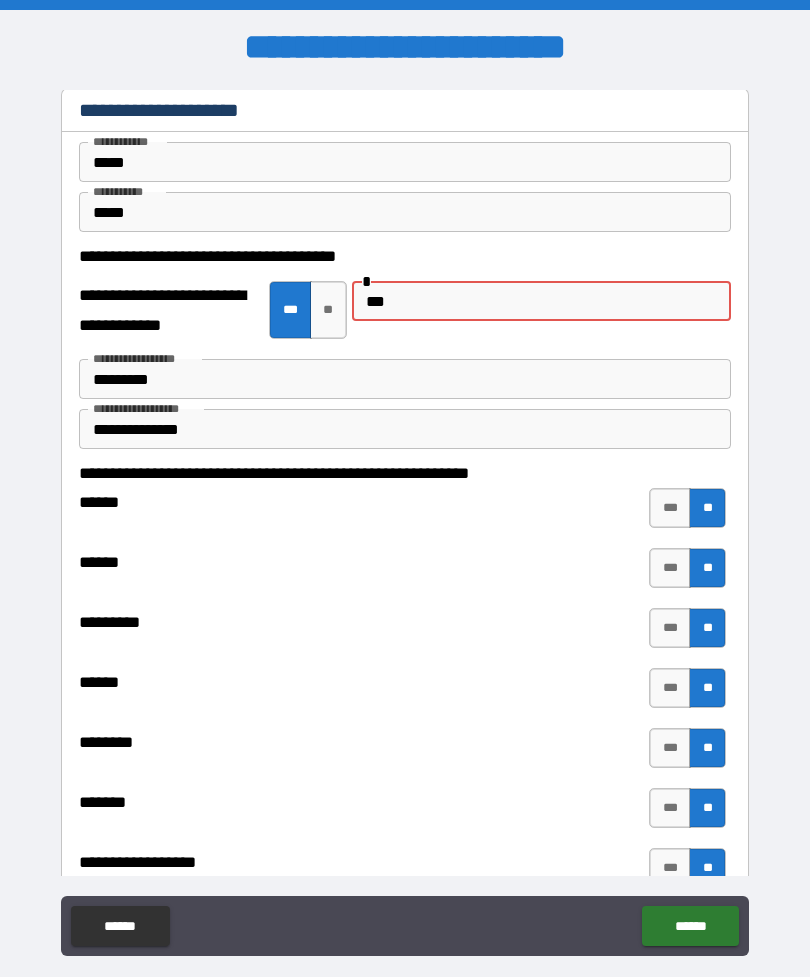 click on "******" at bounding box center [690, 926] 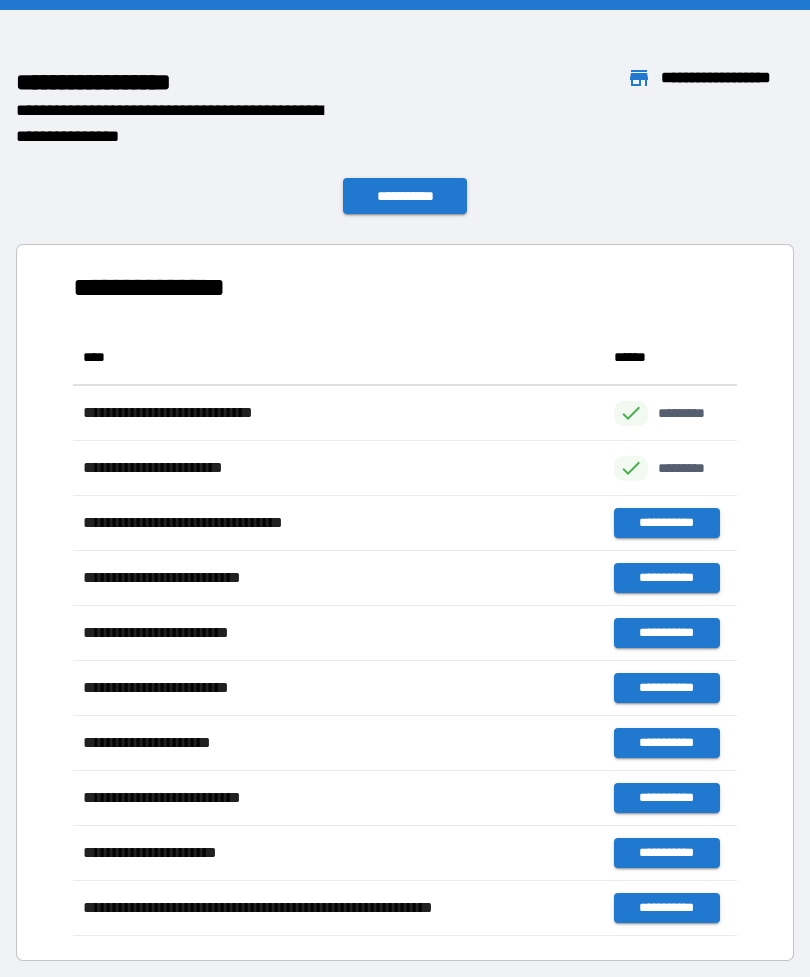 scroll, scrollTop: 1, scrollLeft: 1, axis: both 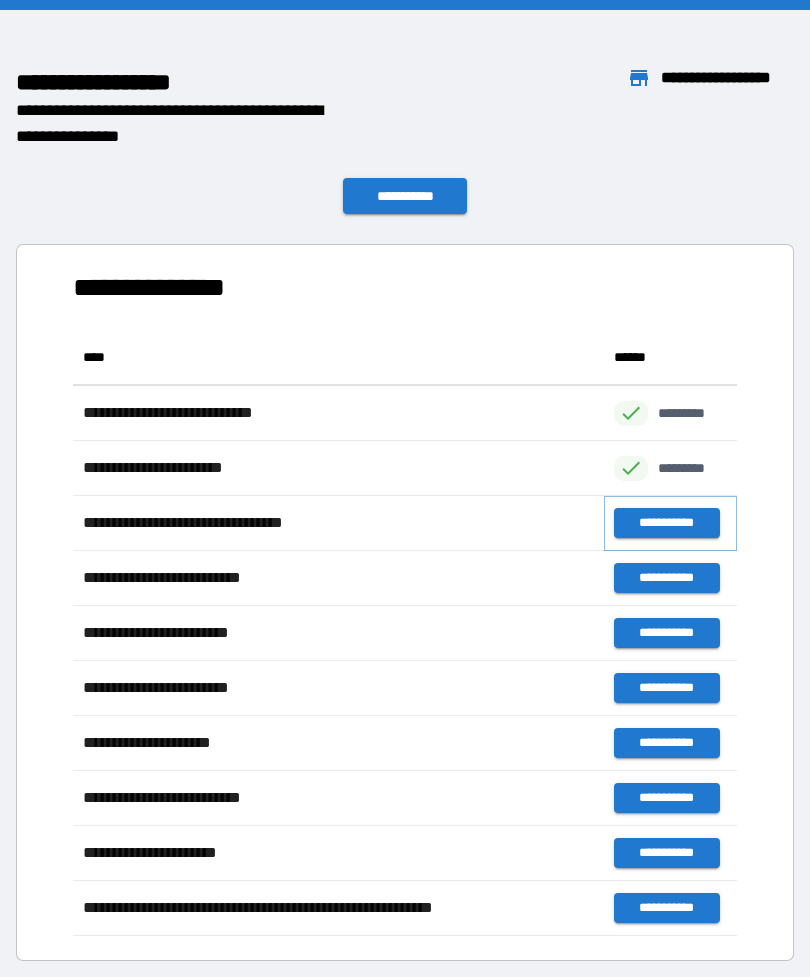 click on "**********" at bounding box center (666, 523) 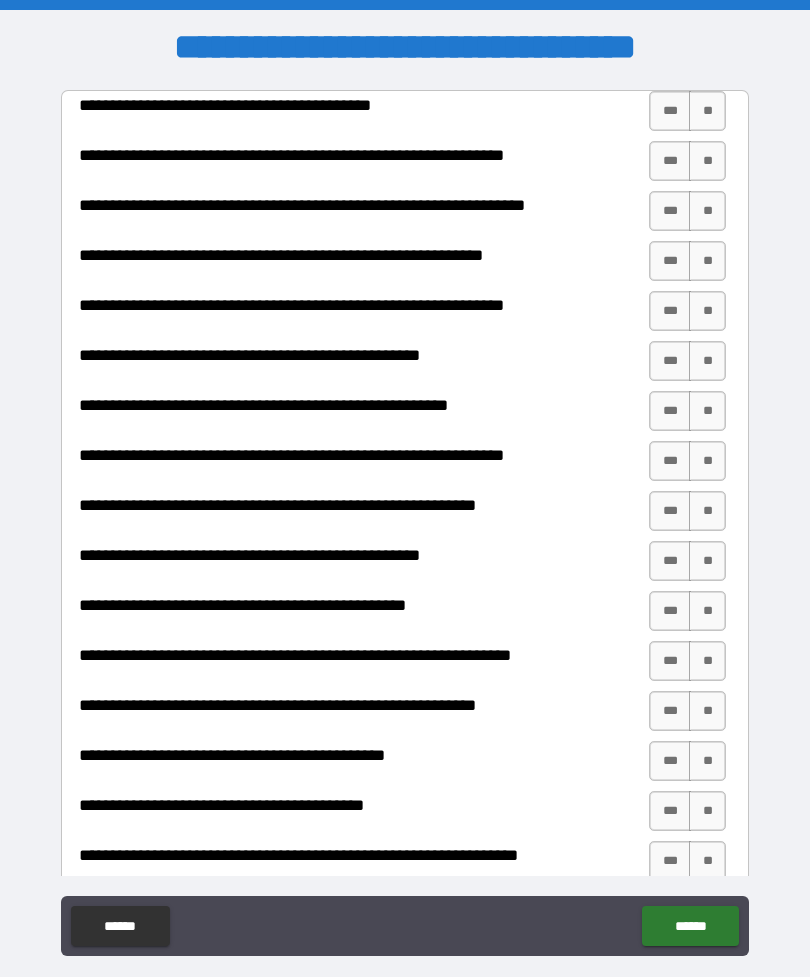 click on "**" at bounding box center (707, 111) 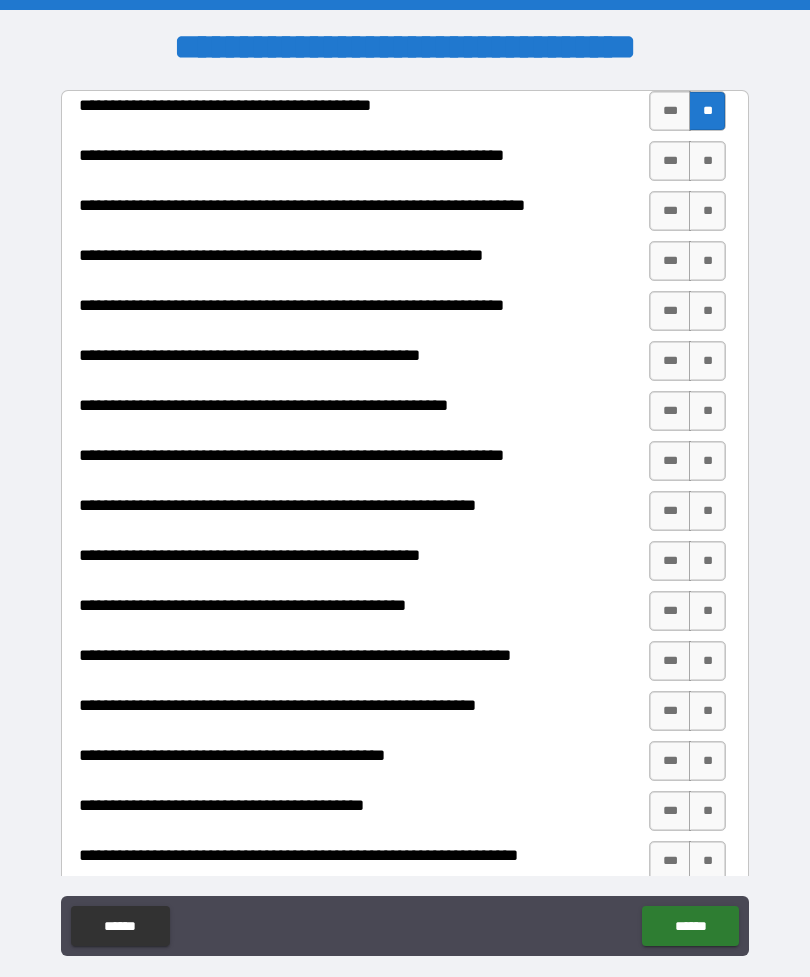 click on "**" at bounding box center [707, 161] 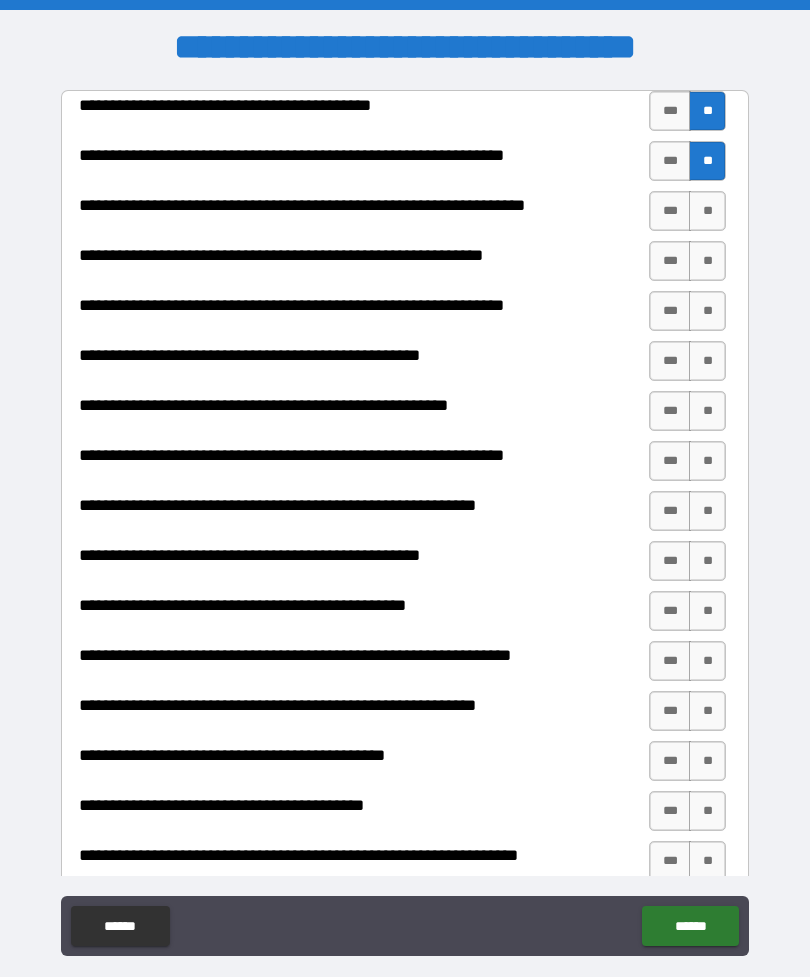 click on "**" at bounding box center (707, 211) 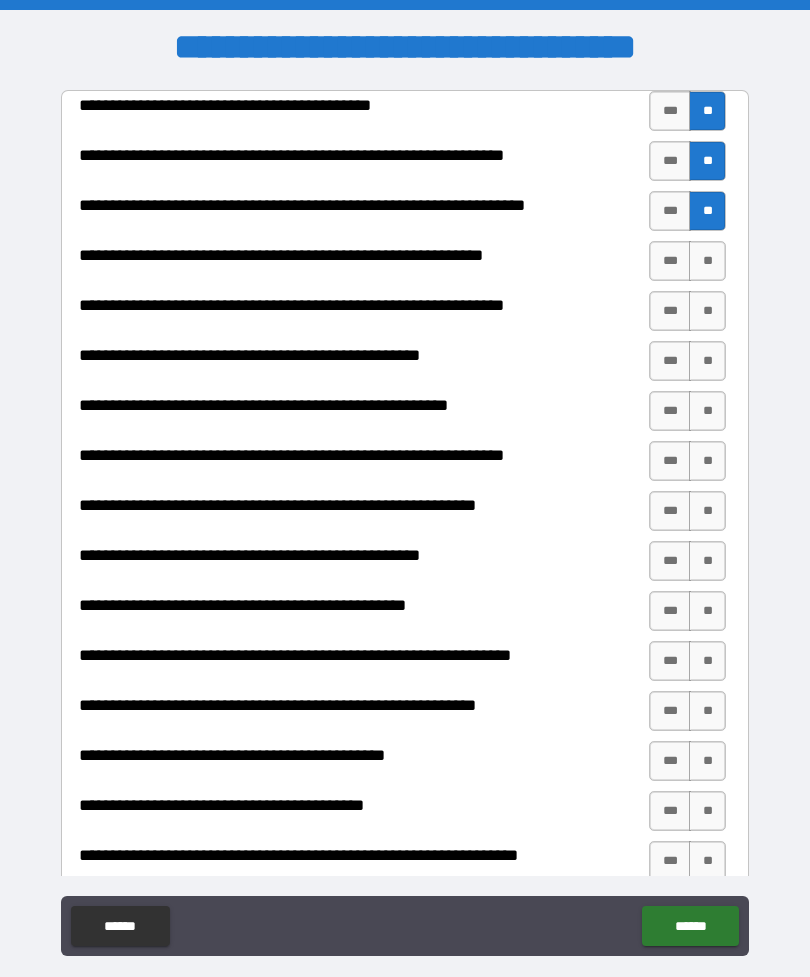 click on "**" at bounding box center [707, 261] 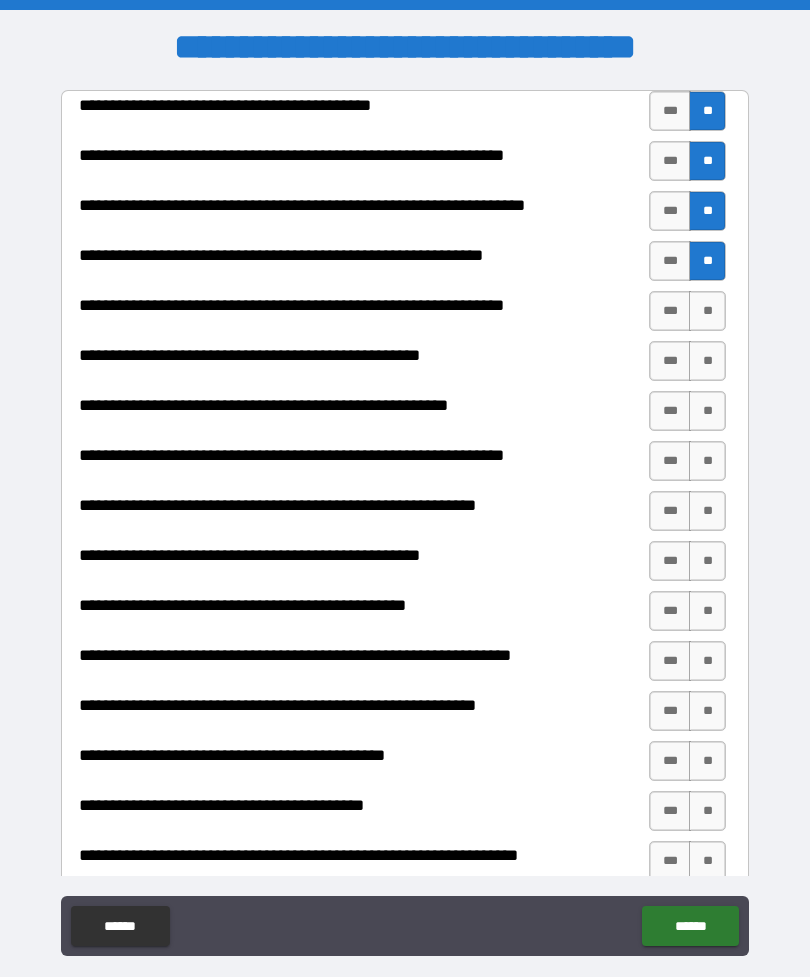 click on "**" at bounding box center [707, 311] 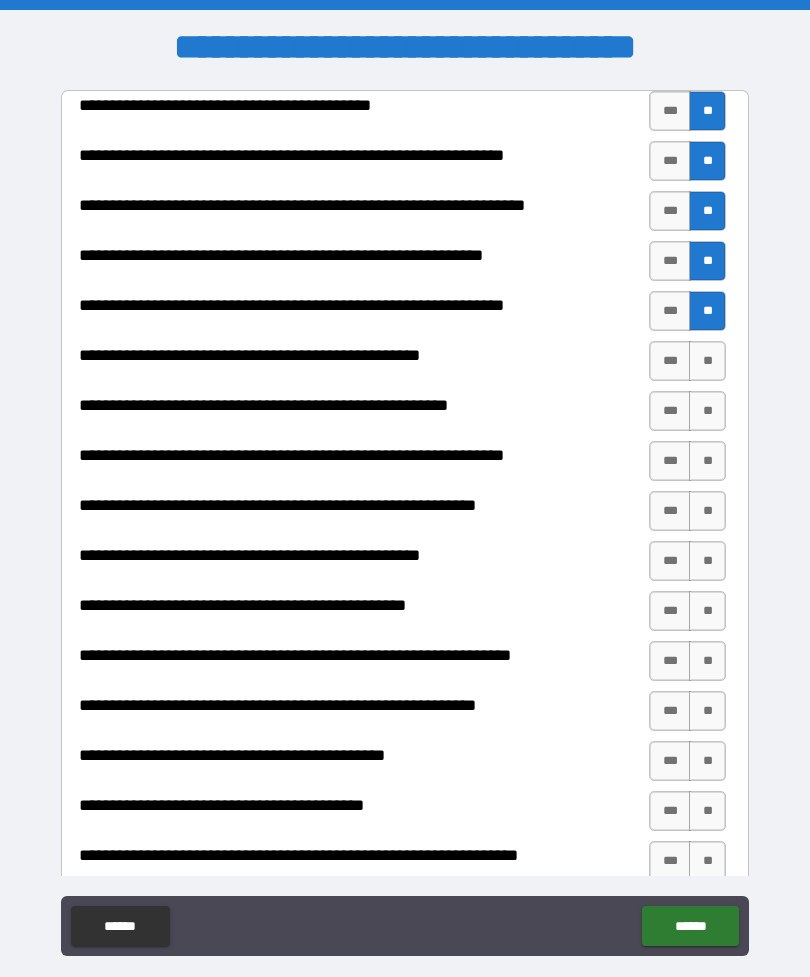 click on "**" at bounding box center [707, 361] 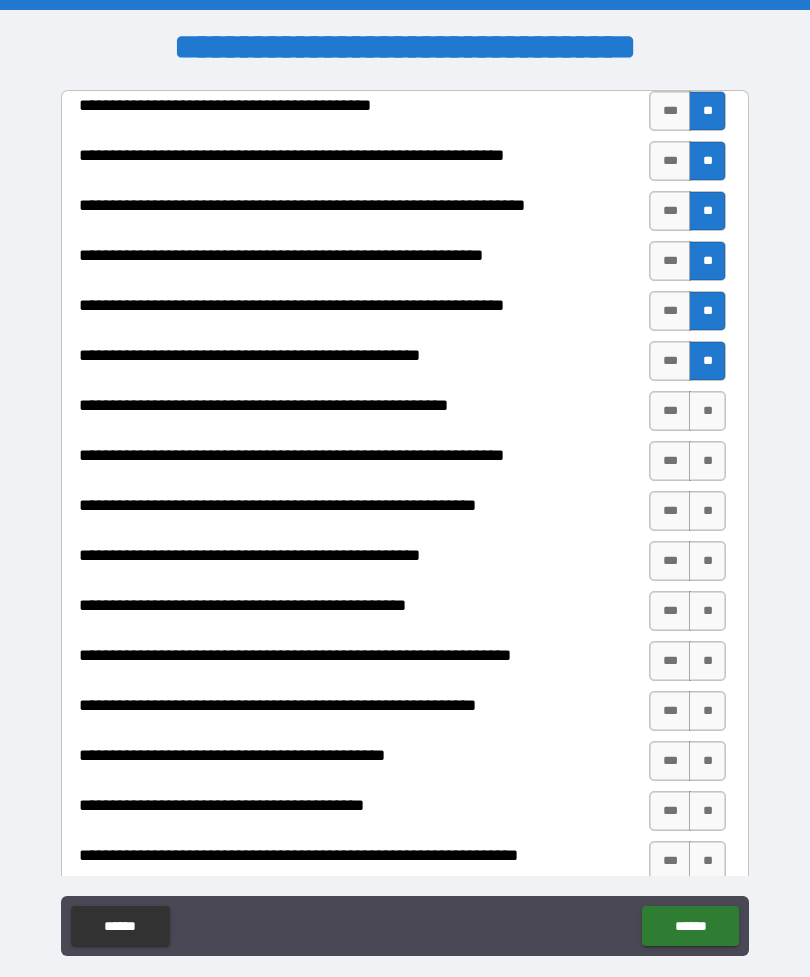 click on "**" at bounding box center (707, 411) 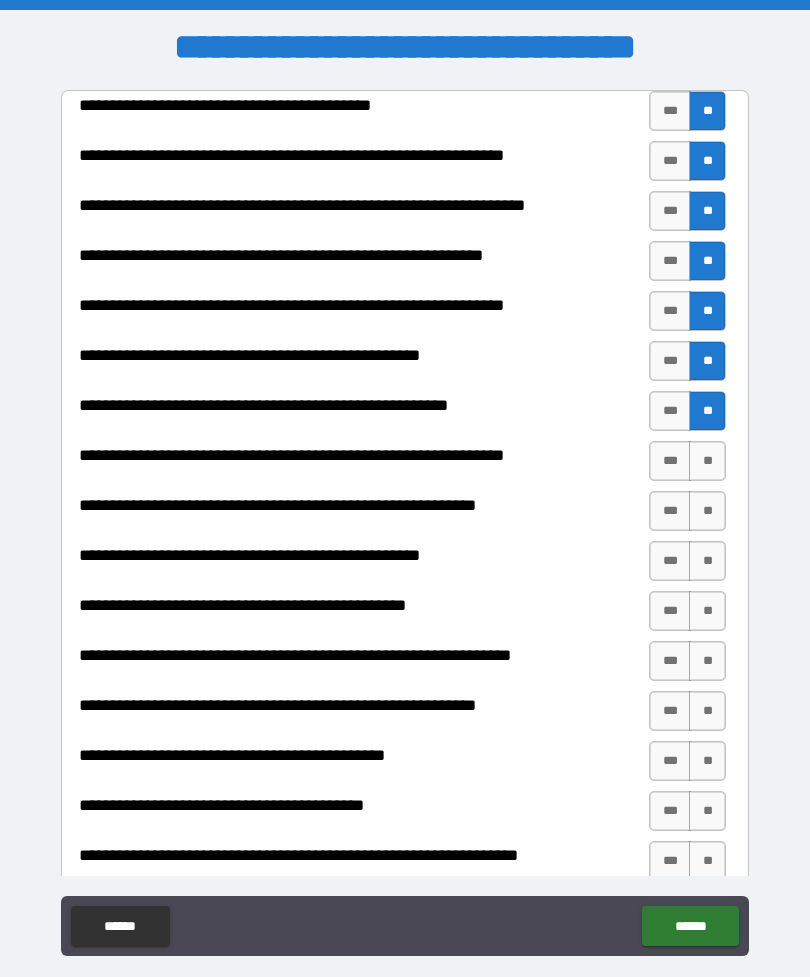 click on "**" at bounding box center [707, 461] 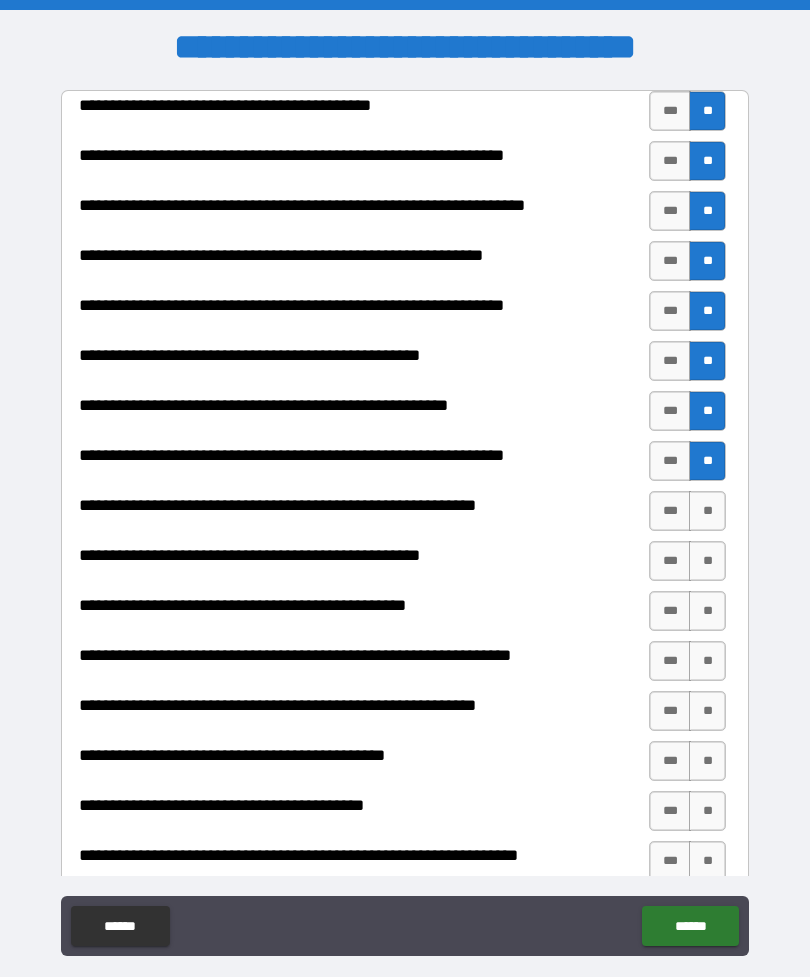 click on "**" at bounding box center [707, 511] 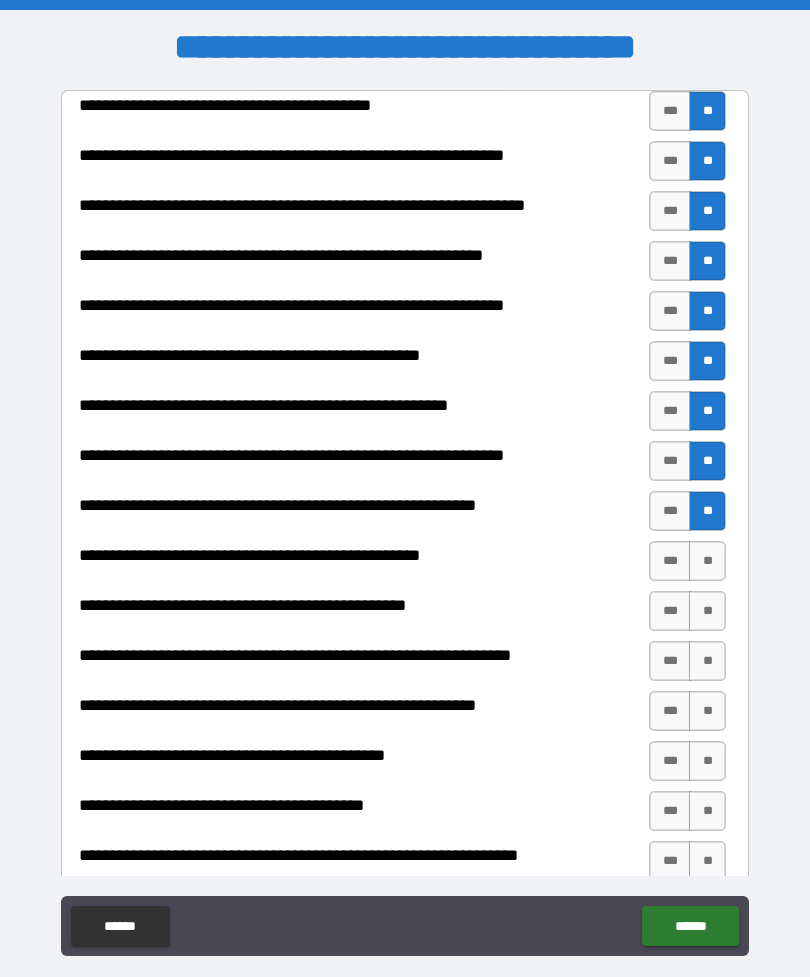 click on "**" at bounding box center (707, 561) 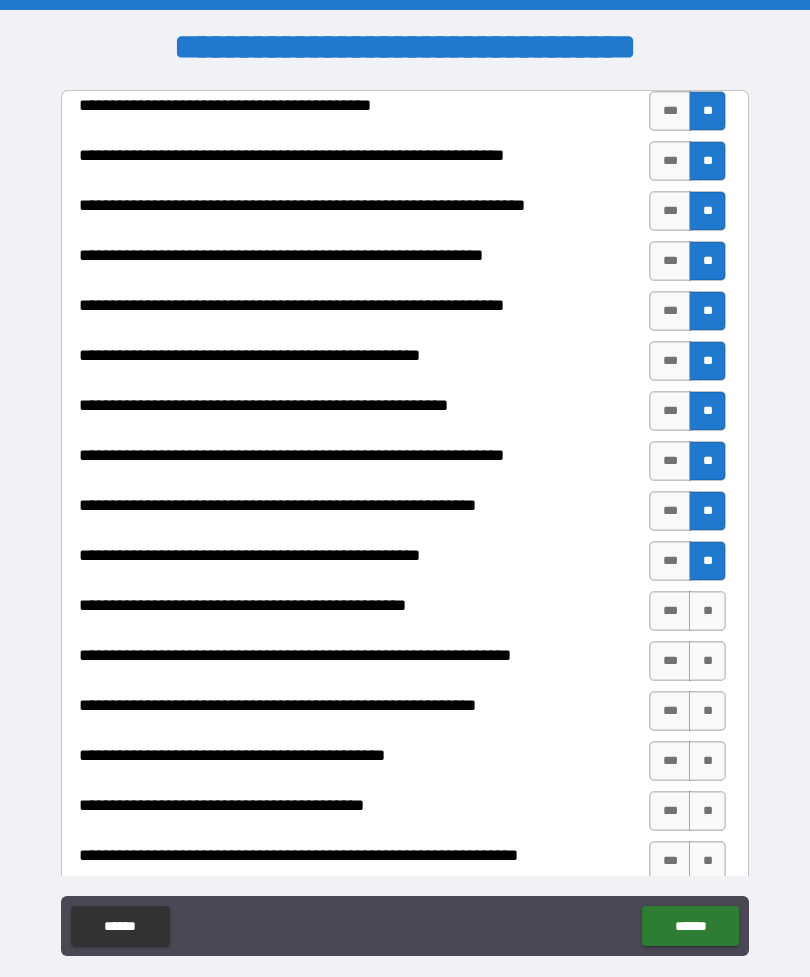 click on "**" at bounding box center [707, 611] 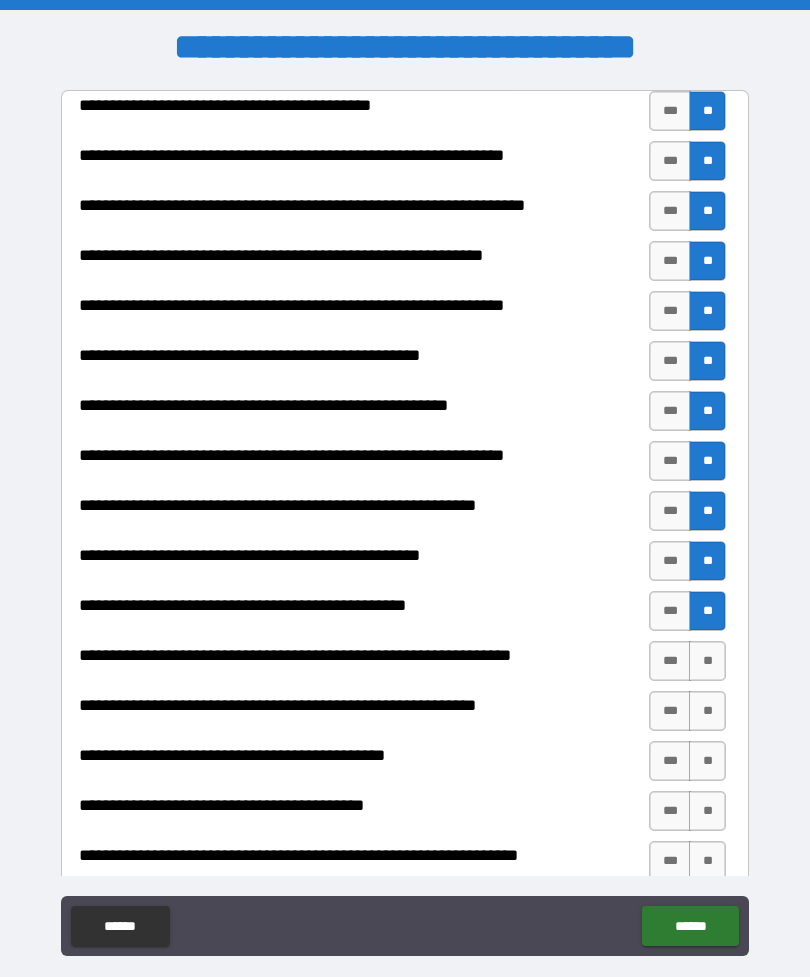 click on "**" at bounding box center [707, 661] 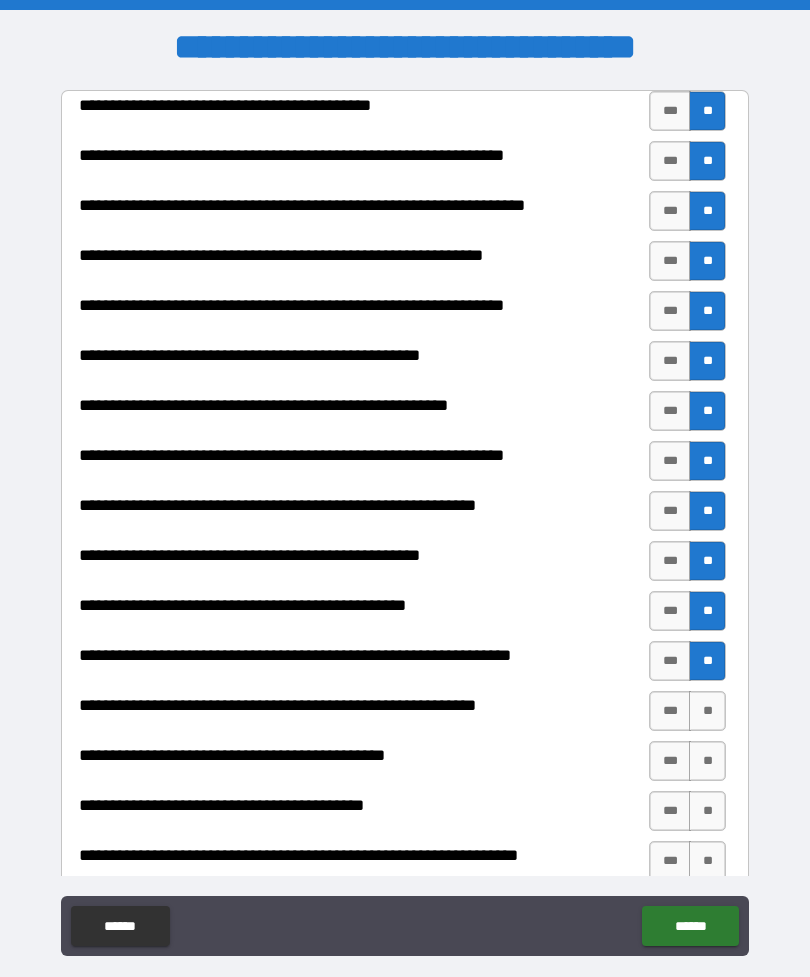 click on "**" at bounding box center [707, 711] 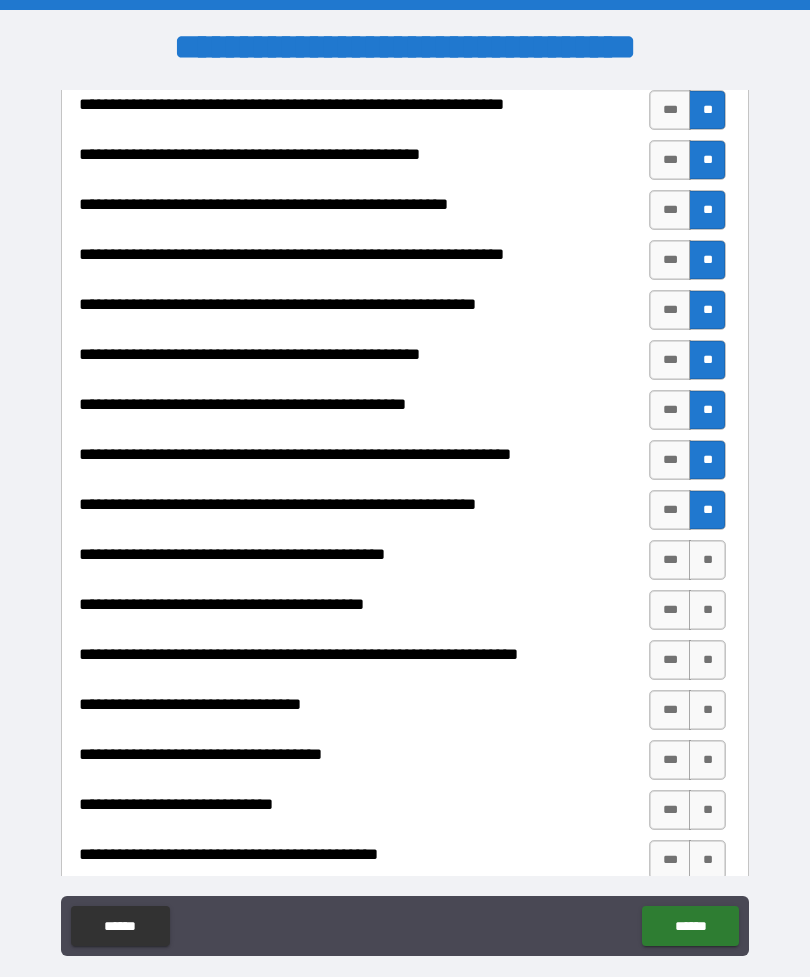 scroll, scrollTop: 203, scrollLeft: 0, axis: vertical 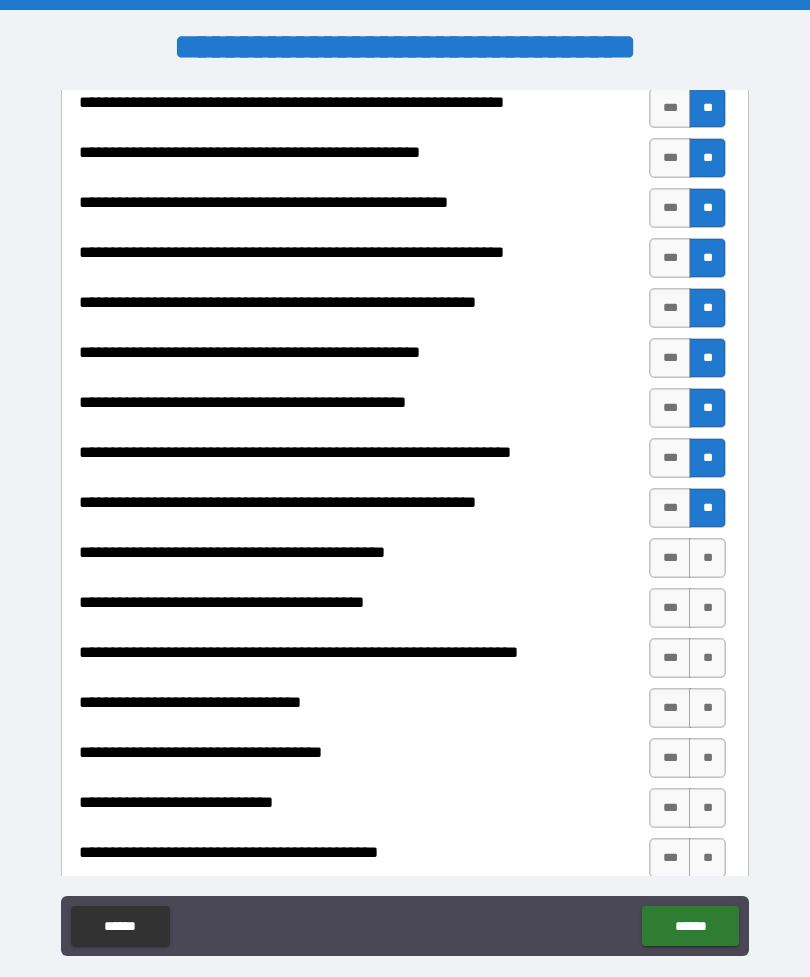 click on "**" at bounding box center (707, 558) 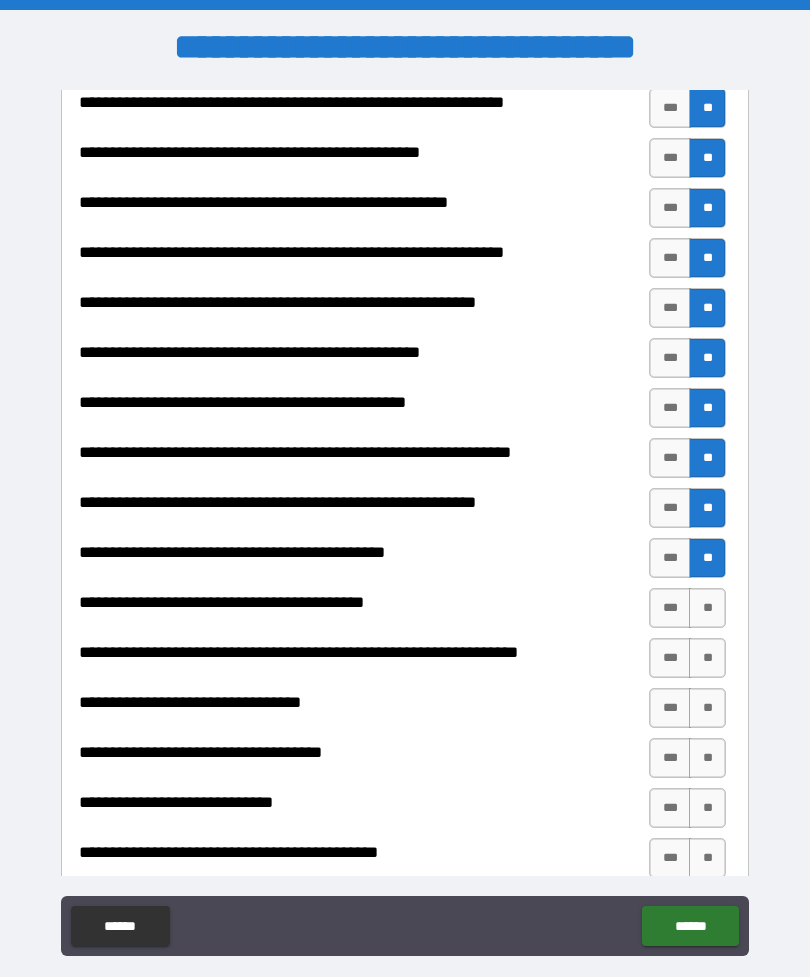 click on "**" at bounding box center [707, 608] 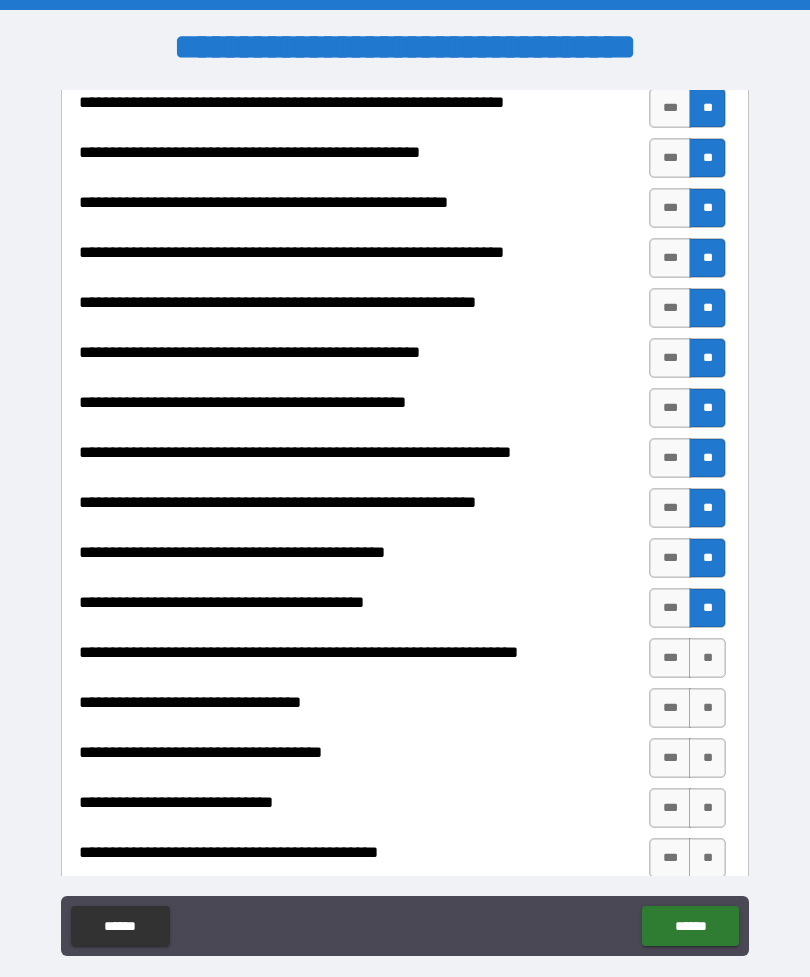 click on "**" at bounding box center [707, 658] 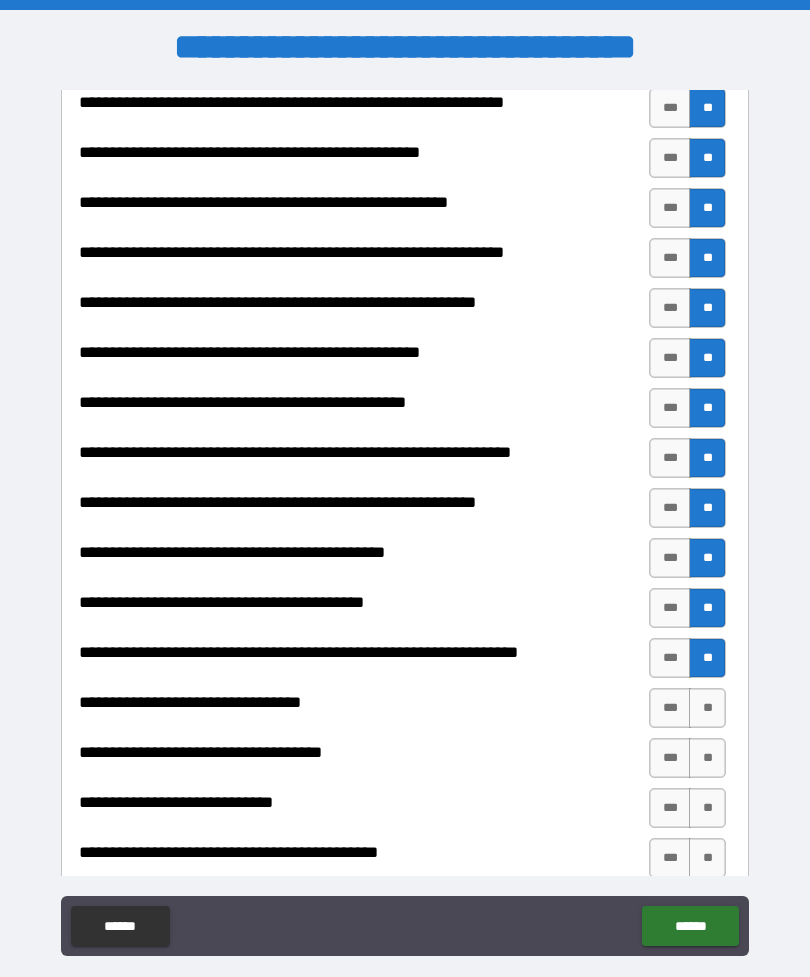 click on "**" at bounding box center [707, 708] 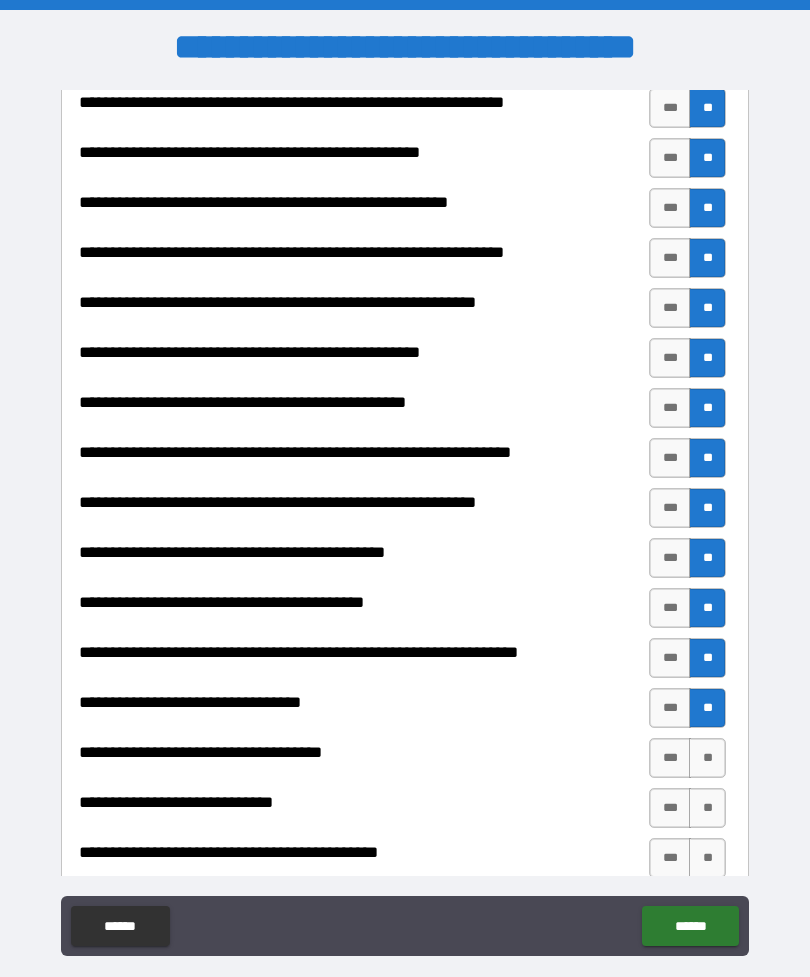 click on "**" at bounding box center [707, 758] 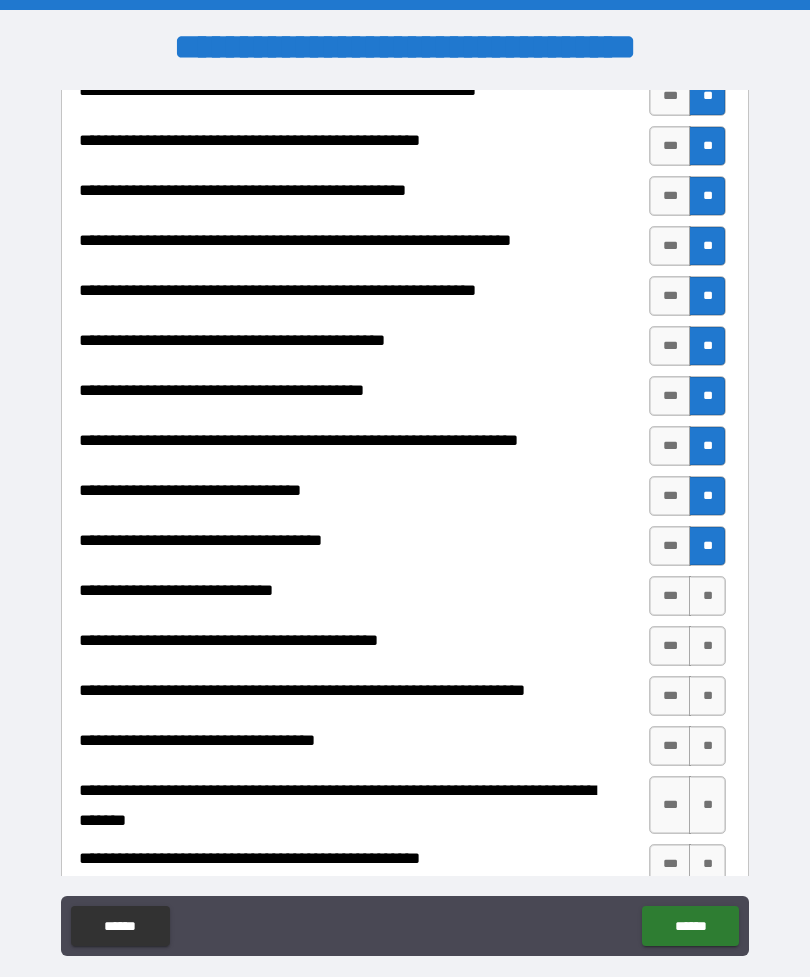 scroll, scrollTop: 422, scrollLeft: 0, axis: vertical 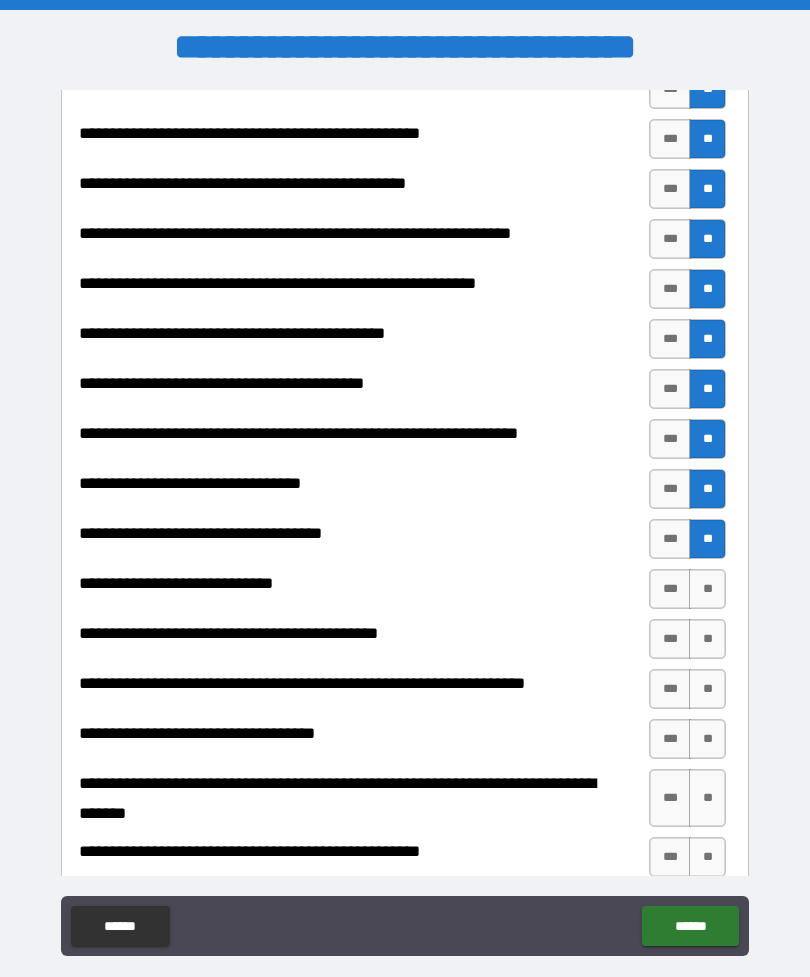 click on "**" at bounding box center (707, 589) 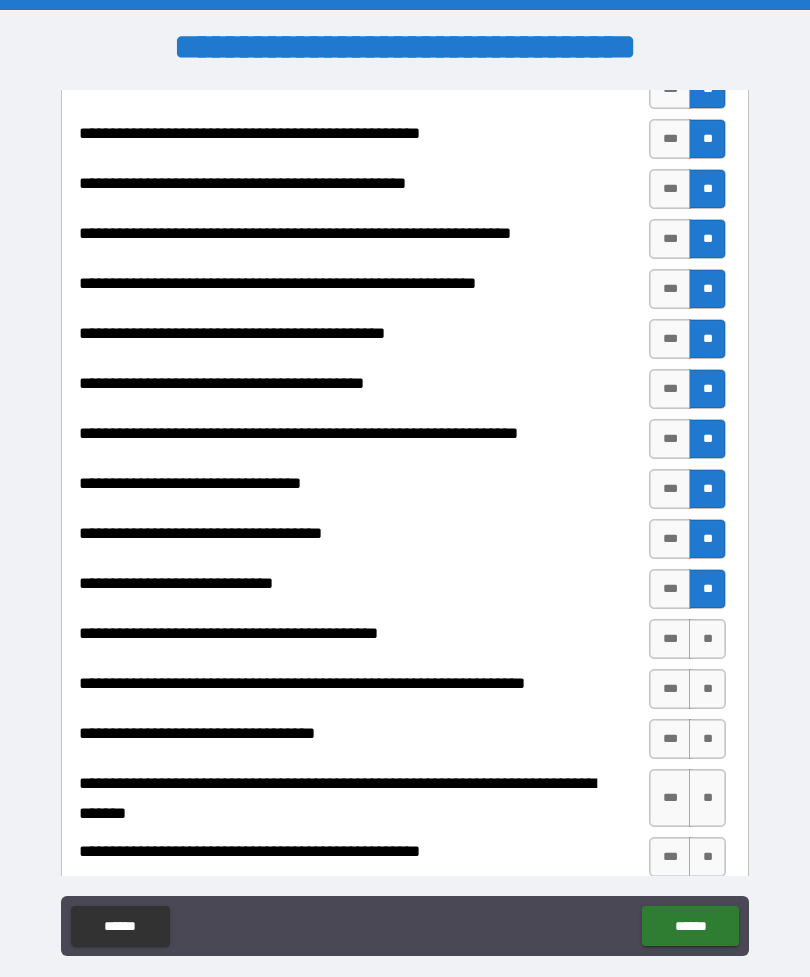 click on "***" at bounding box center [670, 639] 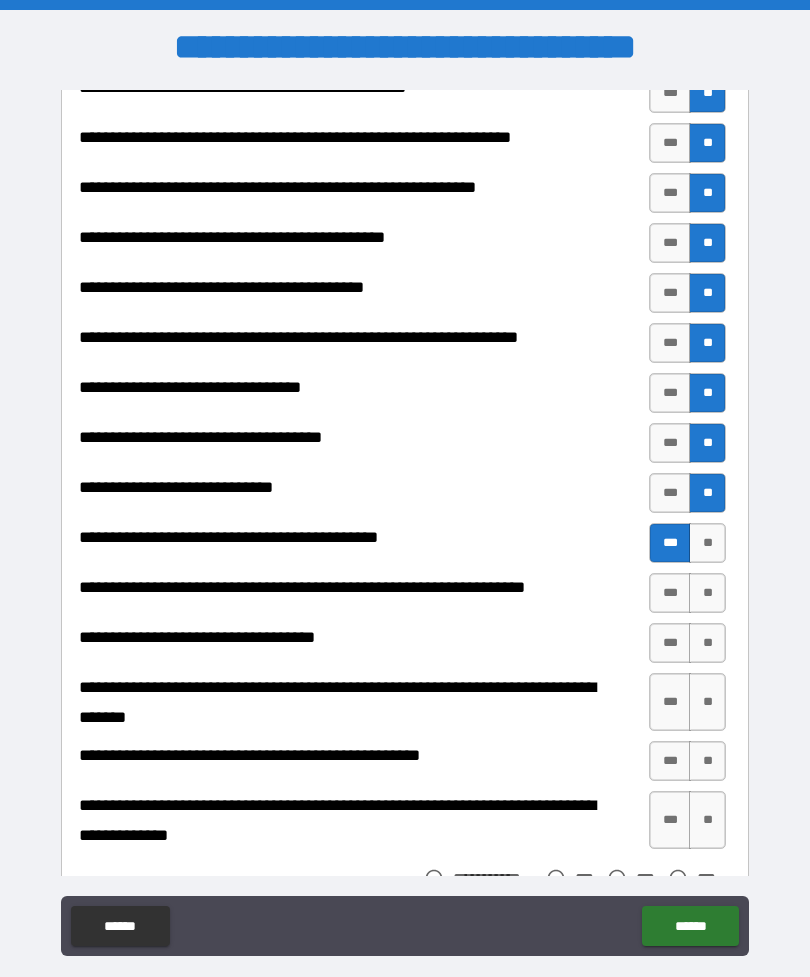 scroll, scrollTop: 528, scrollLeft: 0, axis: vertical 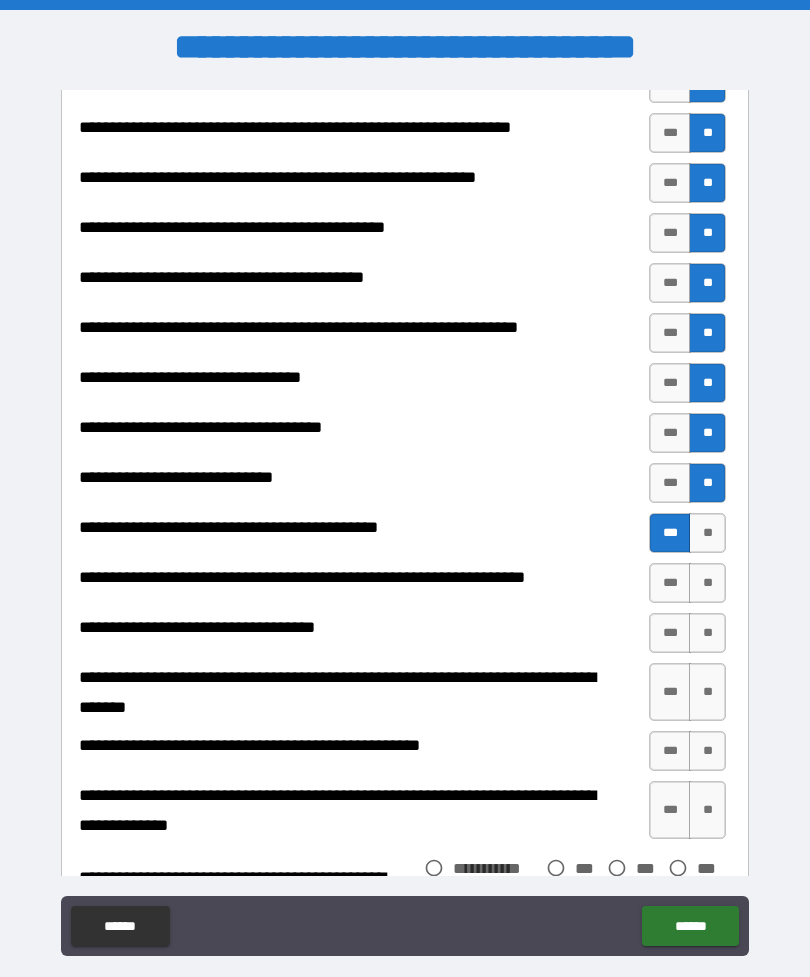 click on "**" at bounding box center [707, 583] 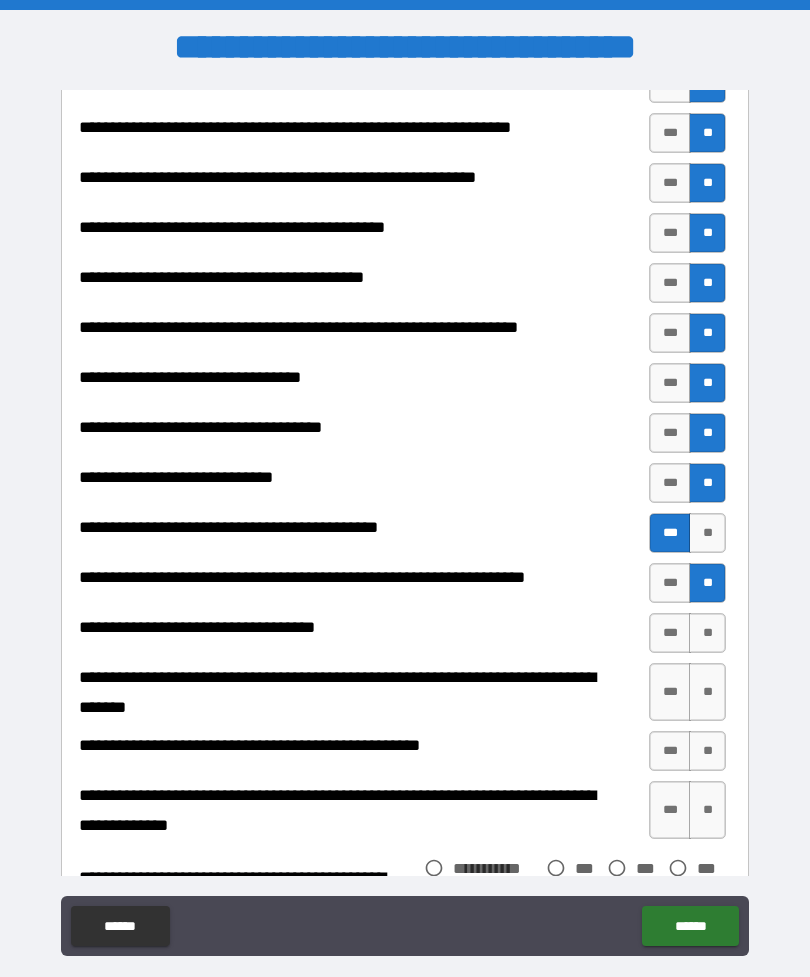 click on "**" at bounding box center [707, 633] 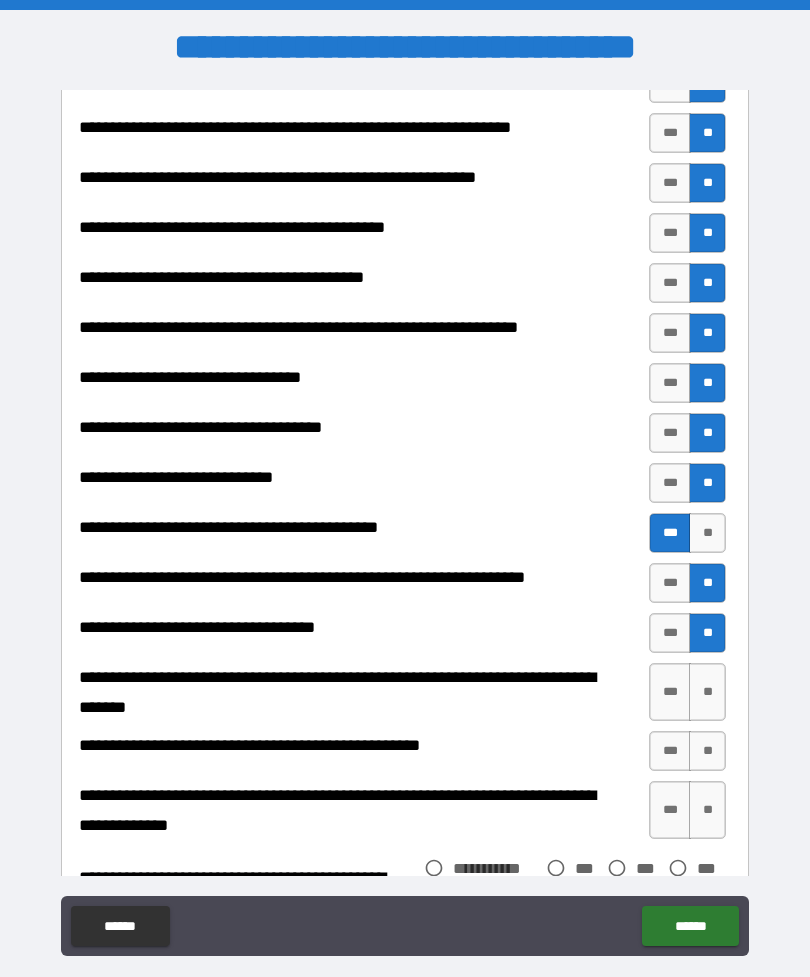 click on "**" at bounding box center [707, 692] 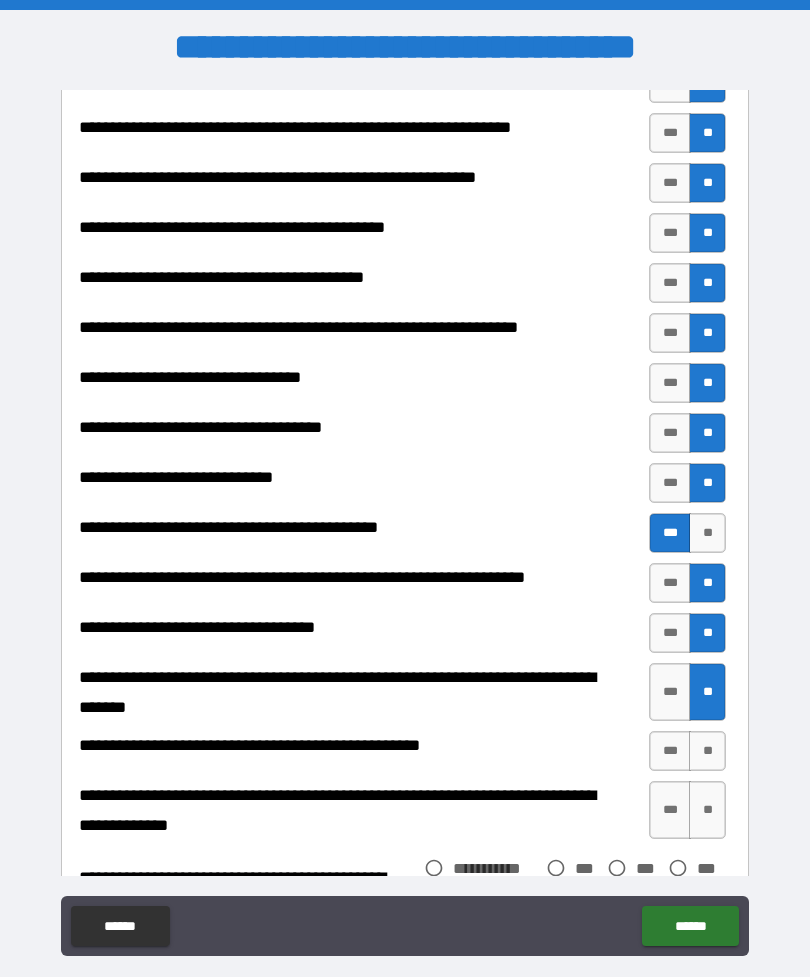click on "**" at bounding box center (707, 751) 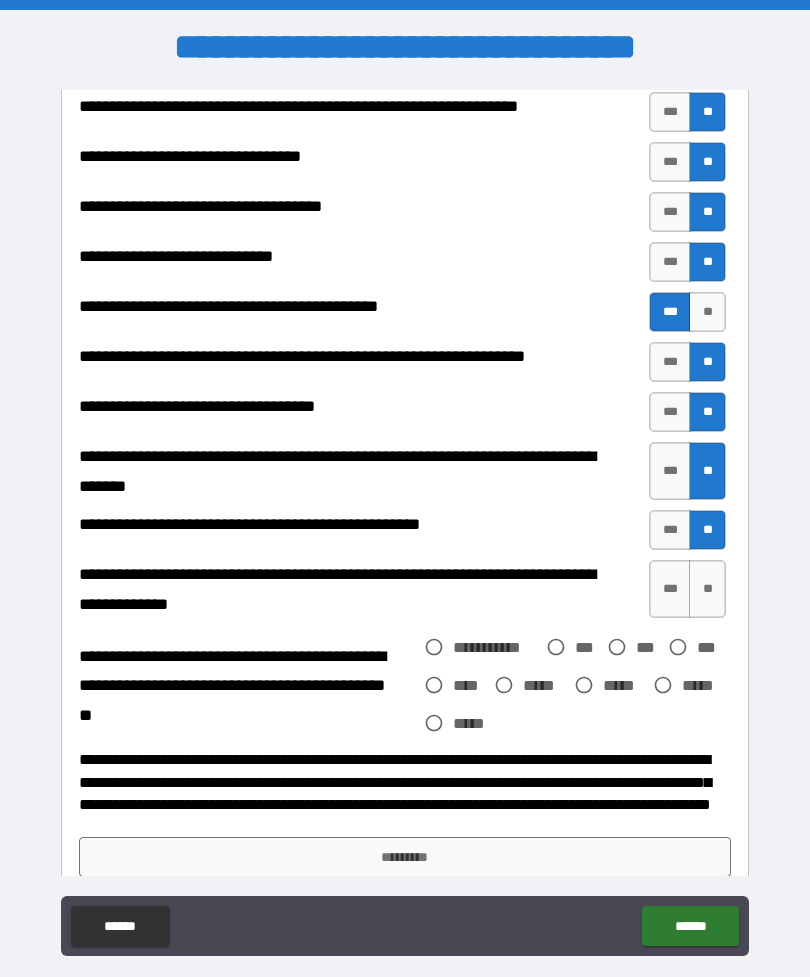scroll, scrollTop: 750, scrollLeft: 0, axis: vertical 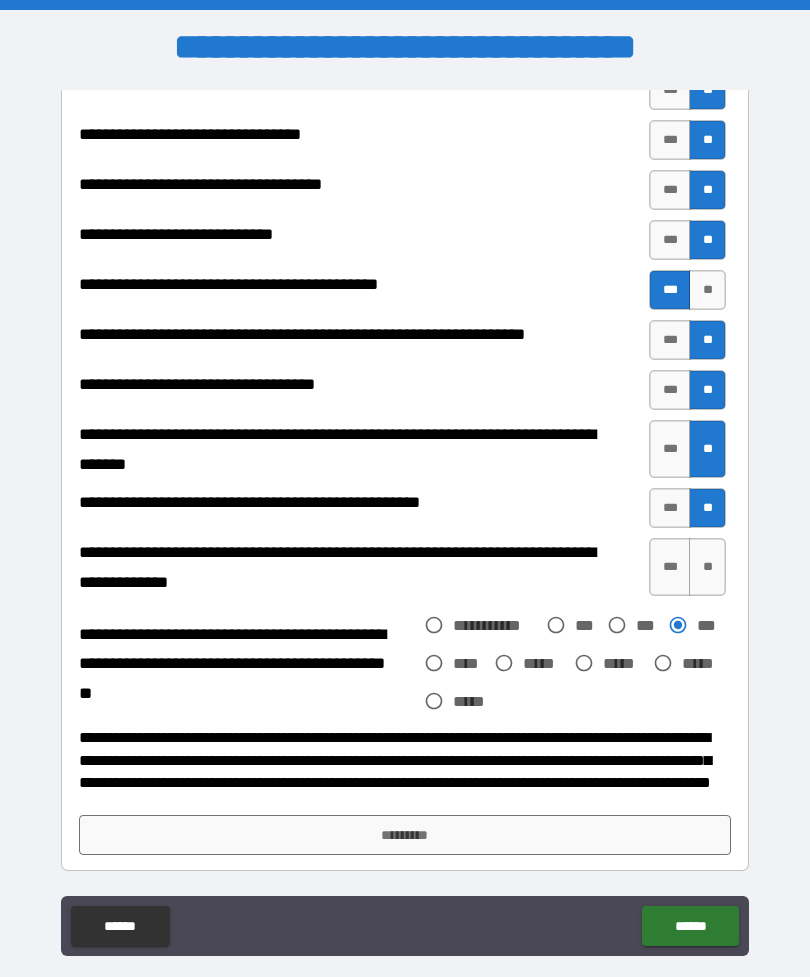 click on "*********" at bounding box center (405, 835) 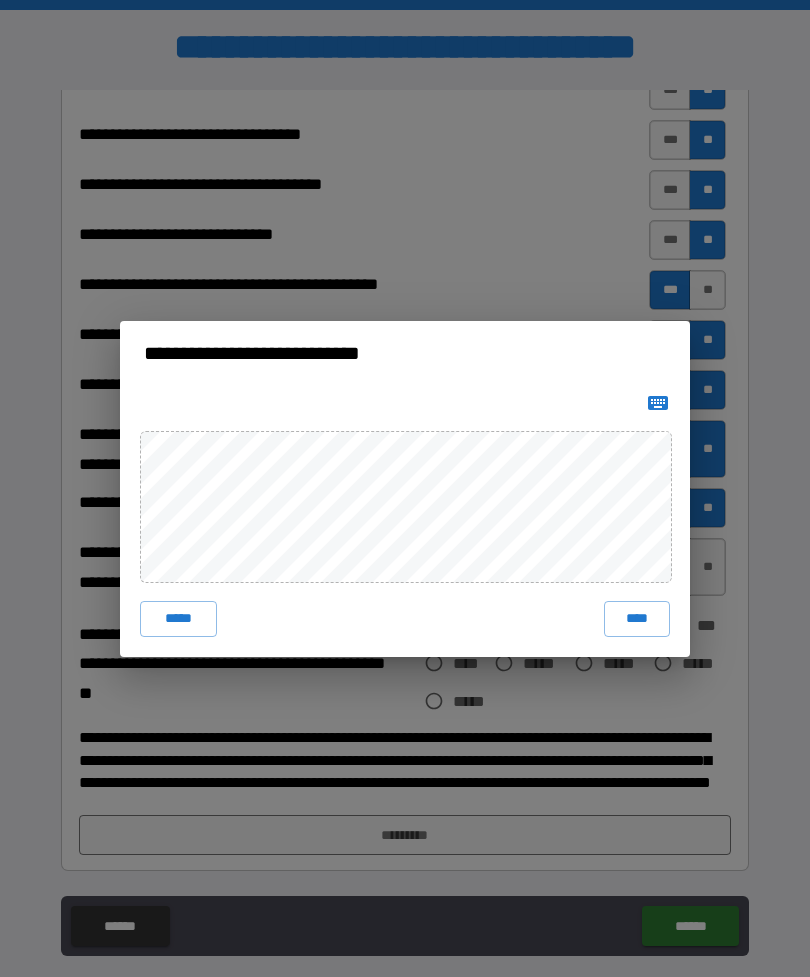 click on "****" at bounding box center [637, 619] 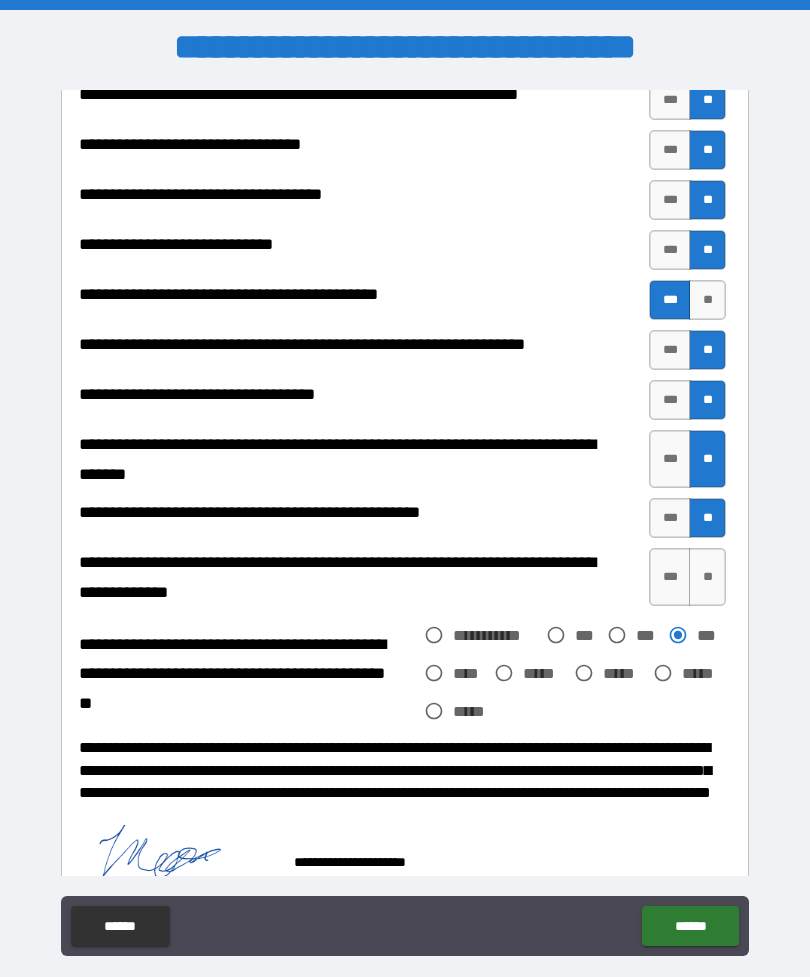 click on "******" at bounding box center (690, 926) 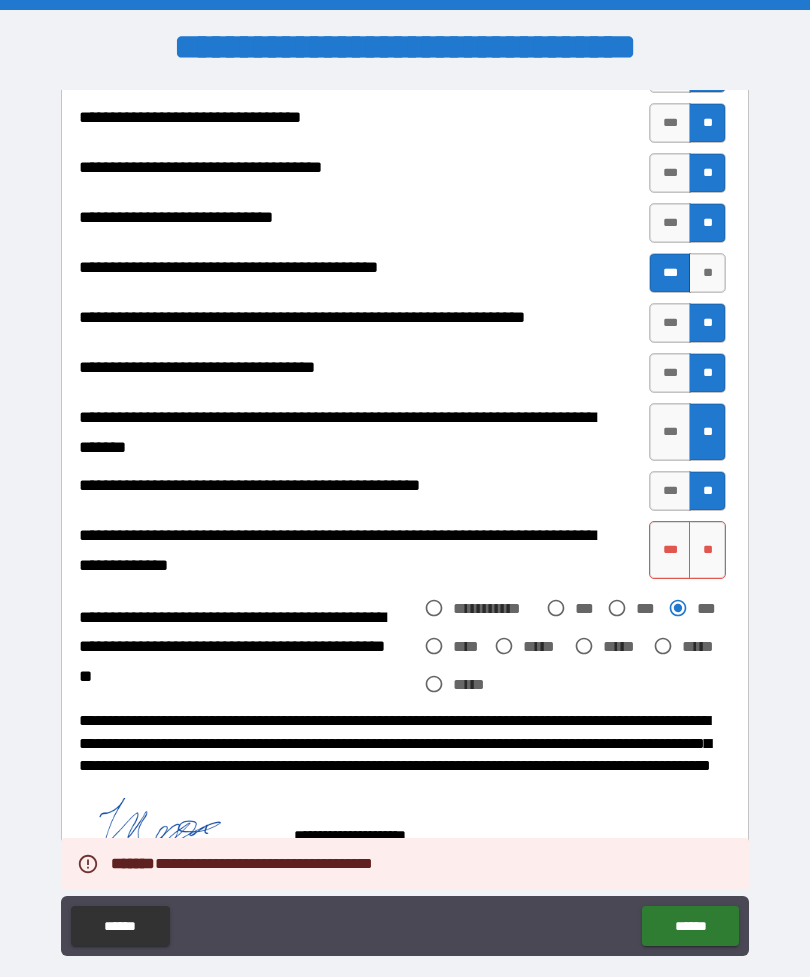 scroll, scrollTop: 788, scrollLeft: 0, axis: vertical 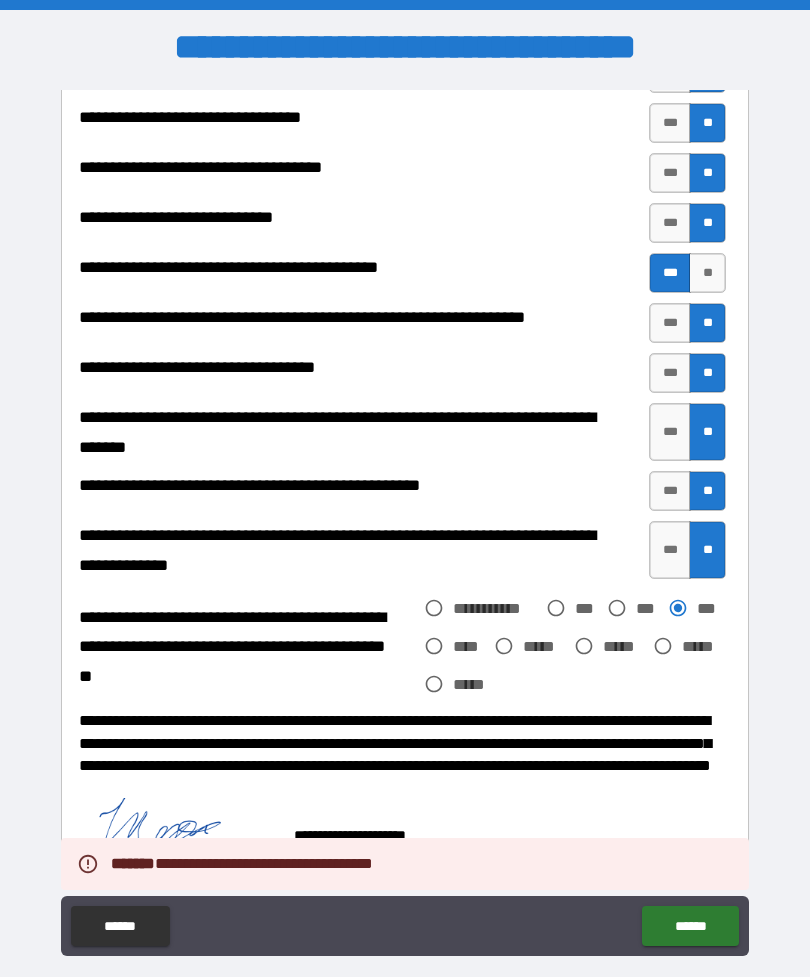 click on "******" at bounding box center [690, 926] 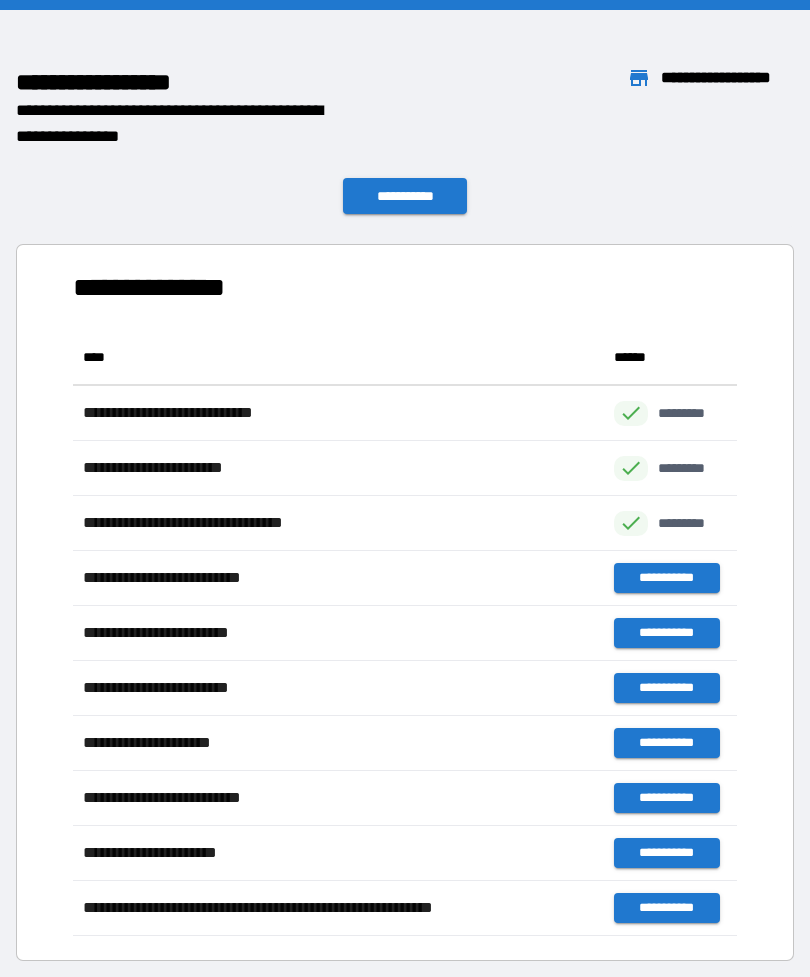 scroll, scrollTop: 1, scrollLeft: 1, axis: both 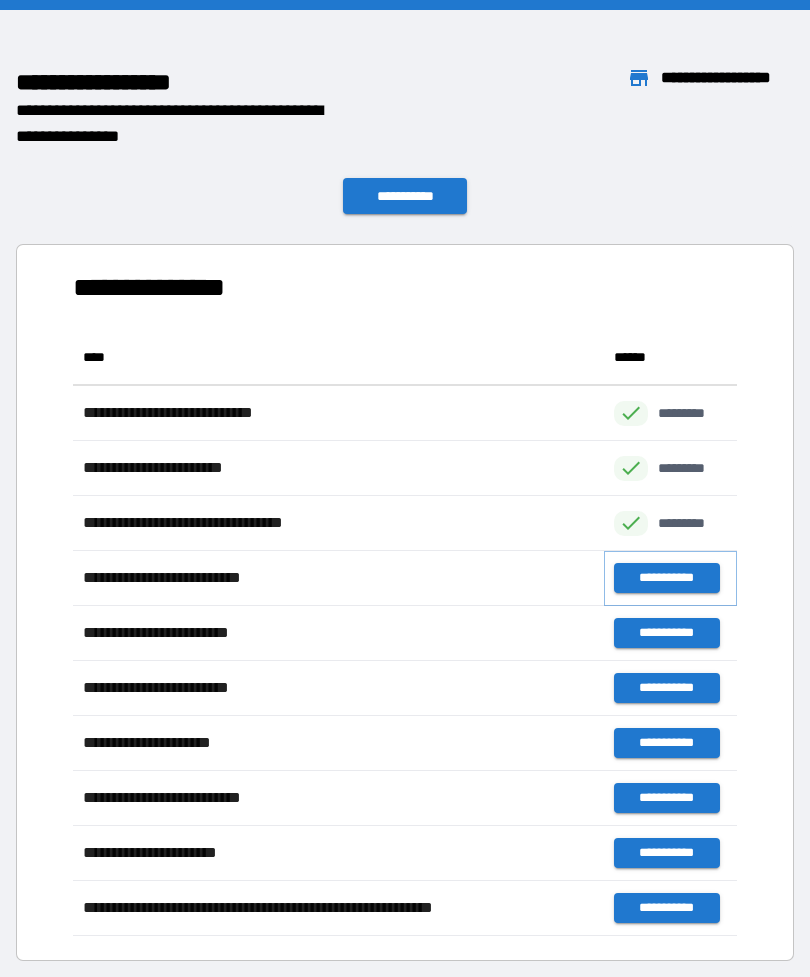 click on "**********" at bounding box center [666, 578] 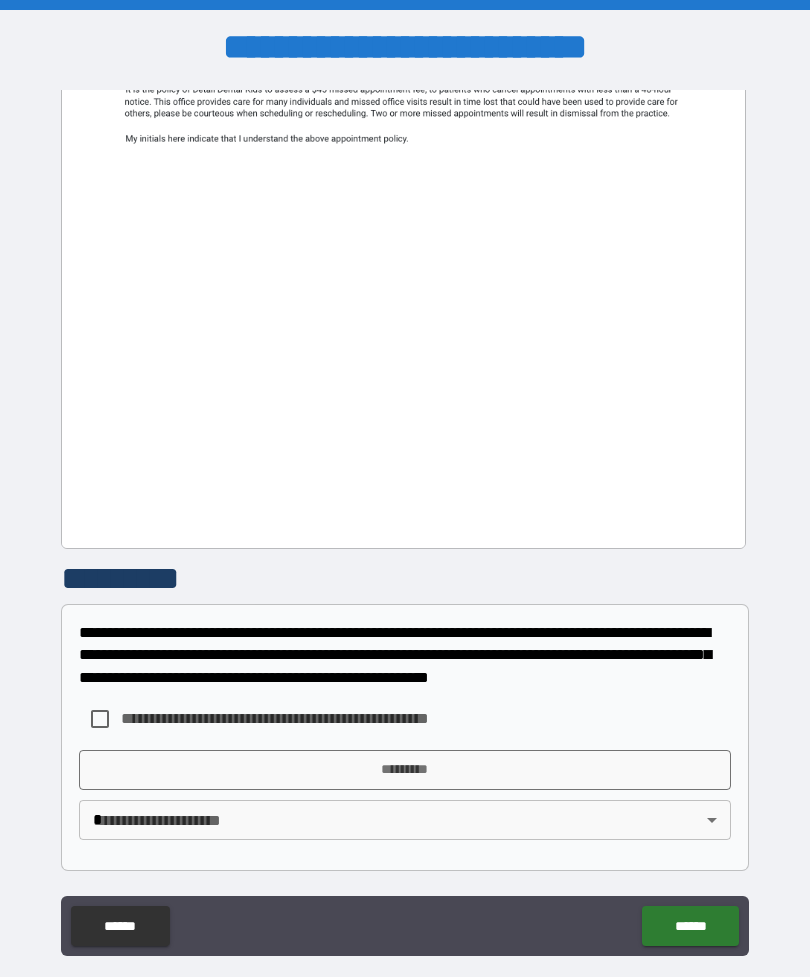 scroll, scrollTop: 458, scrollLeft: 0, axis: vertical 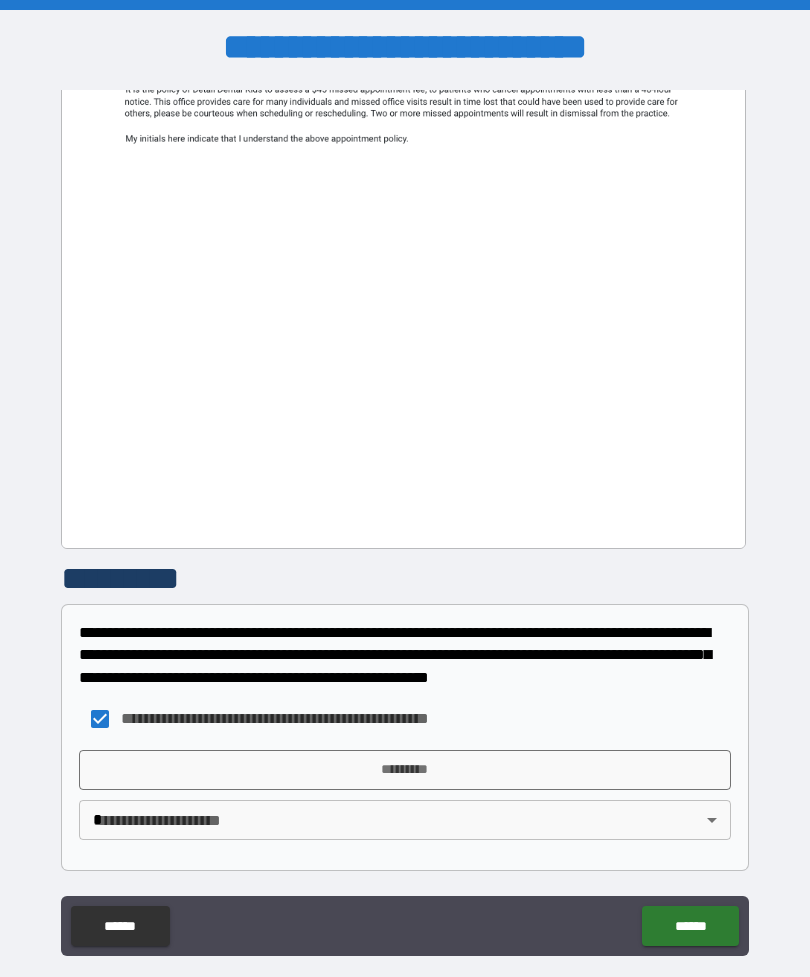 click on "*********" at bounding box center [405, 770] 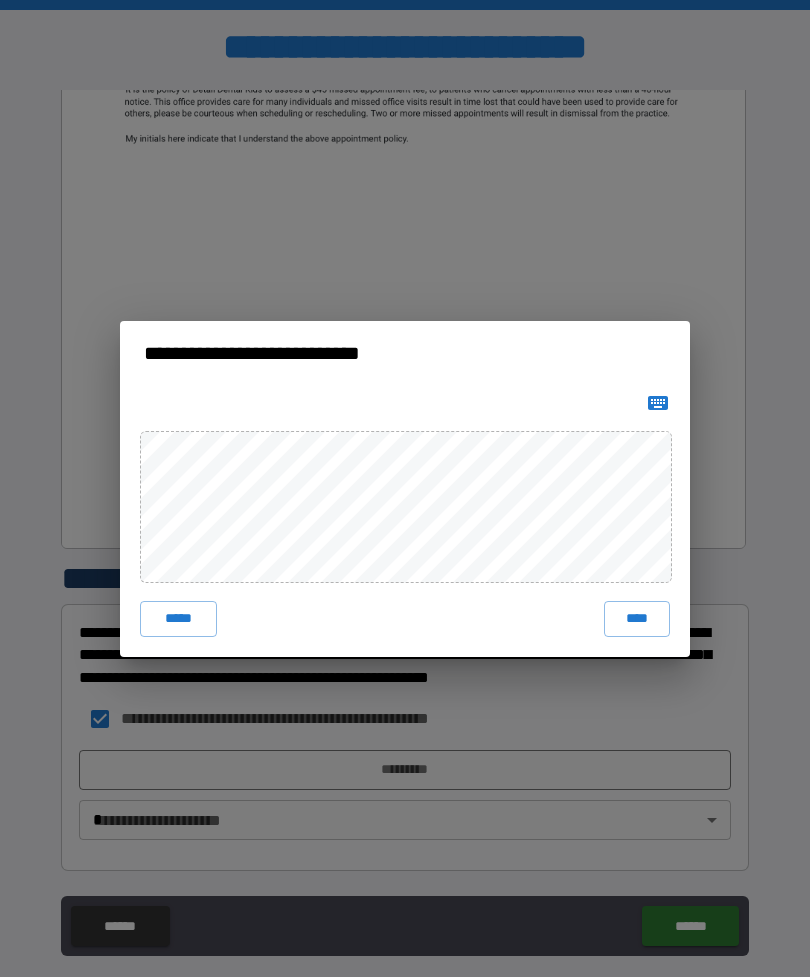 click on "****" at bounding box center [637, 619] 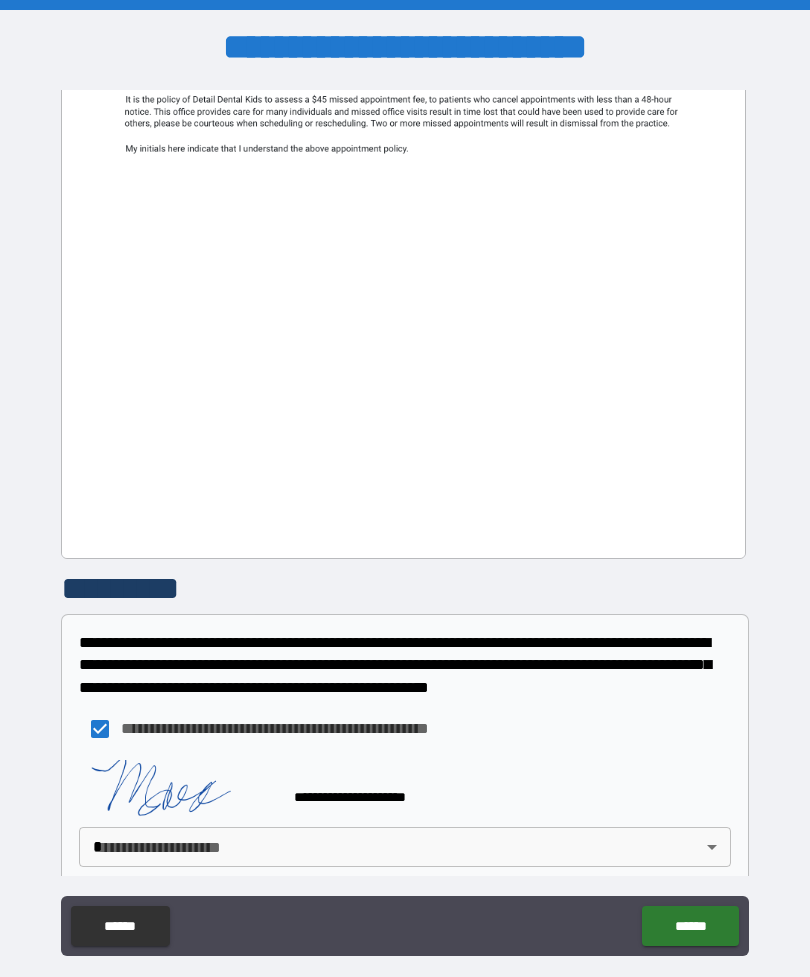 click on "******" at bounding box center [690, 926] 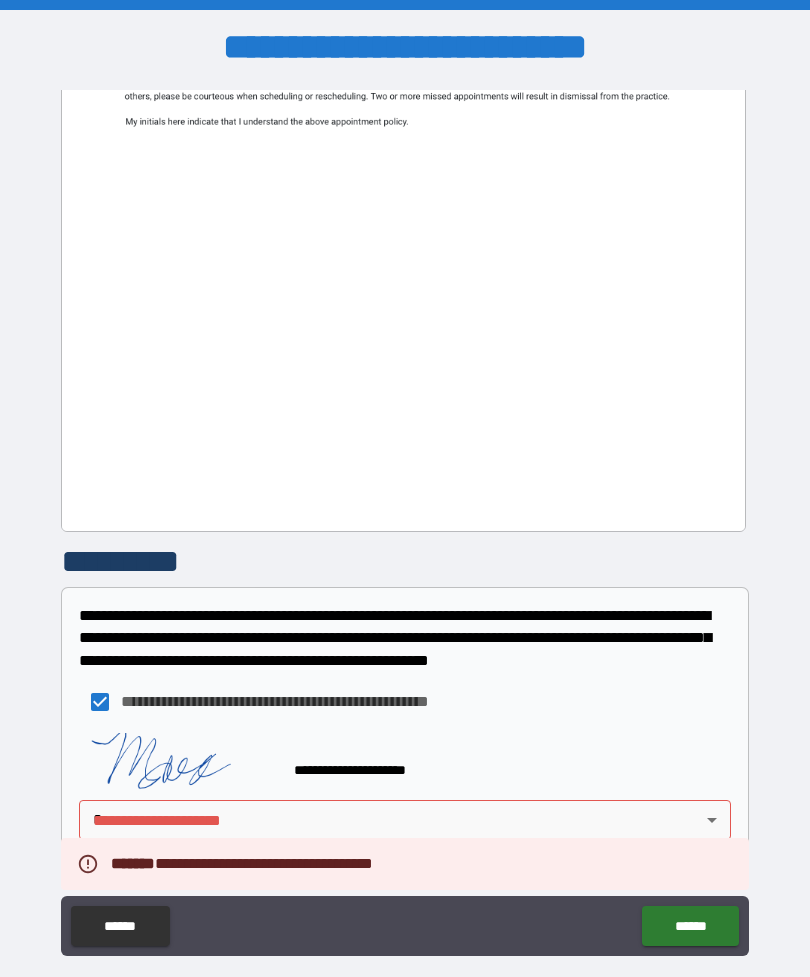 click on "**********" at bounding box center (405, 520) 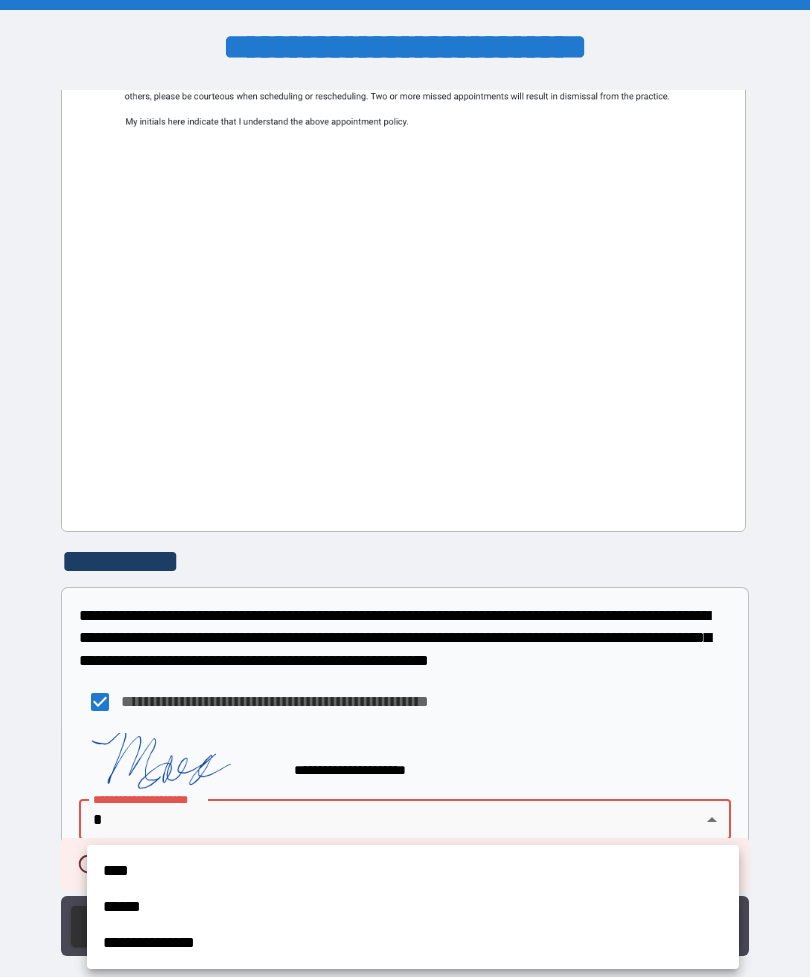click on "**********" at bounding box center (413, 943) 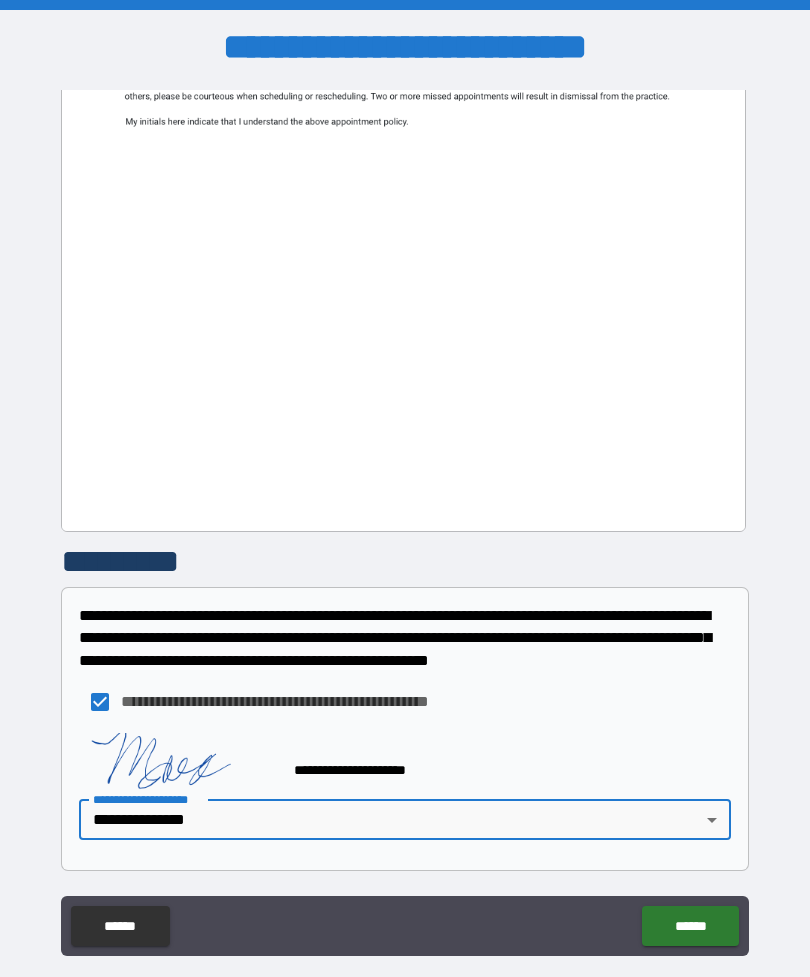 click on "******" at bounding box center [690, 926] 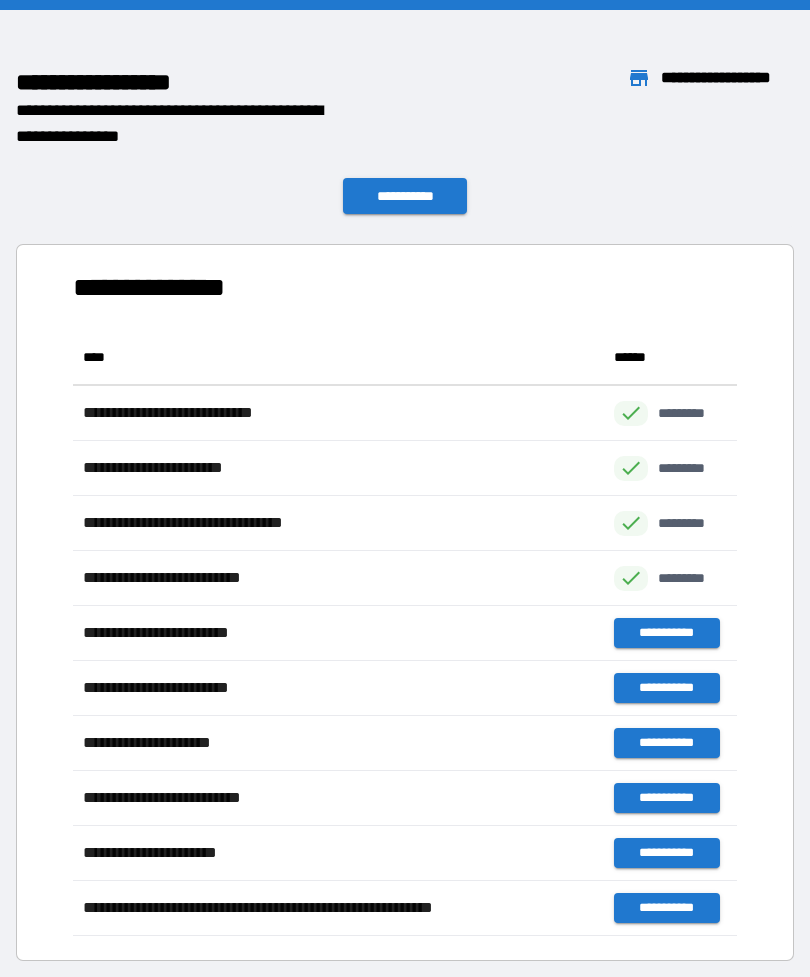 scroll, scrollTop: 1, scrollLeft: 1, axis: both 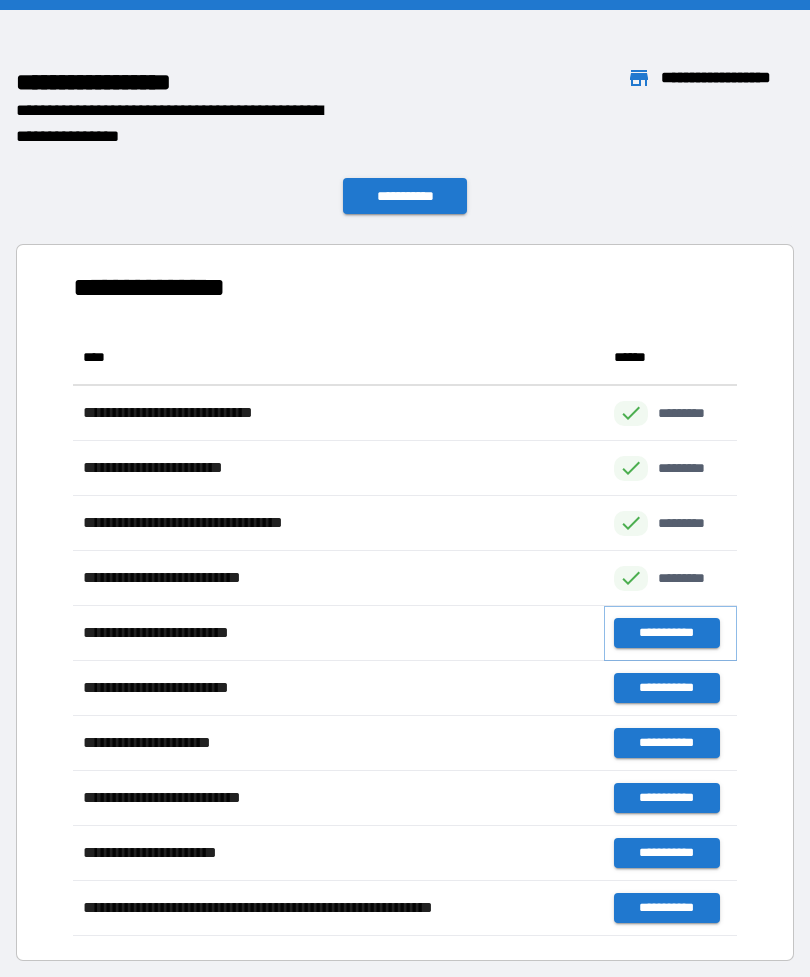 click on "**********" at bounding box center [666, 633] 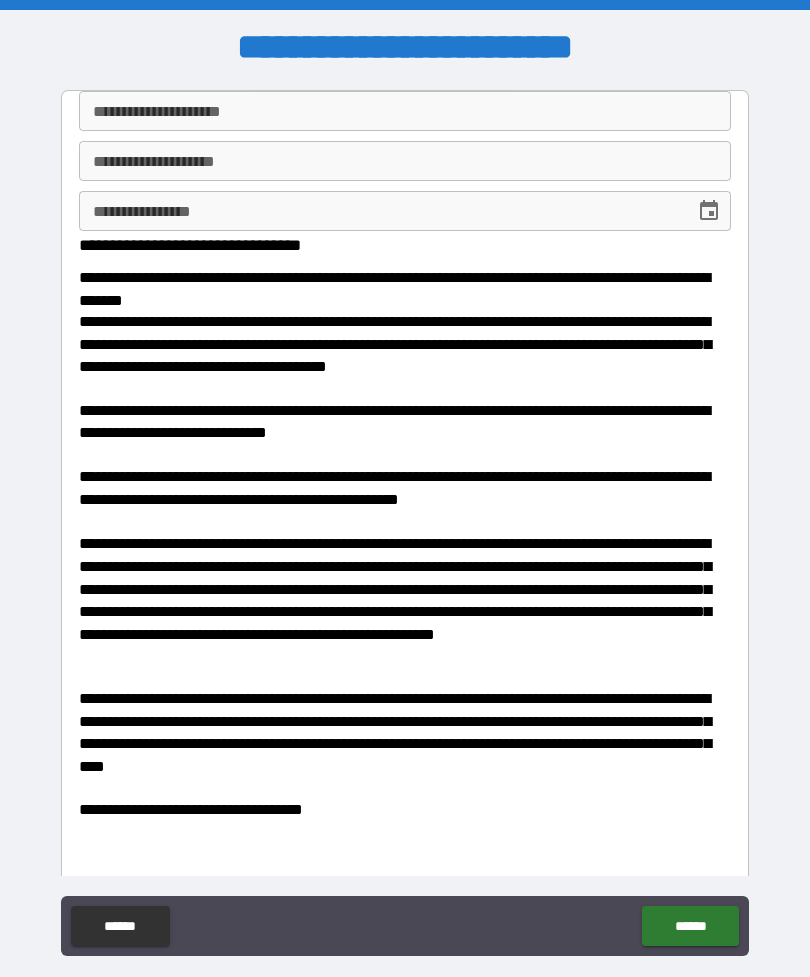 click on "**********" at bounding box center [405, 111] 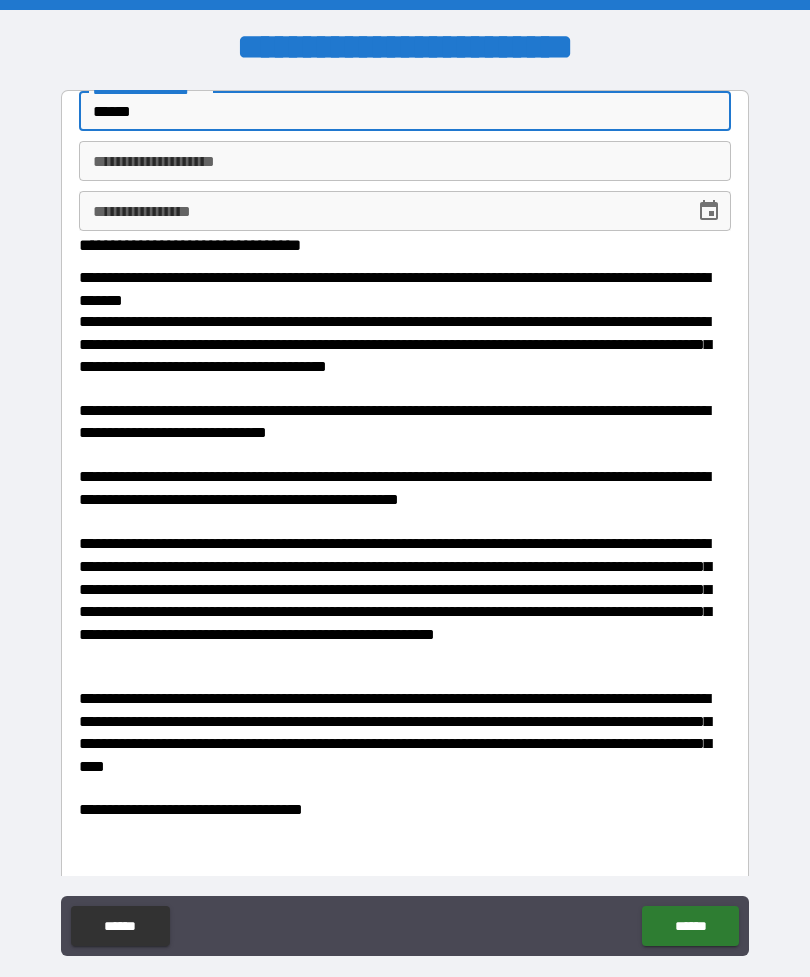 type on "*****" 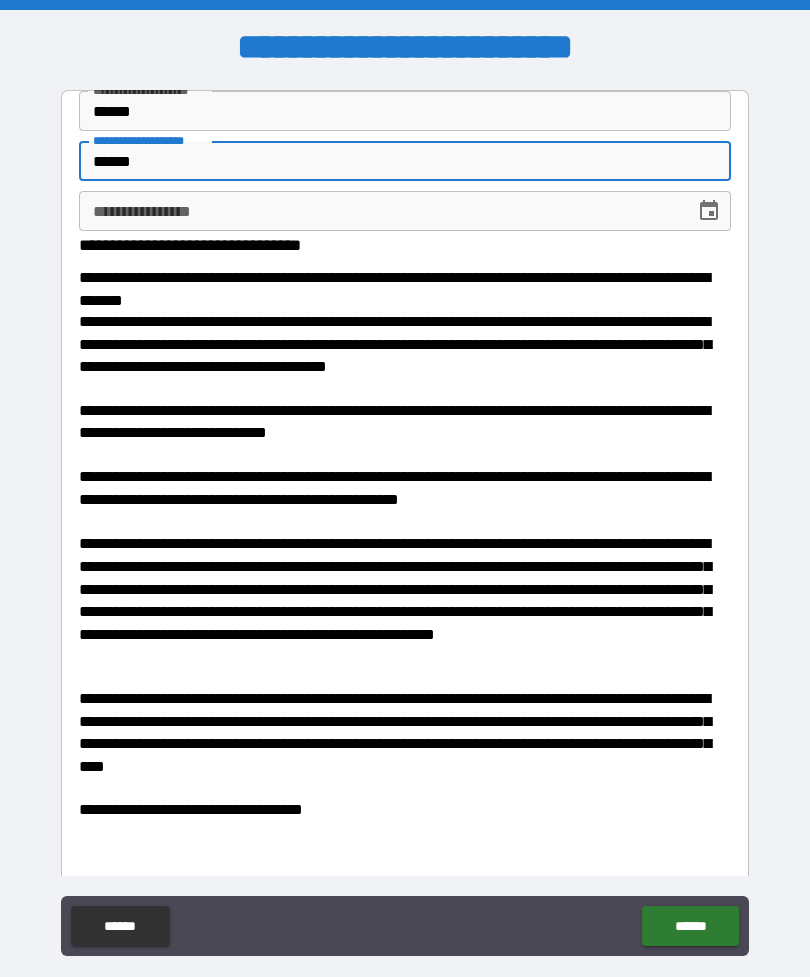 type on "*****" 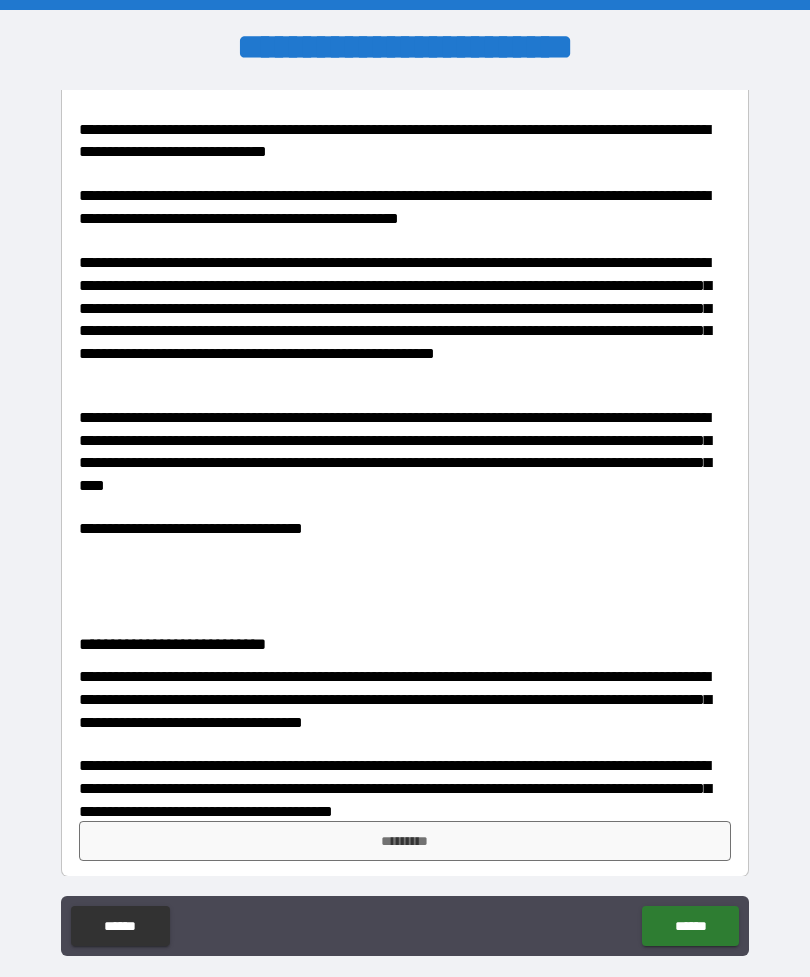 scroll, scrollTop: 280, scrollLeft: 0, axis: vertical 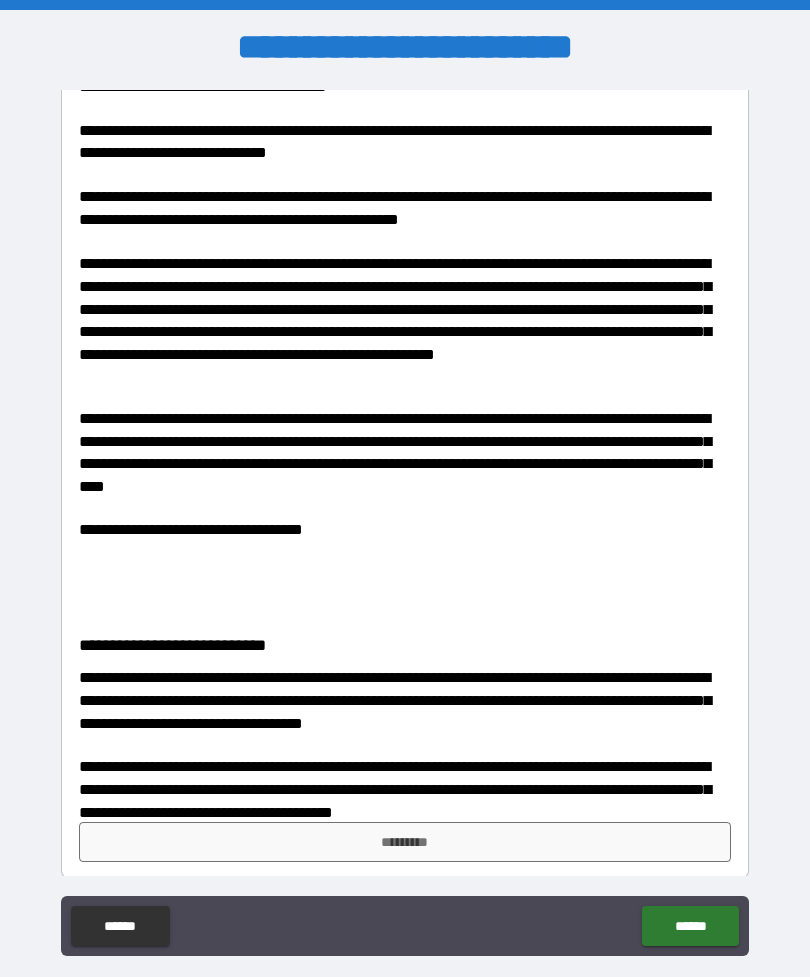 type on "**********" 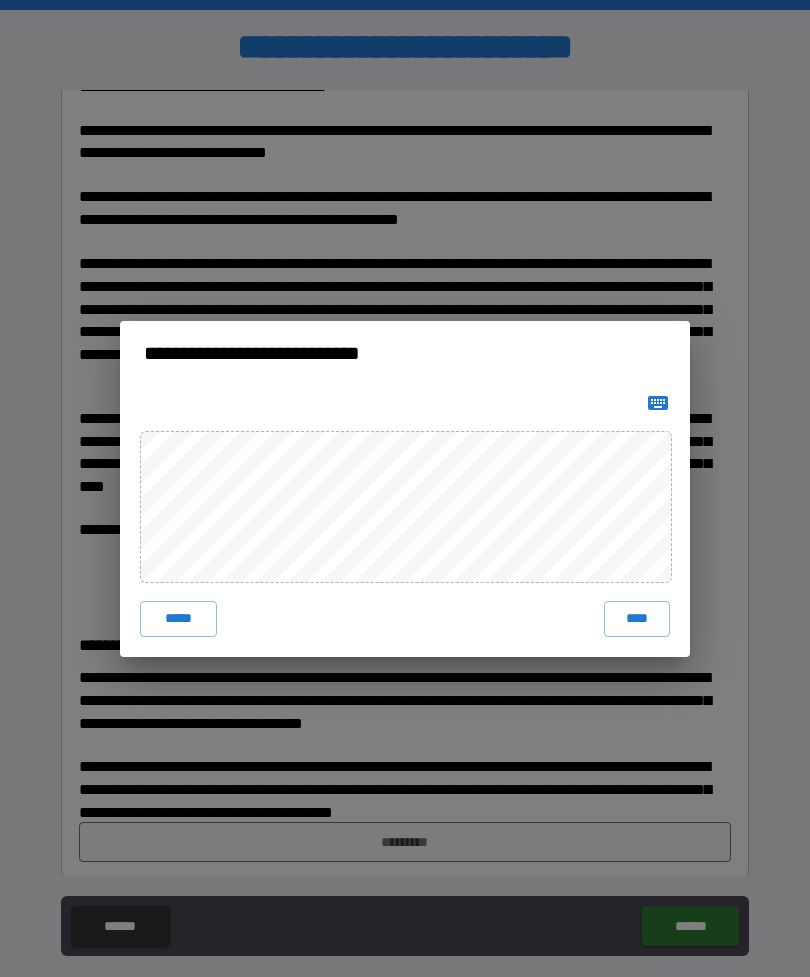 click on "****" at bounding box center (637, 619) 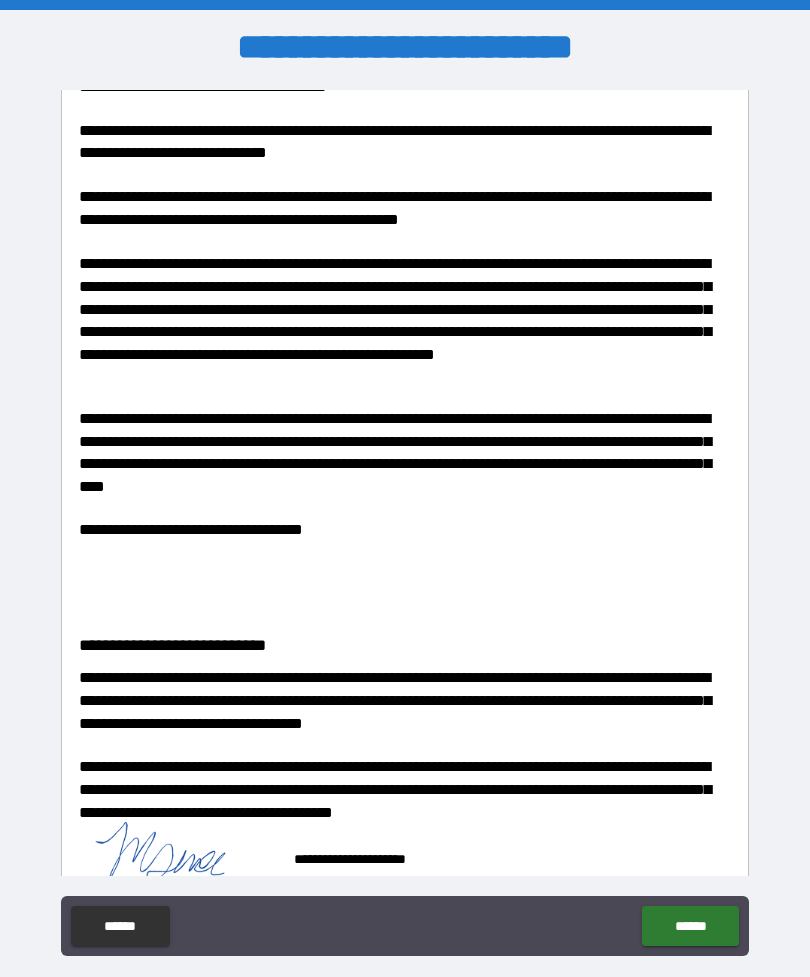 click on "******" at bounding box center [690, 926] 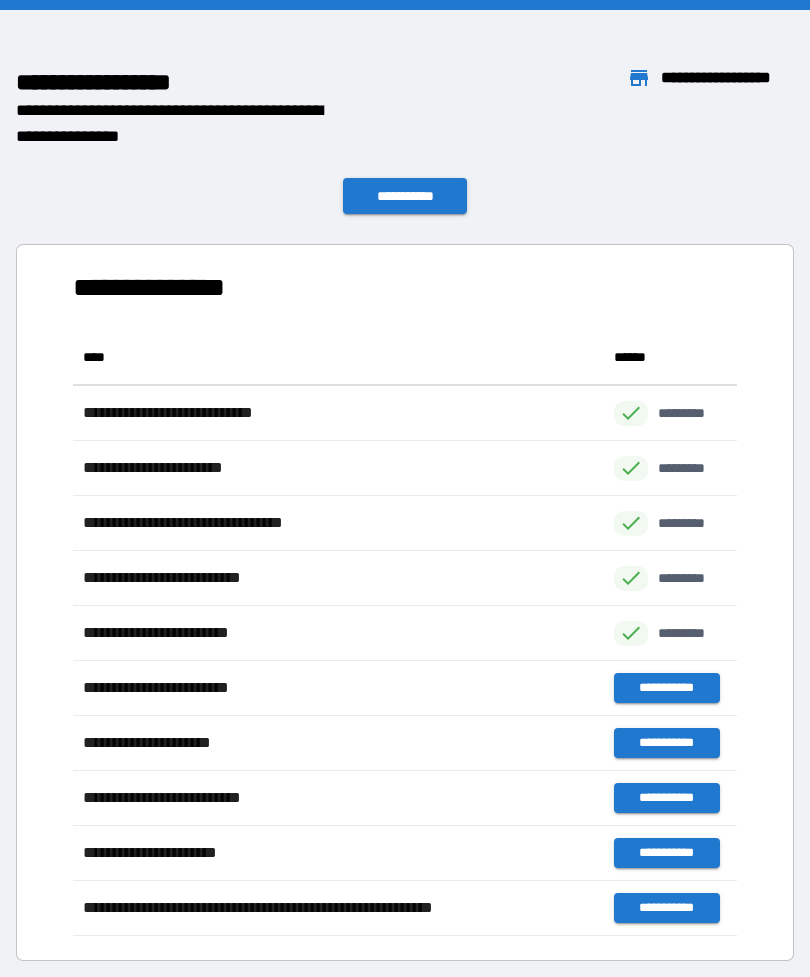 scroll, scrollTop: 1, scrollLeft: 1, axis: both 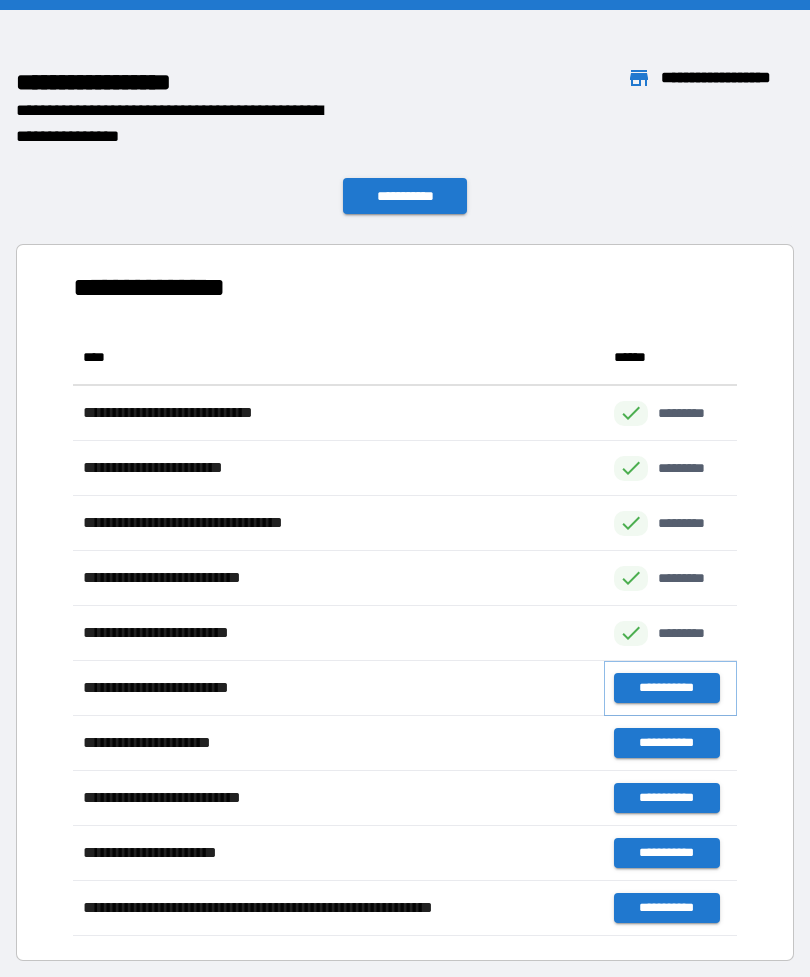click on "**********" at bounding box center [666, 688] 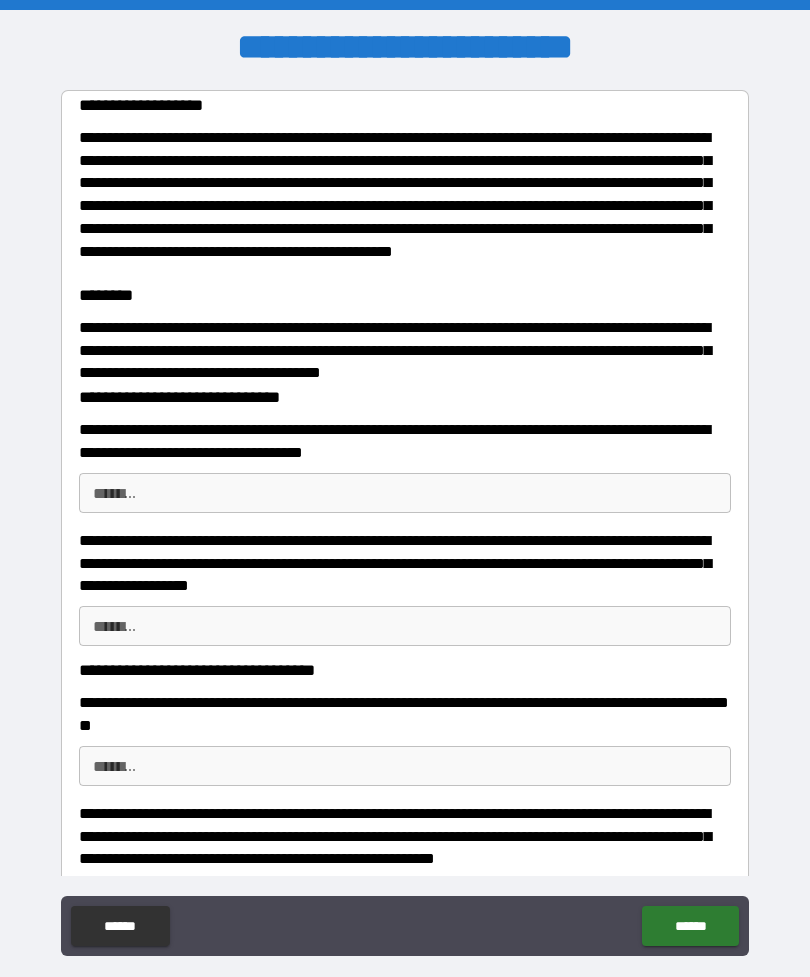 click on "********" at bounding box center [405, 493] 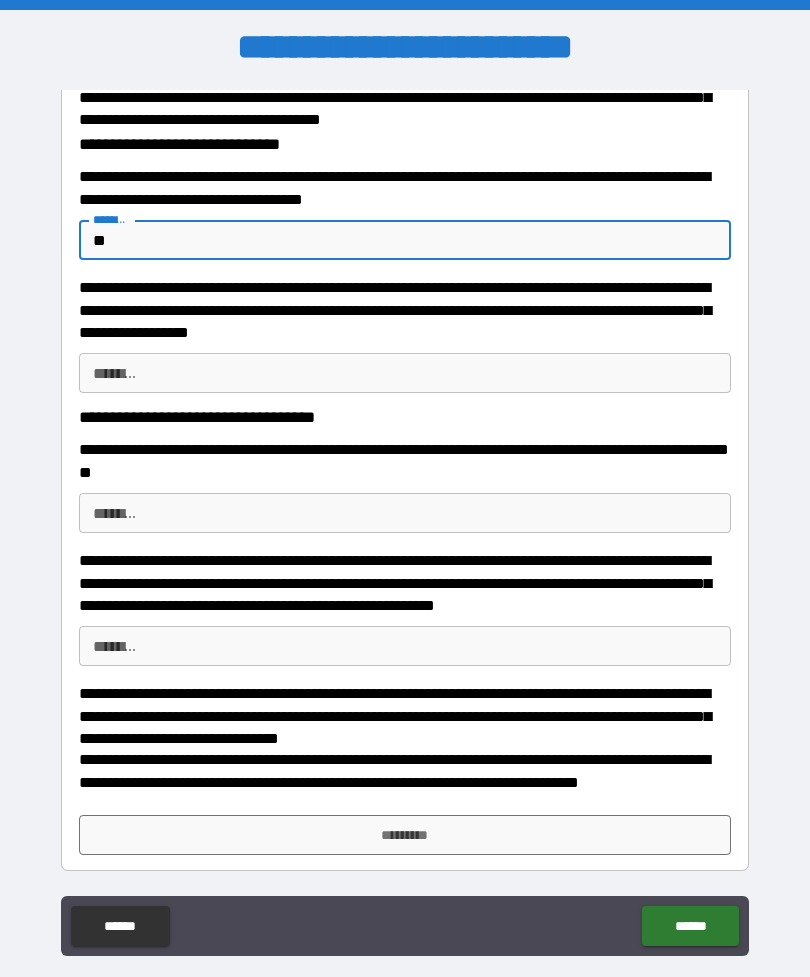 scroll, scrollTop: 253, scrollLeft: 0, axis: vertical 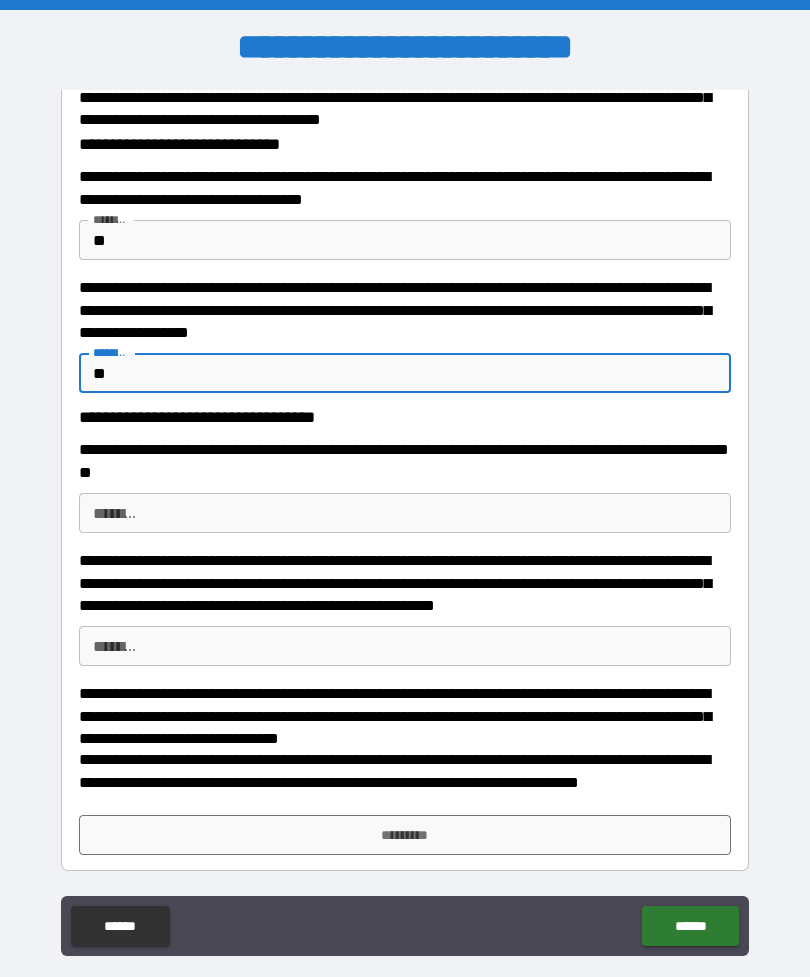 type on "**" 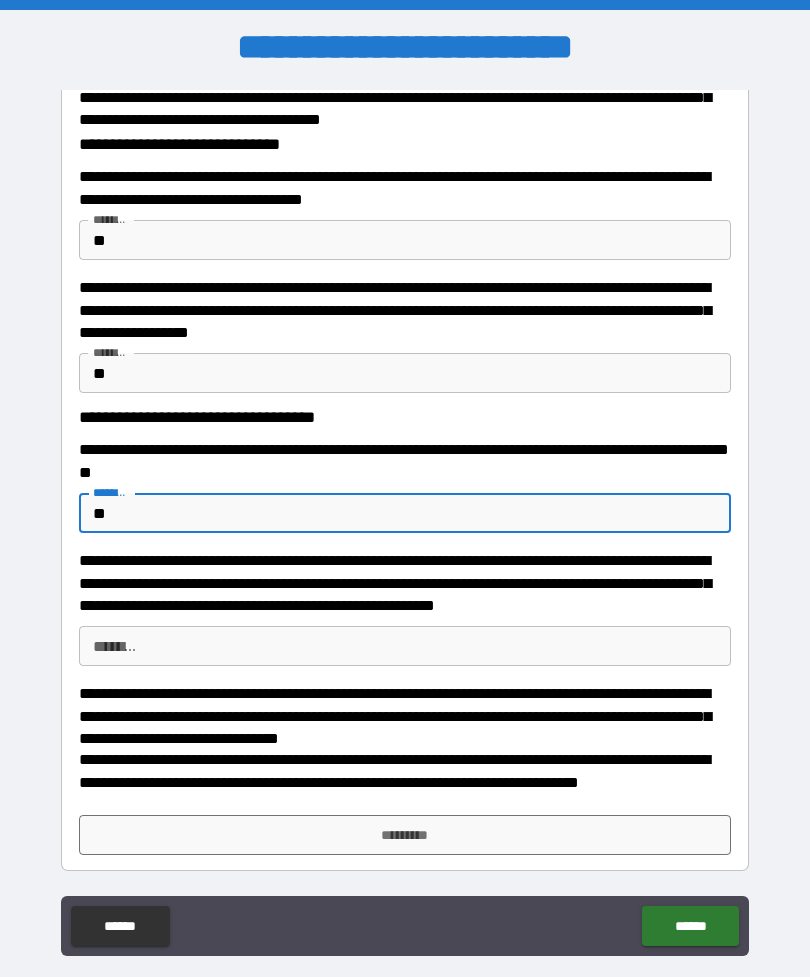type on "**" 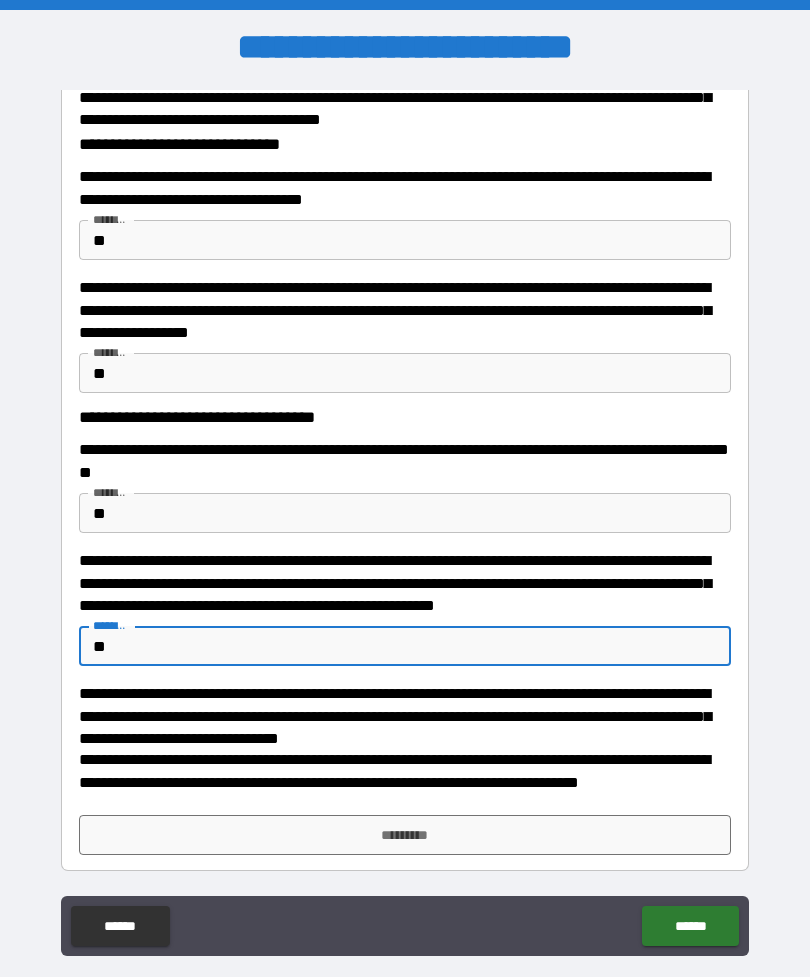 type on "**" 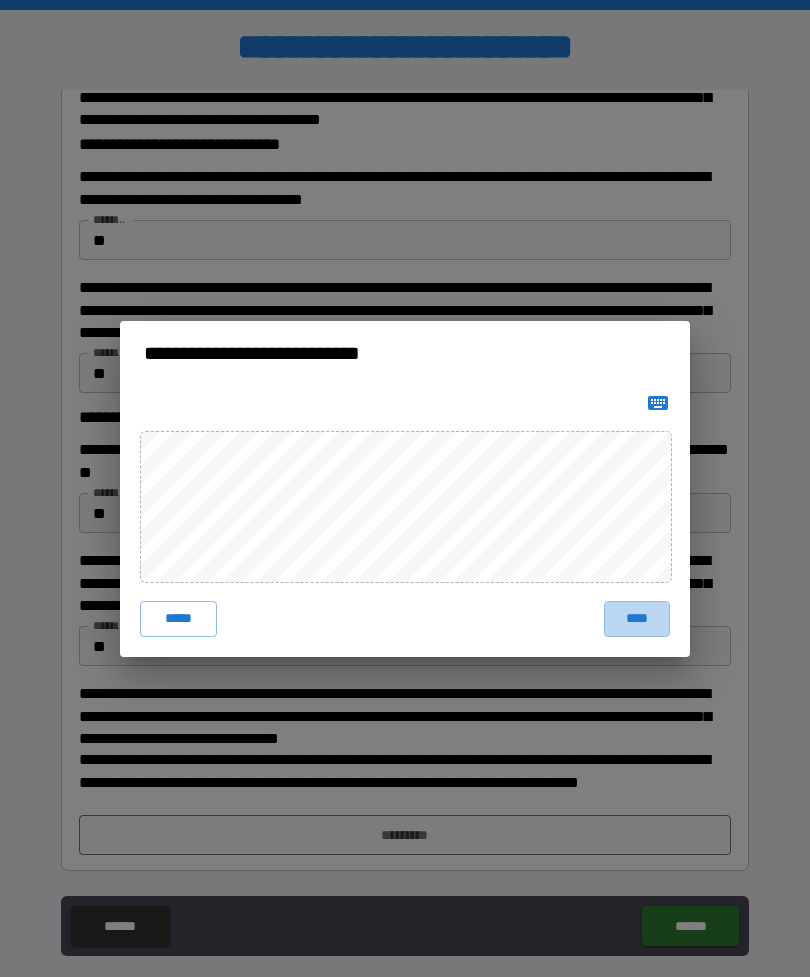 click on "****" at bounding box center [637, 619] 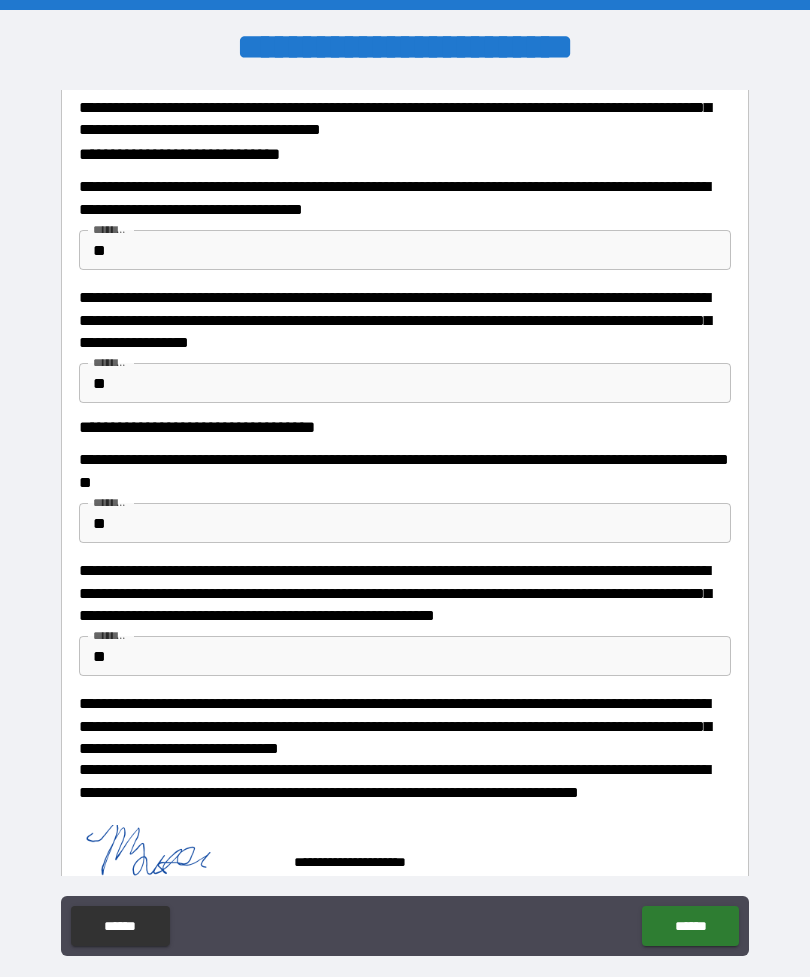 click on "******" at bounding box center [690, 926] 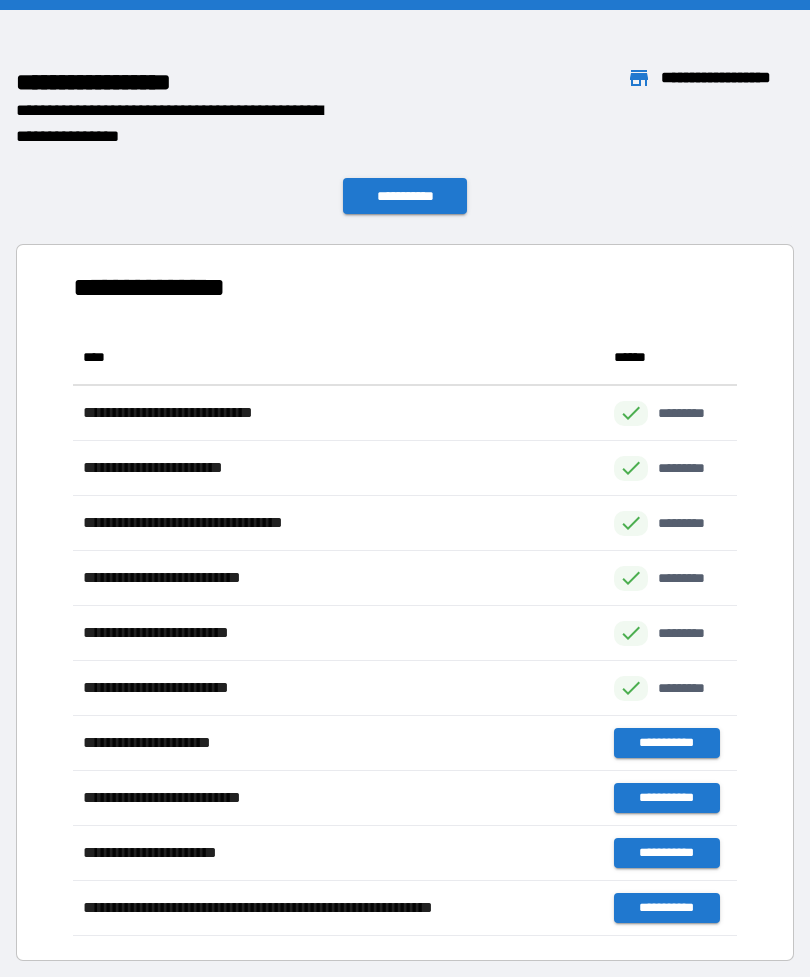 scroll, scrollTop: 606, scrollLeft: 664, axis: both 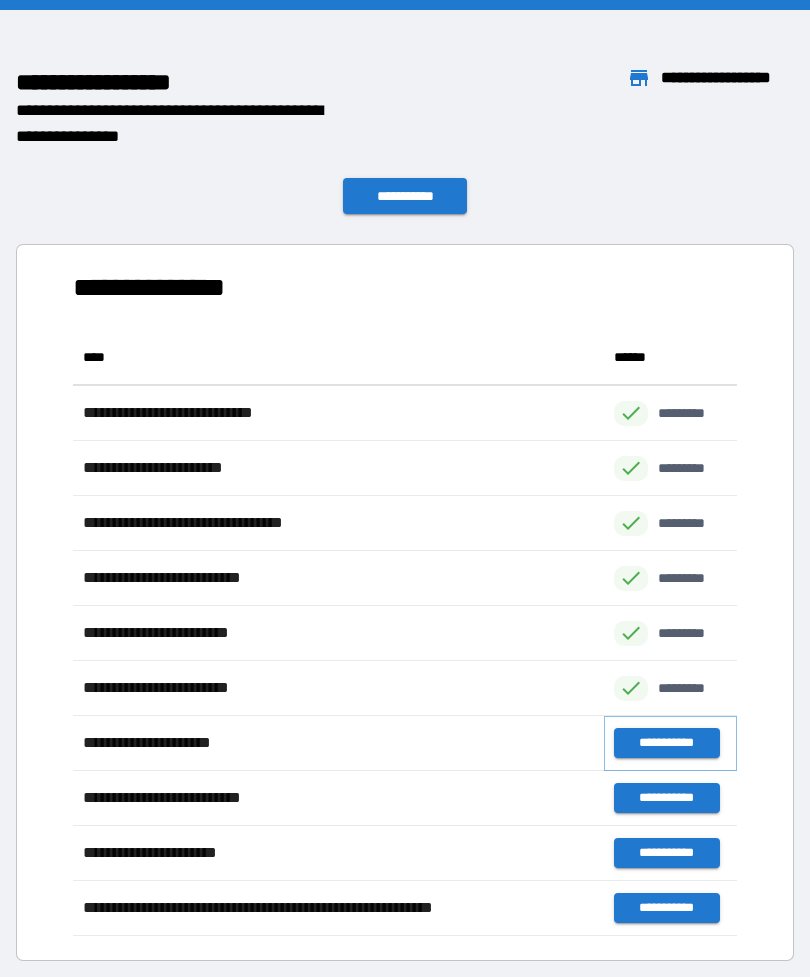 click on "**********" at bounding box center (666, 743) 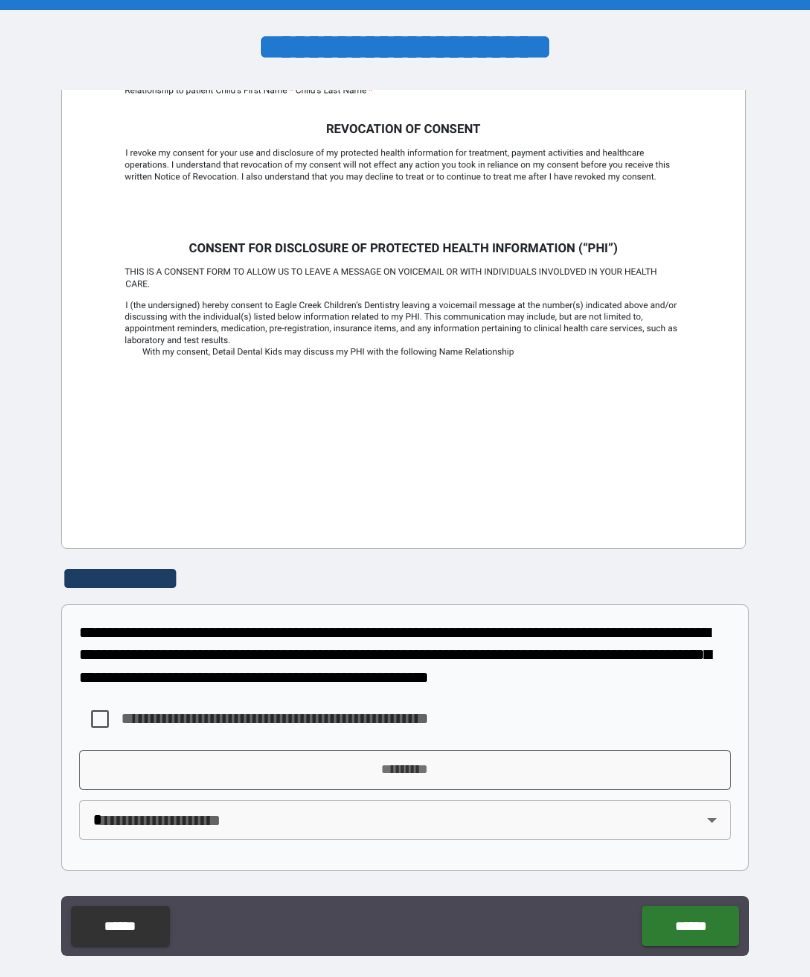 scroll, scrollTop: 458, scrollLeft: 0, axis: vertical 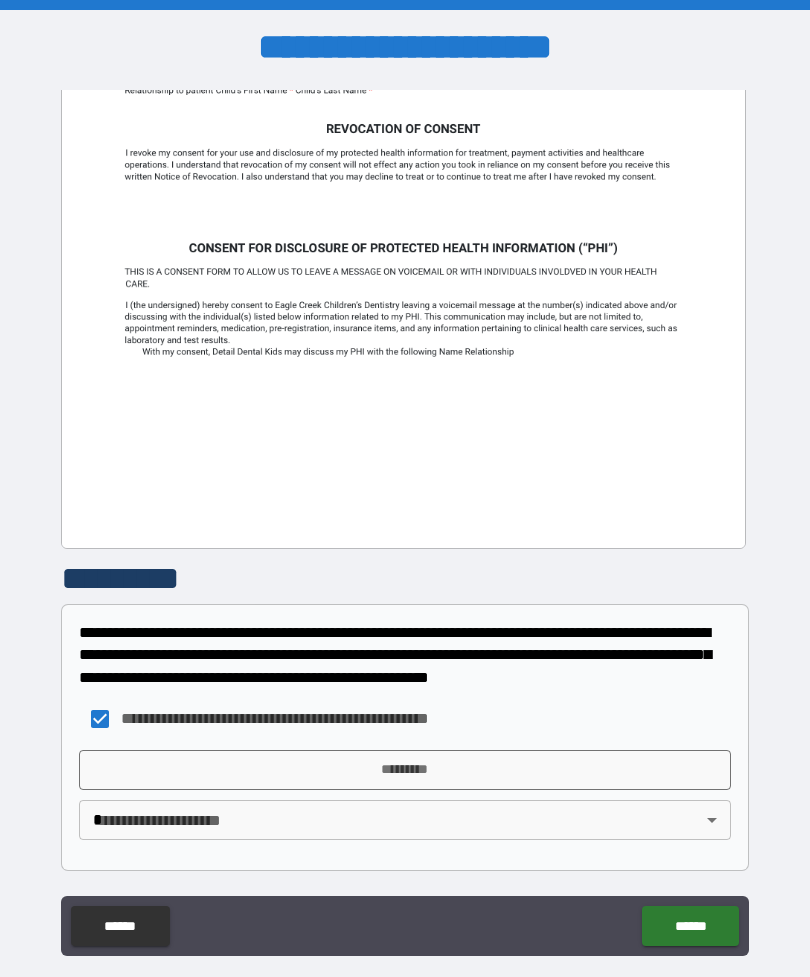 click on "*********" at bounding box center [405, 770] 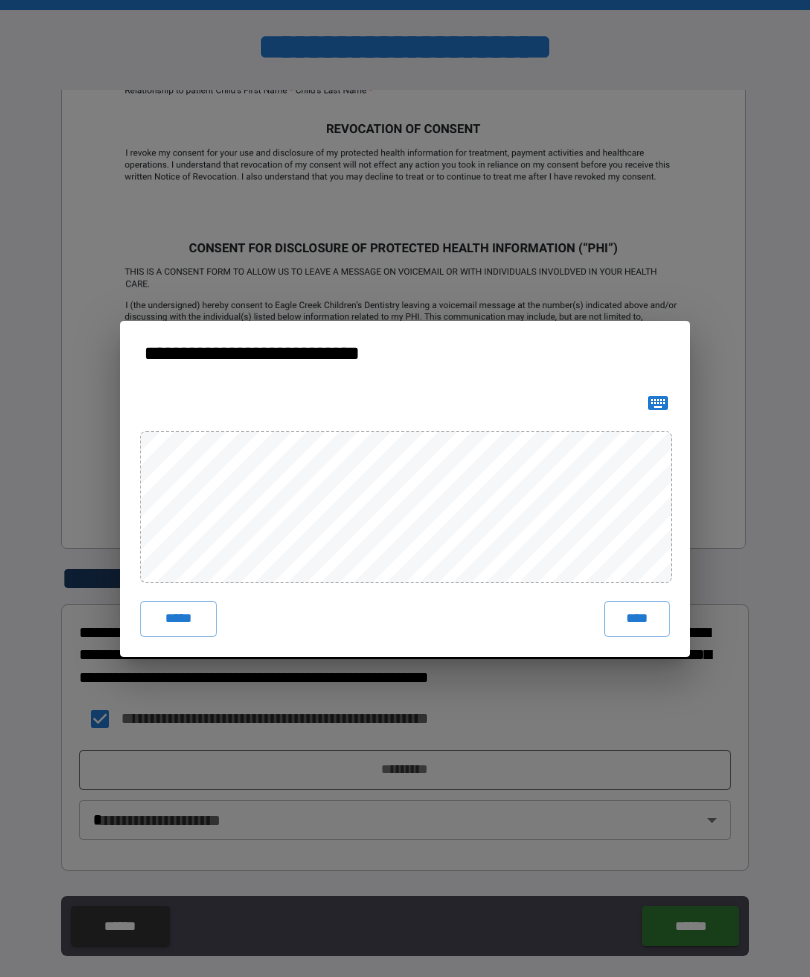 click on "****" at bounding box center (637, 619) 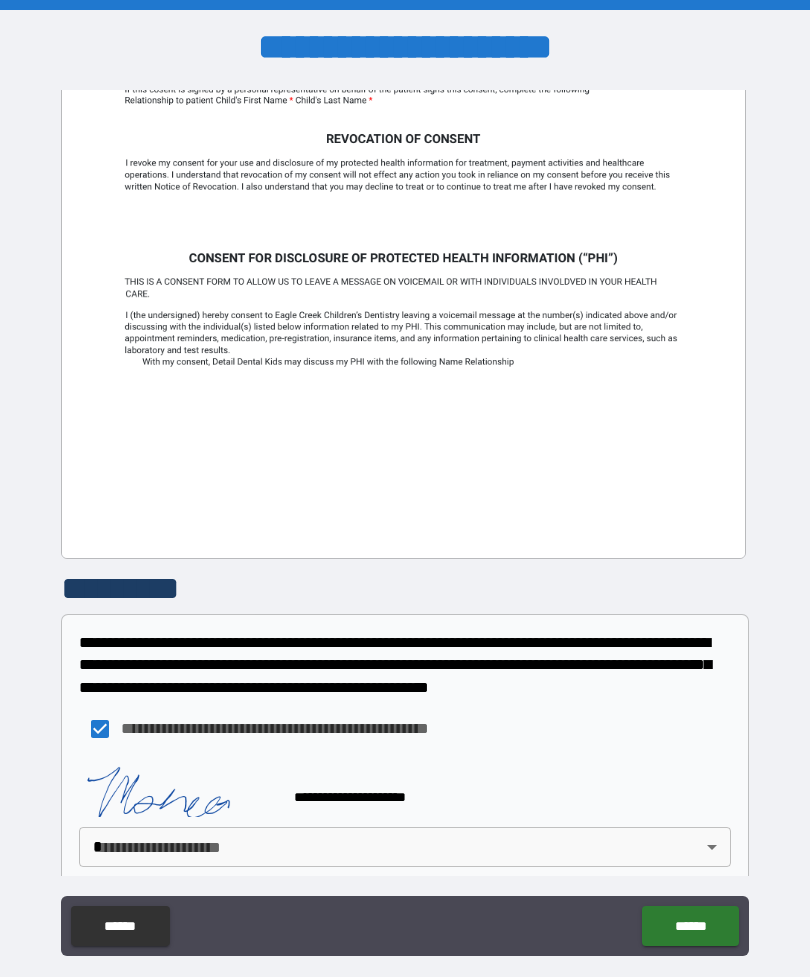 click on "******" at bounding box center (690, 926) 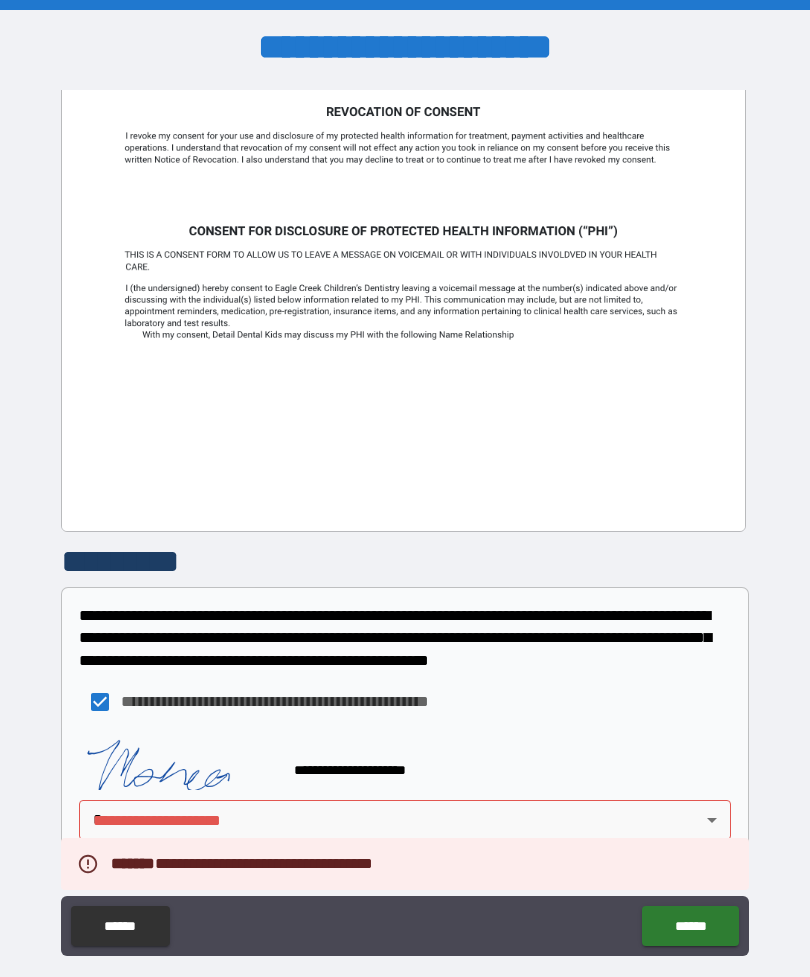 scroll, scrollTop: 475, scrollLeft: 0, axis: vertical 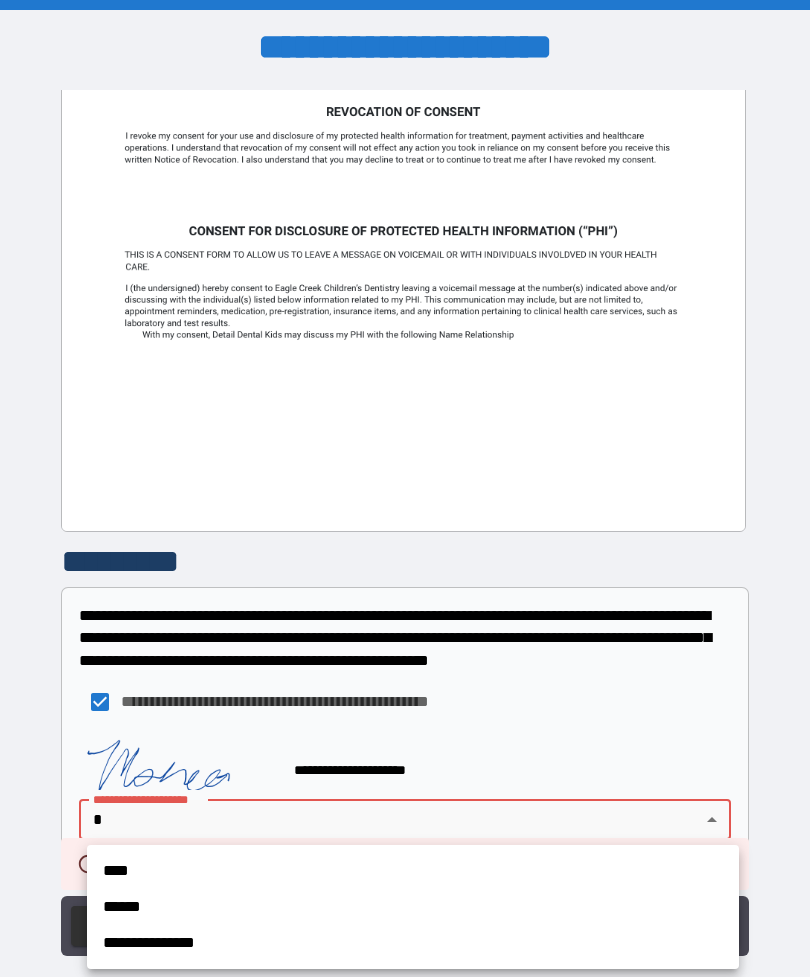 click on "**********" at bounding box center [413, 943] 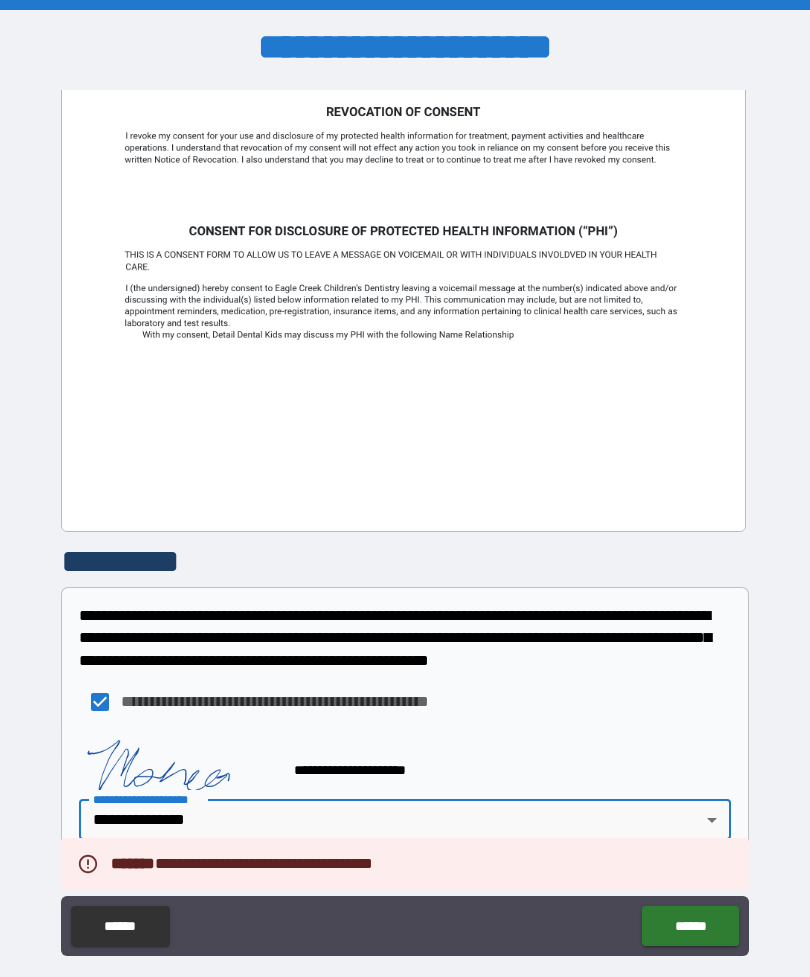 click on "******" at bounding box center (690, 926) 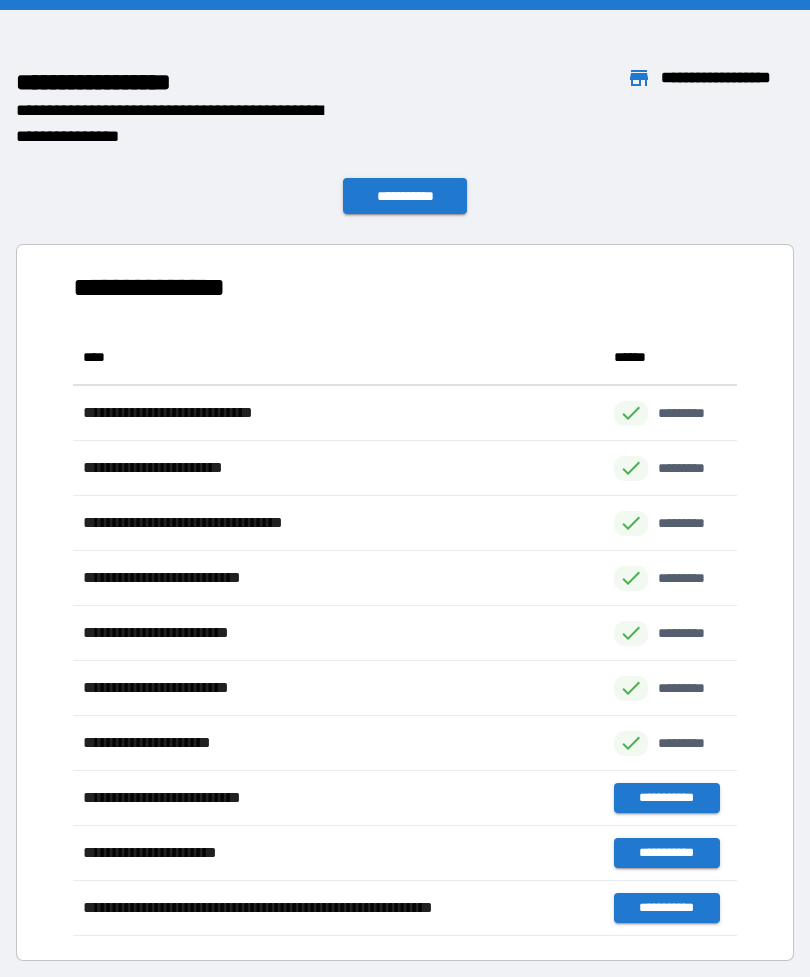 scroll, scrollTop: 1, scrollLeft: 1, axis: both 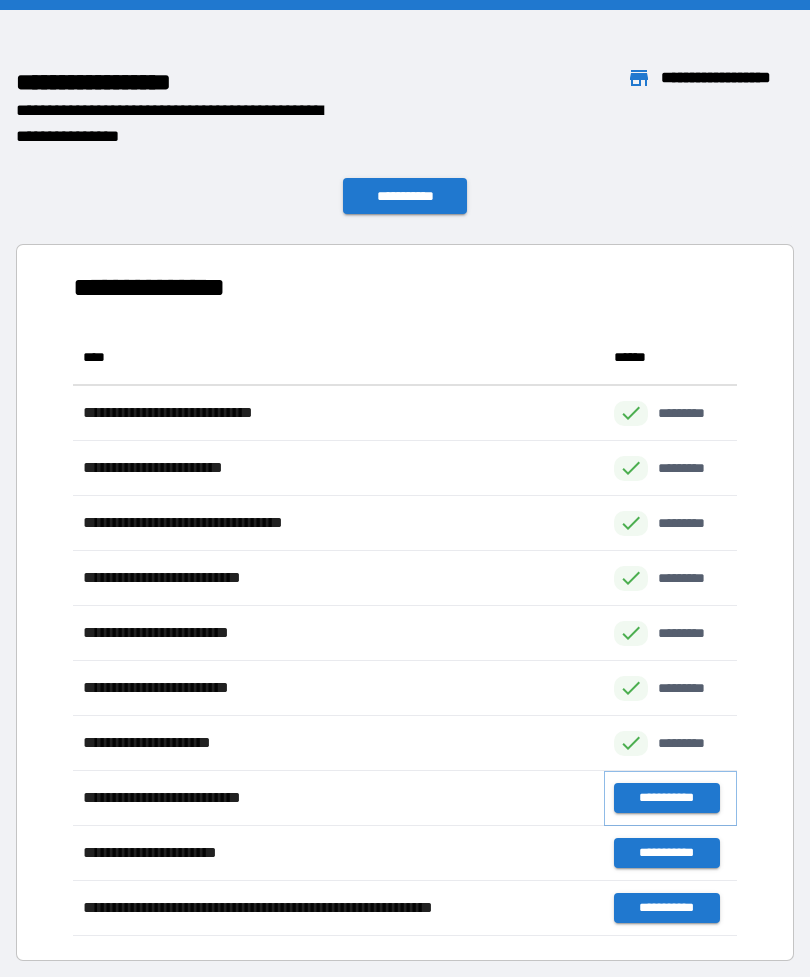 click on "**********" at bounding box center [666, 798] 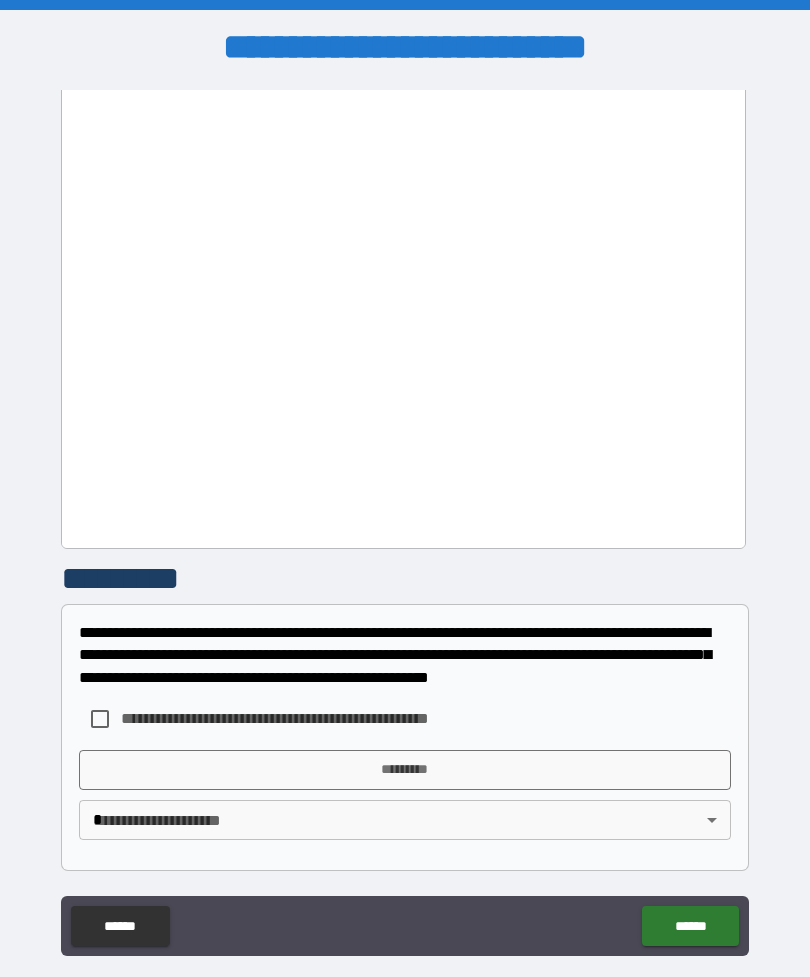 scroll, scrollTop: 458, scrollLeft: 0, axis: vertical 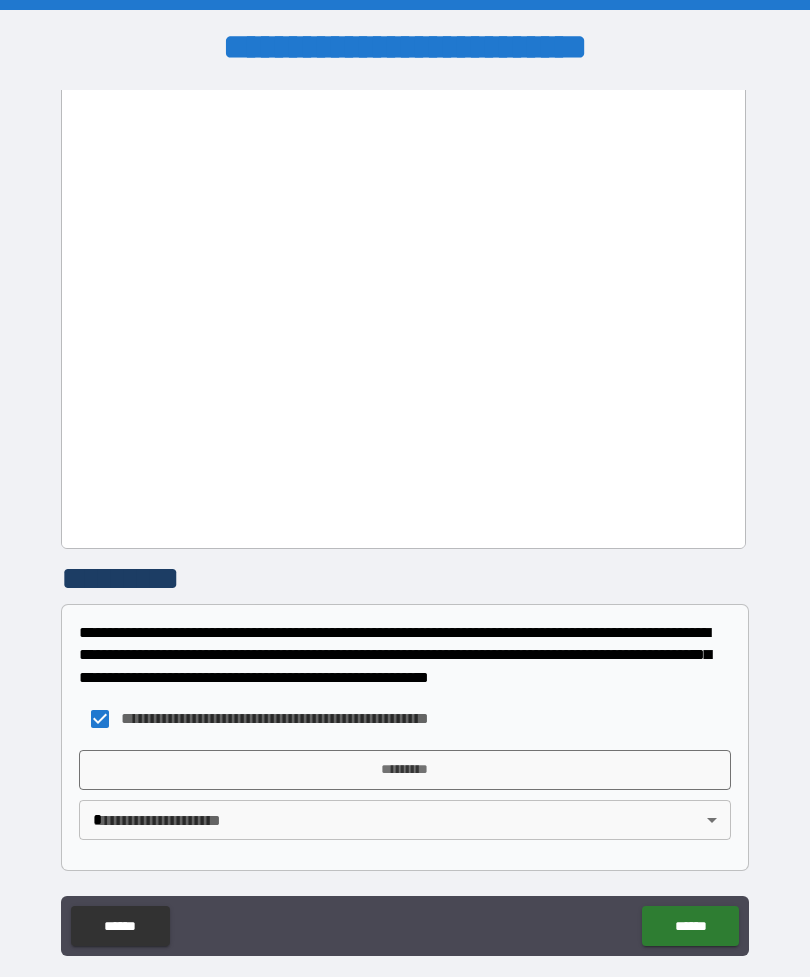 click on "*********" at bounding box center (405, 770) 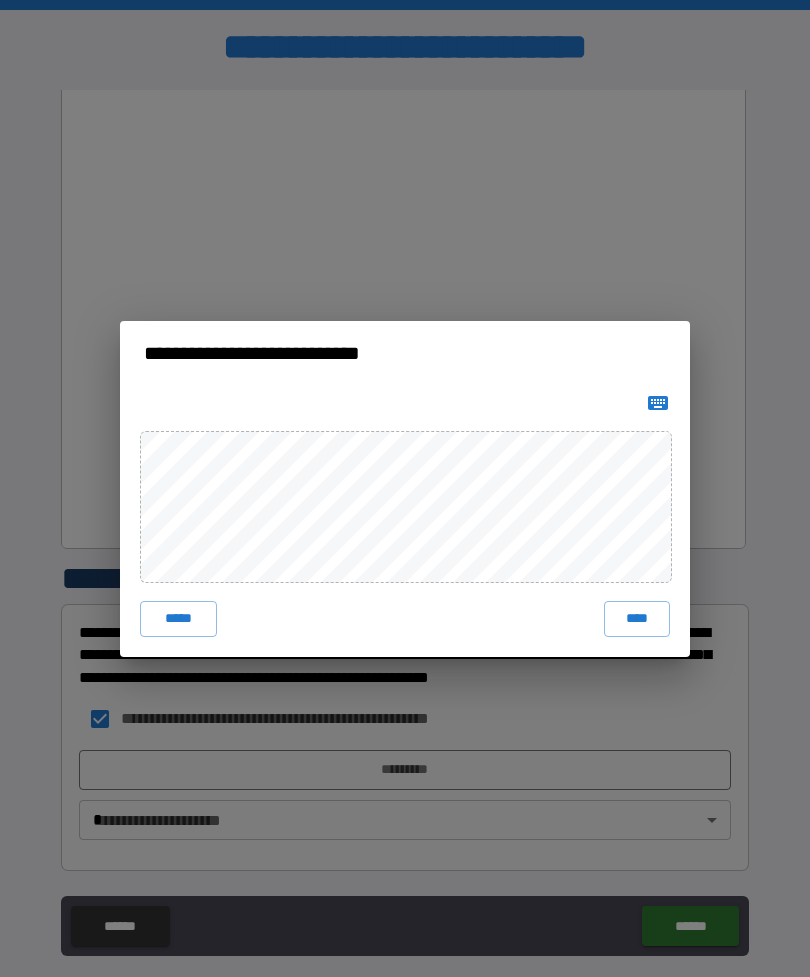 click on "****" at bounding box center [637, 619] 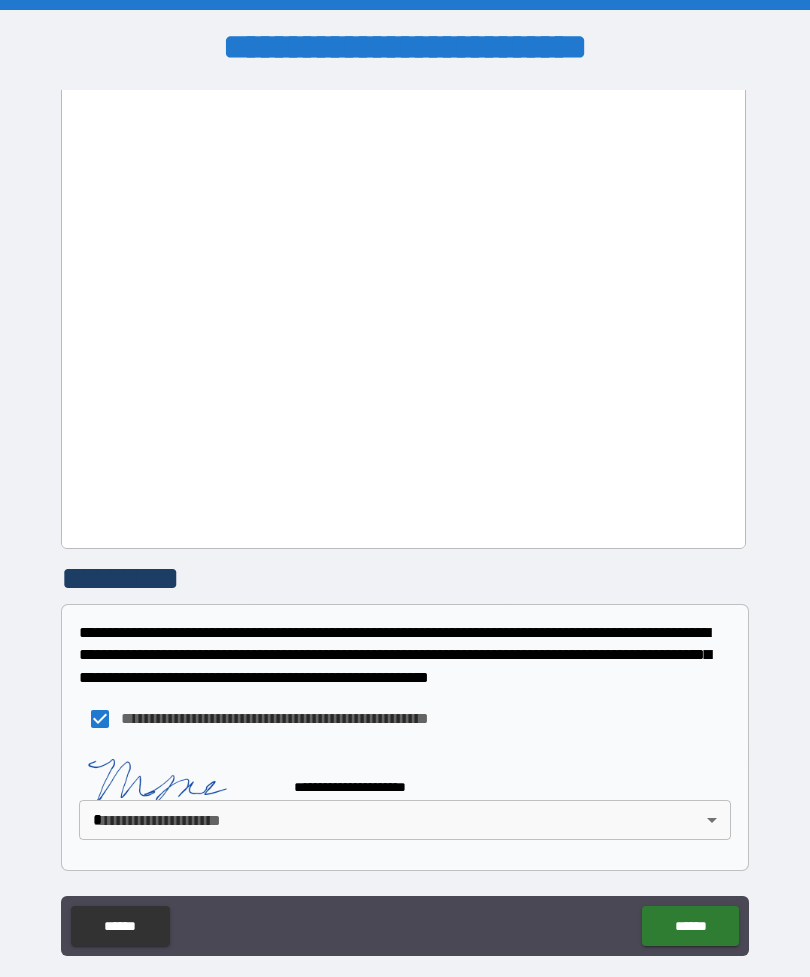 scroll, scrollTop: 448, scrollLeft: 0, axis: vertical 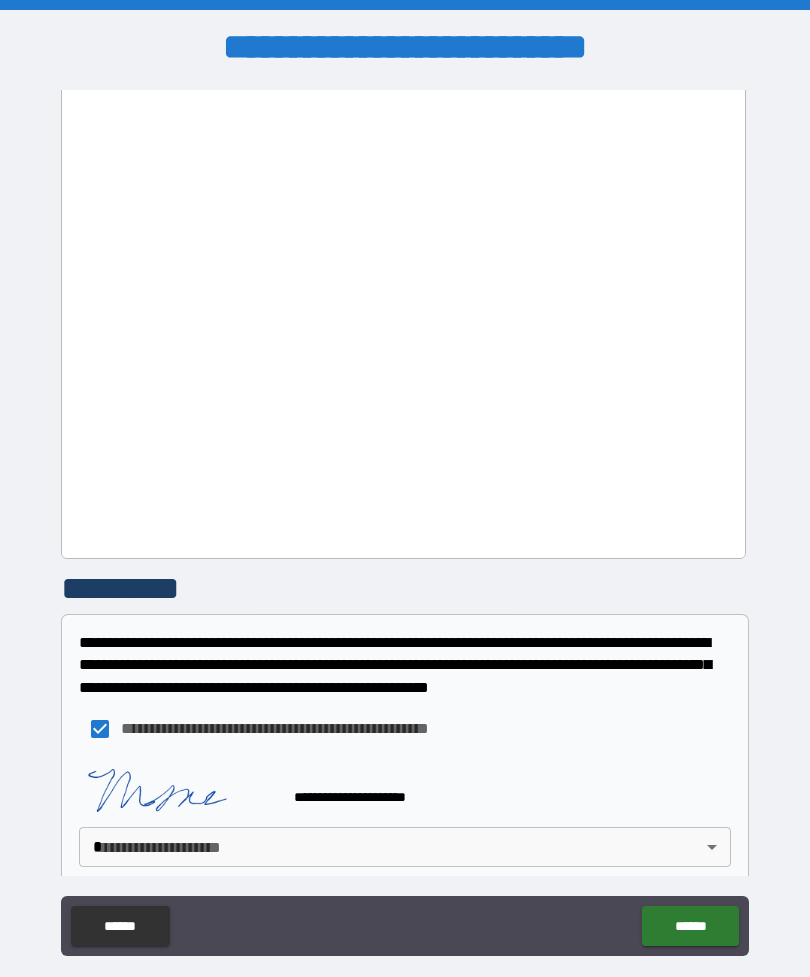 click on "**********" at bounding box center [405, 520] 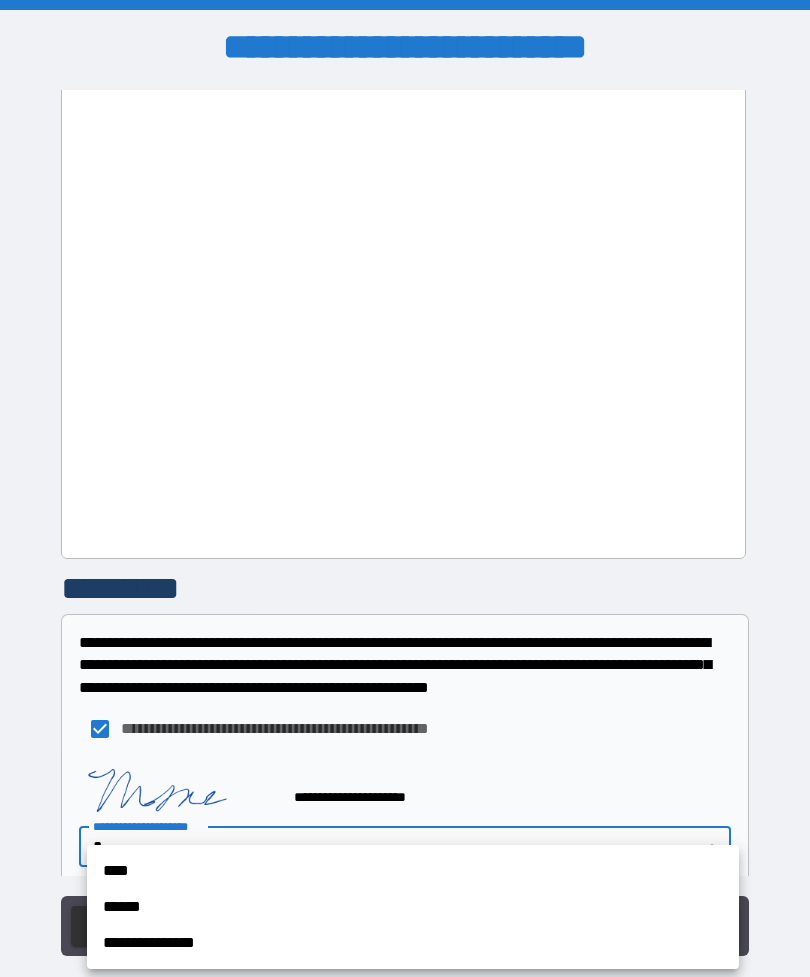 click on "**********" at bounding box center (413, 943) 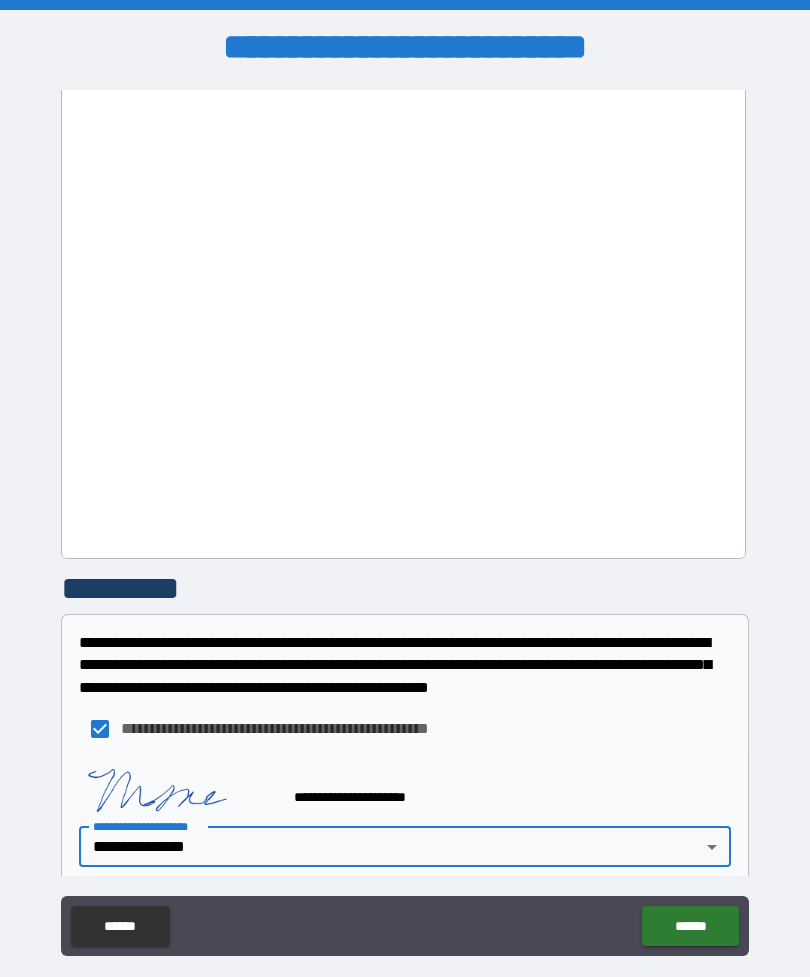 click on "******" at bounding box center [690, 926] 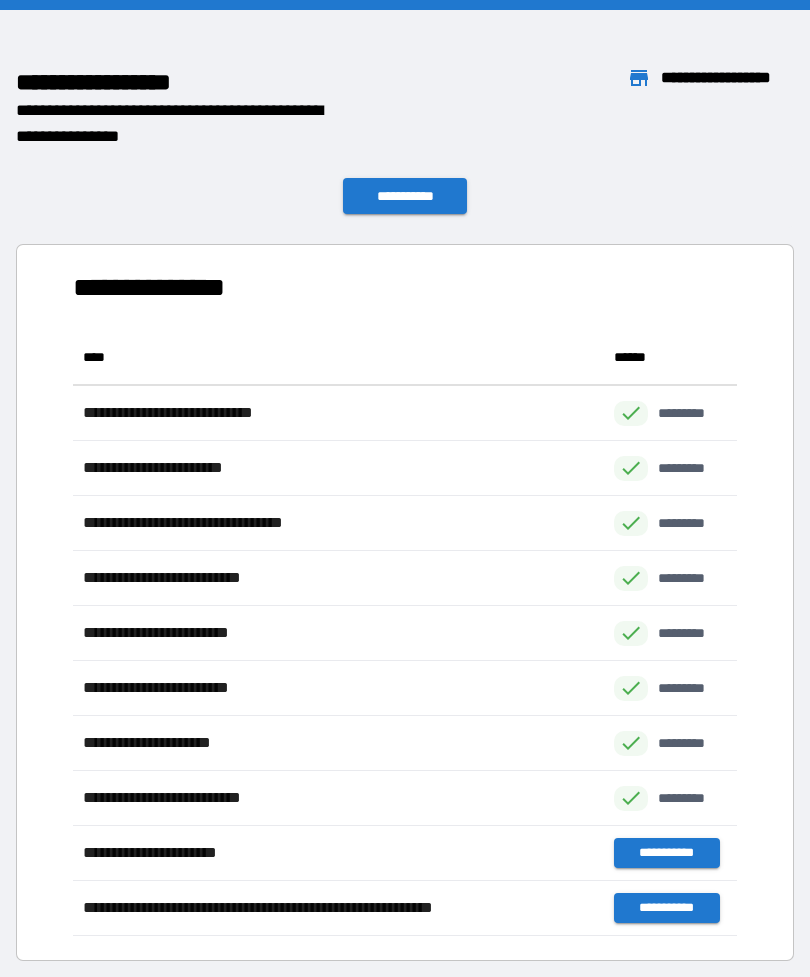 scroll, scrollTop: 606, scrollLeft: 664, axis: both 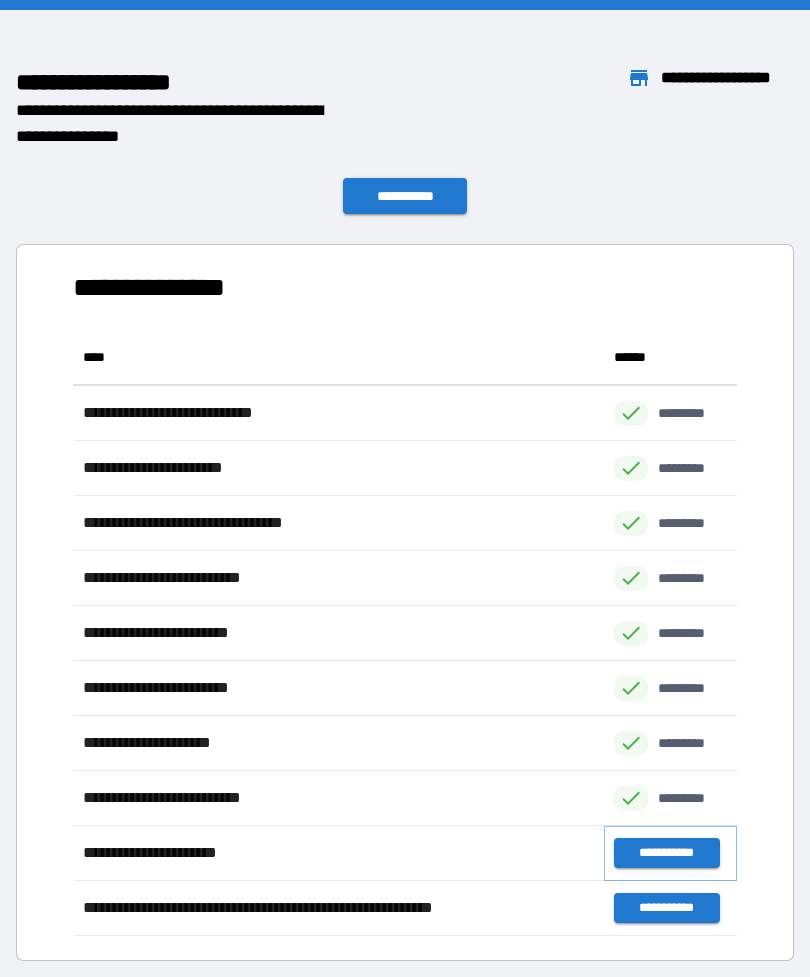 click on "**********" at bounding box center (666, 853) 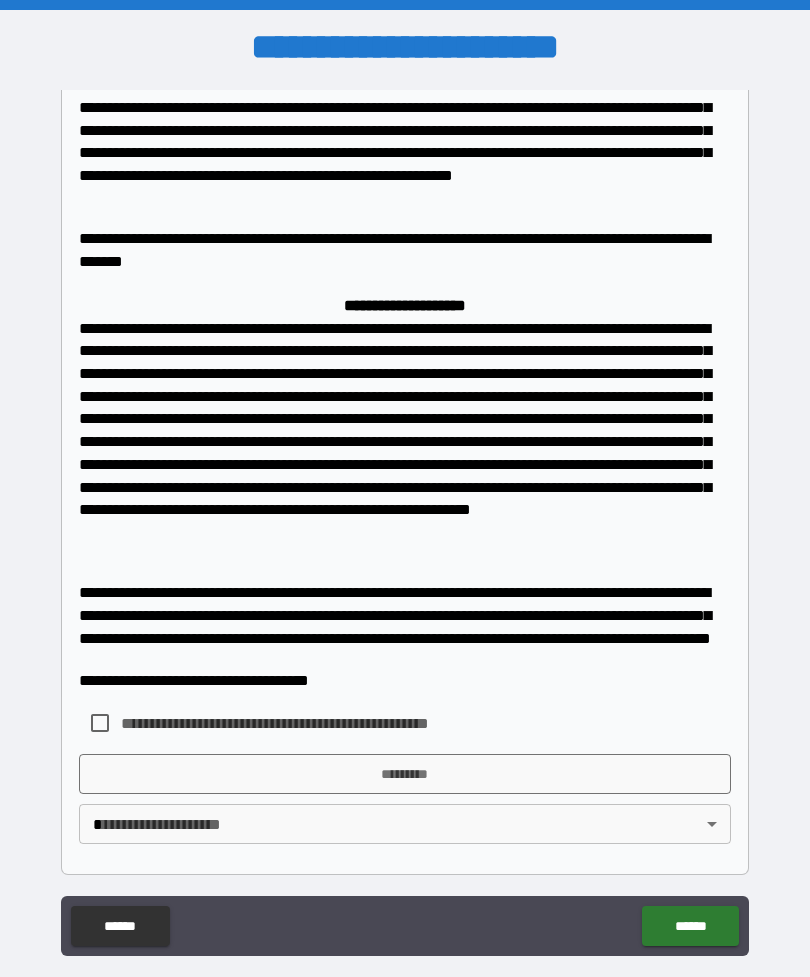 scroll, scrollTop: 1282, scrollLeft: 0, axis: vertical 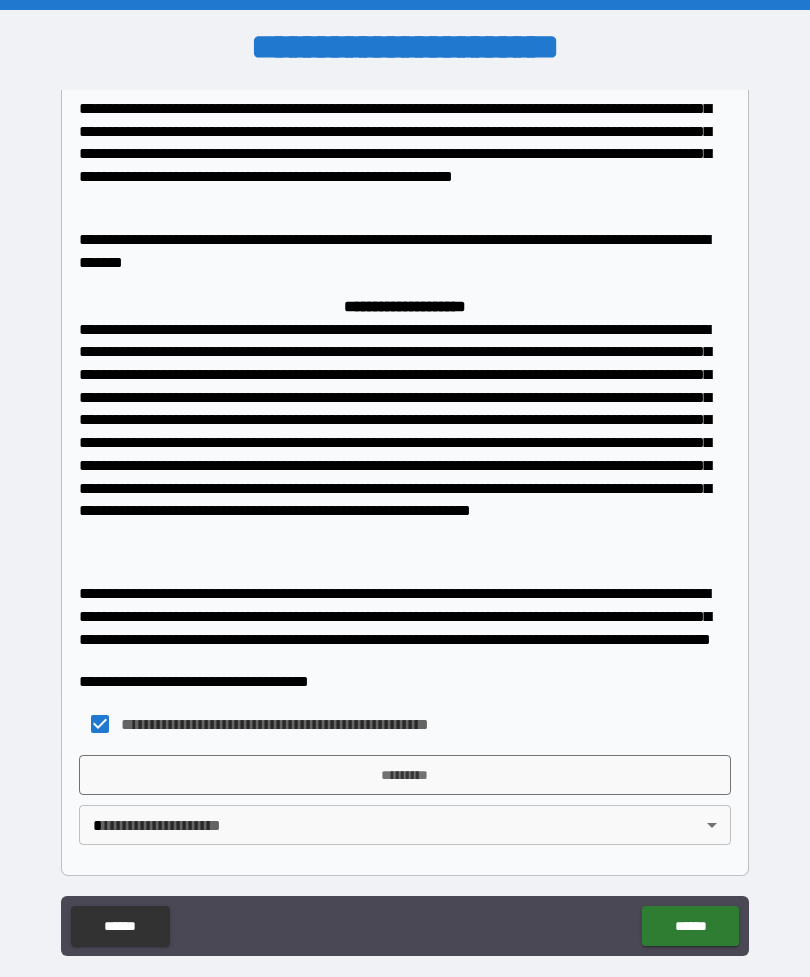 click on "**********" at bounding box center (405, 520) 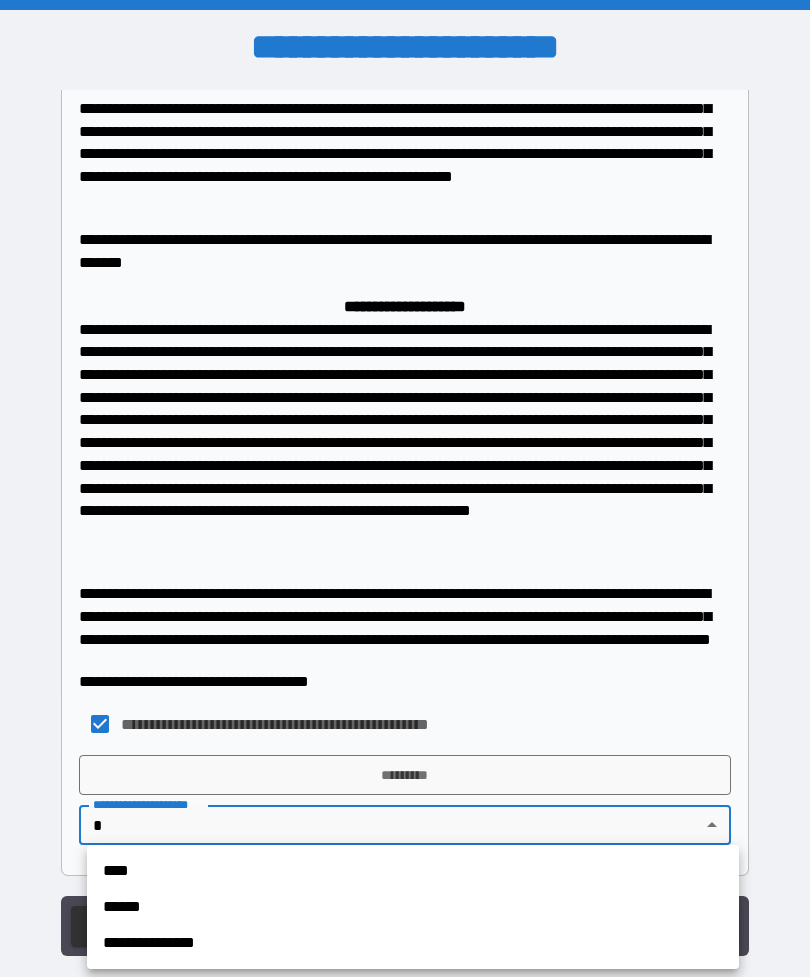 click on "**********" at bounding box center [413, 943] 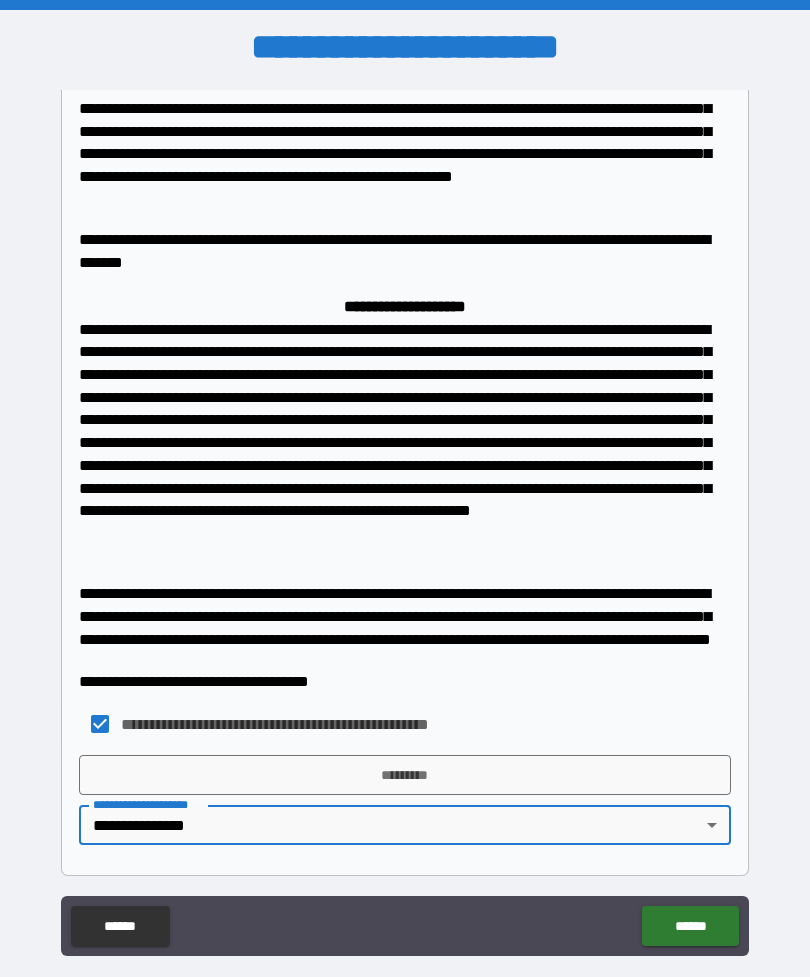 type on "**********" 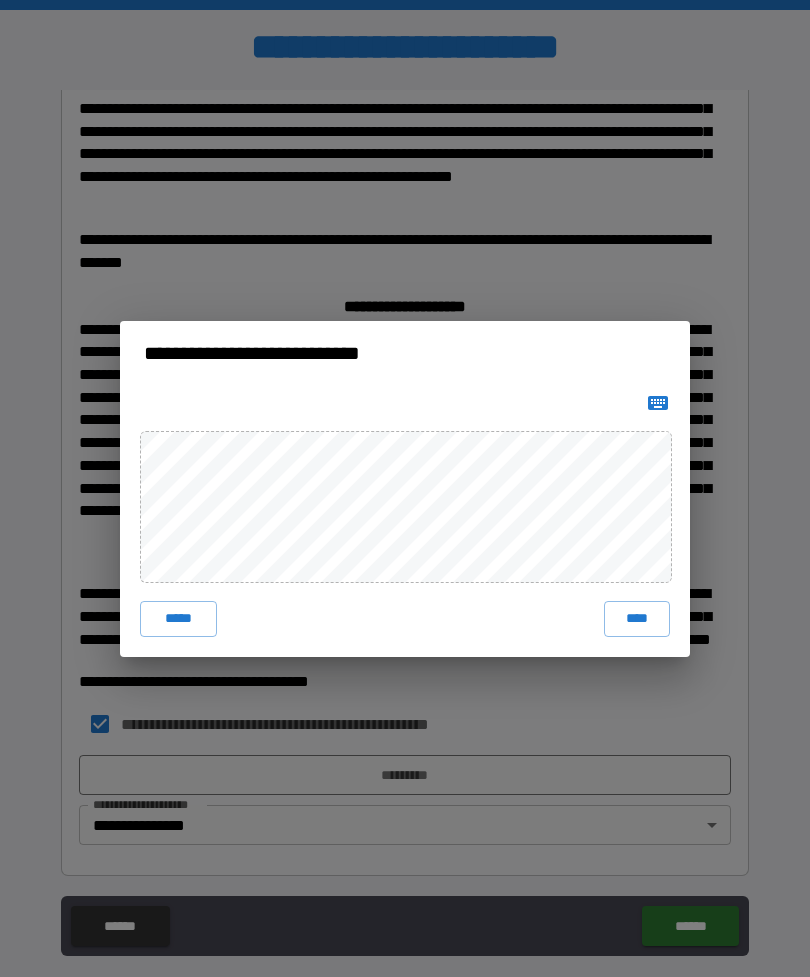 click on "****" at bounding box center (637, 619) 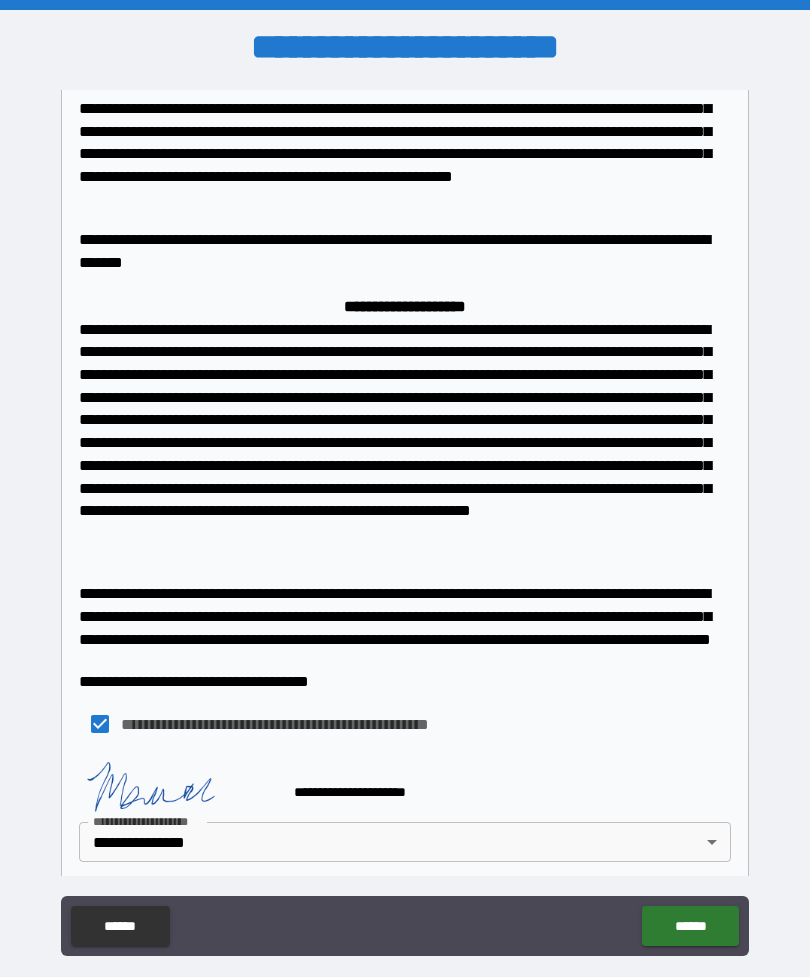 scroll, scrollTop: 1272, scrollLeft: 0, axis: vertical 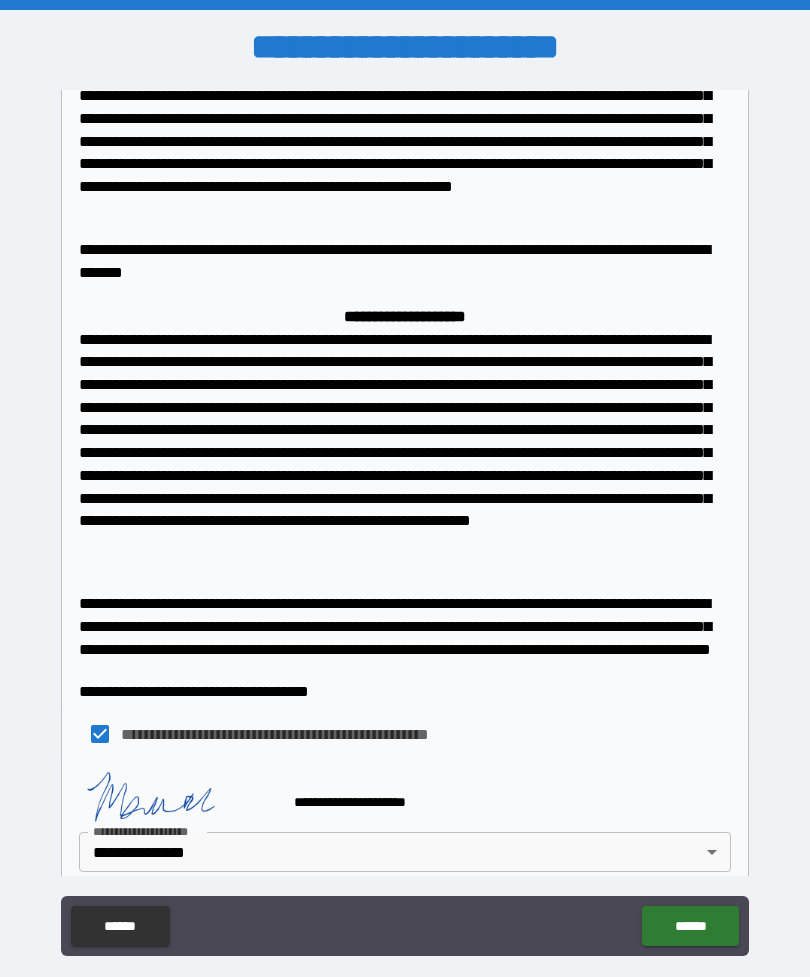 click on "******" at bounding box center [690, 926] 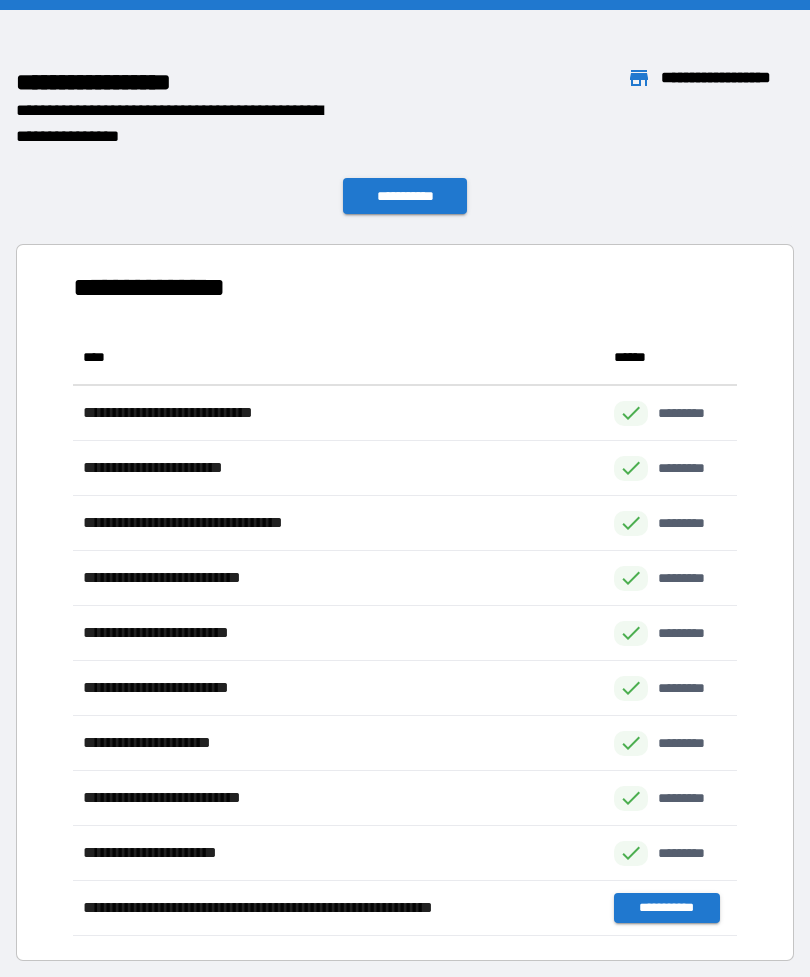 scroll, scrollTop: 1, scrollLeft: 1, axis: both 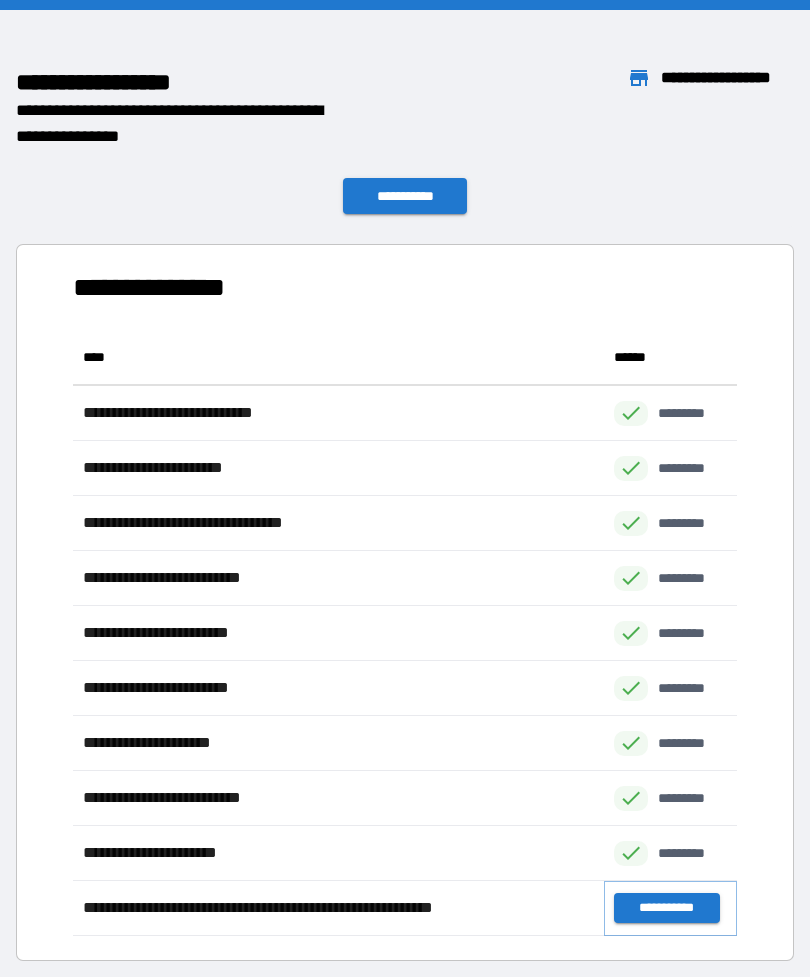 click on "**********" at bounding box center (666, 908) 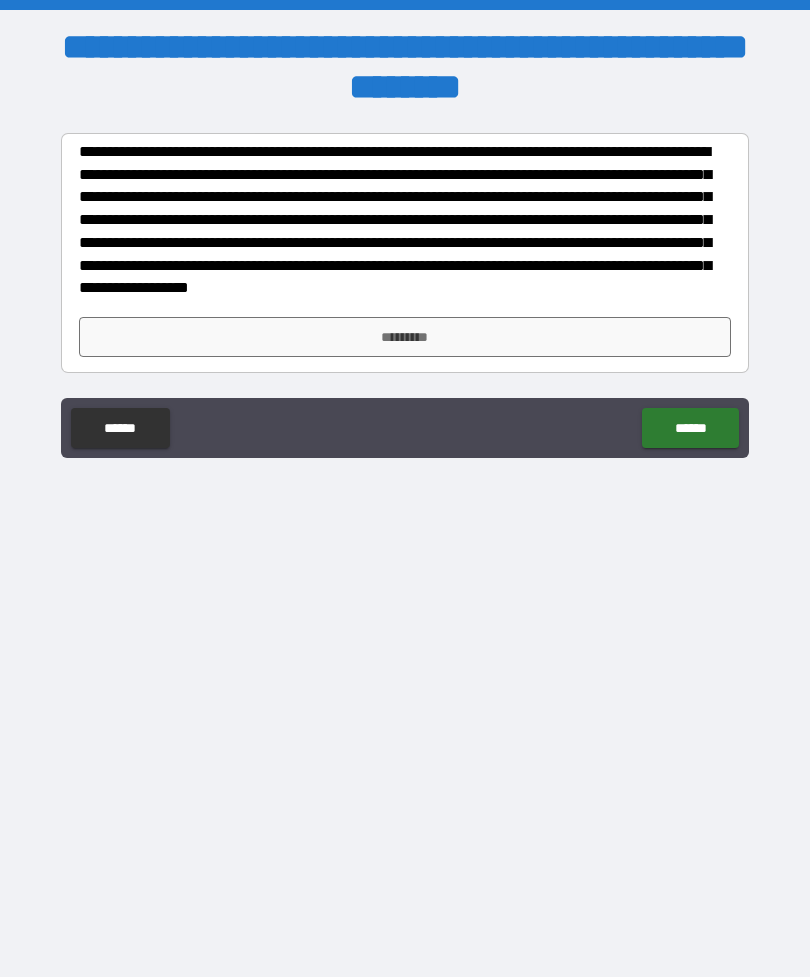click on "*********" at bounding box center [405, 337] 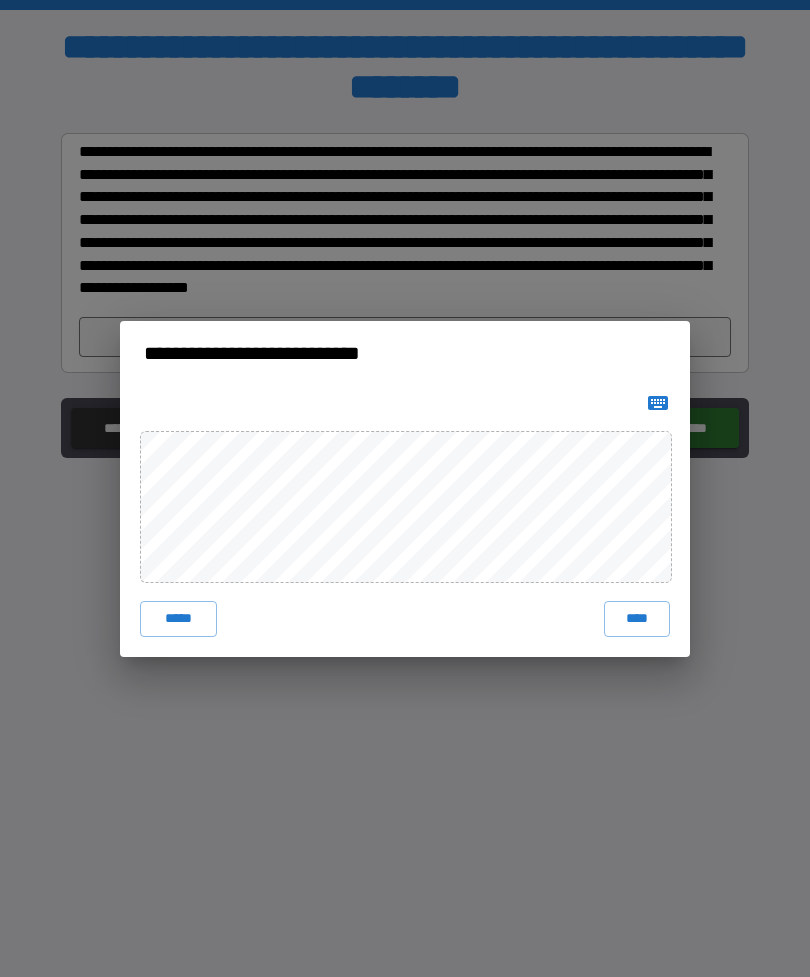 click on "****" at bounding box center [637, 619] 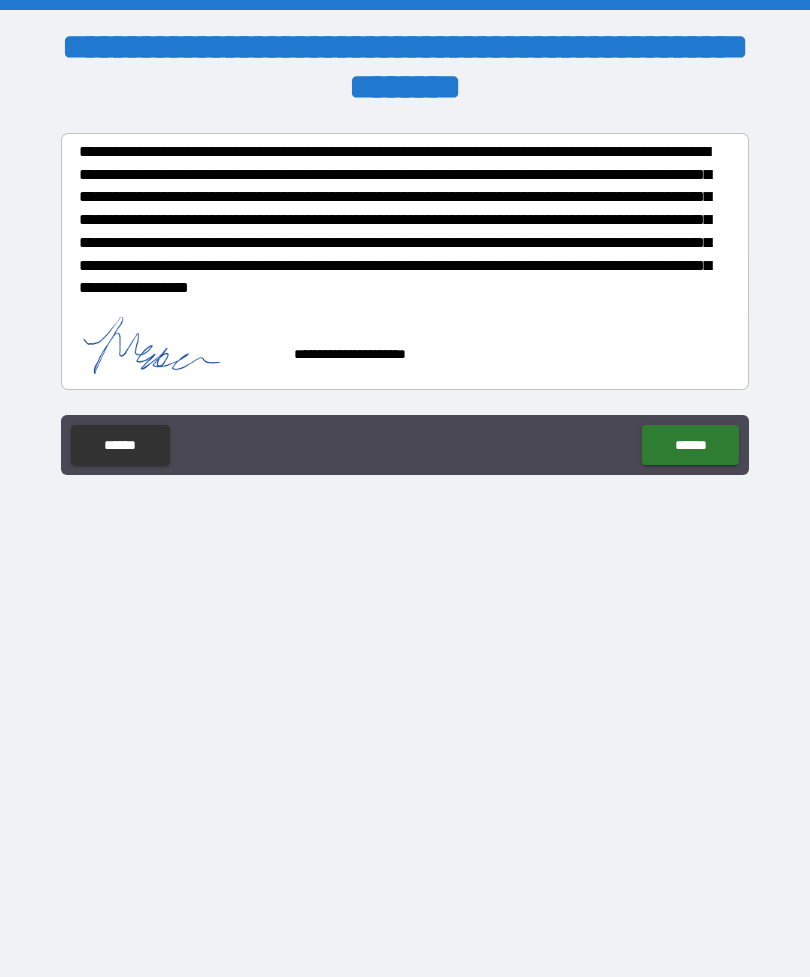 click on "******" at bounding box center [690, 445] 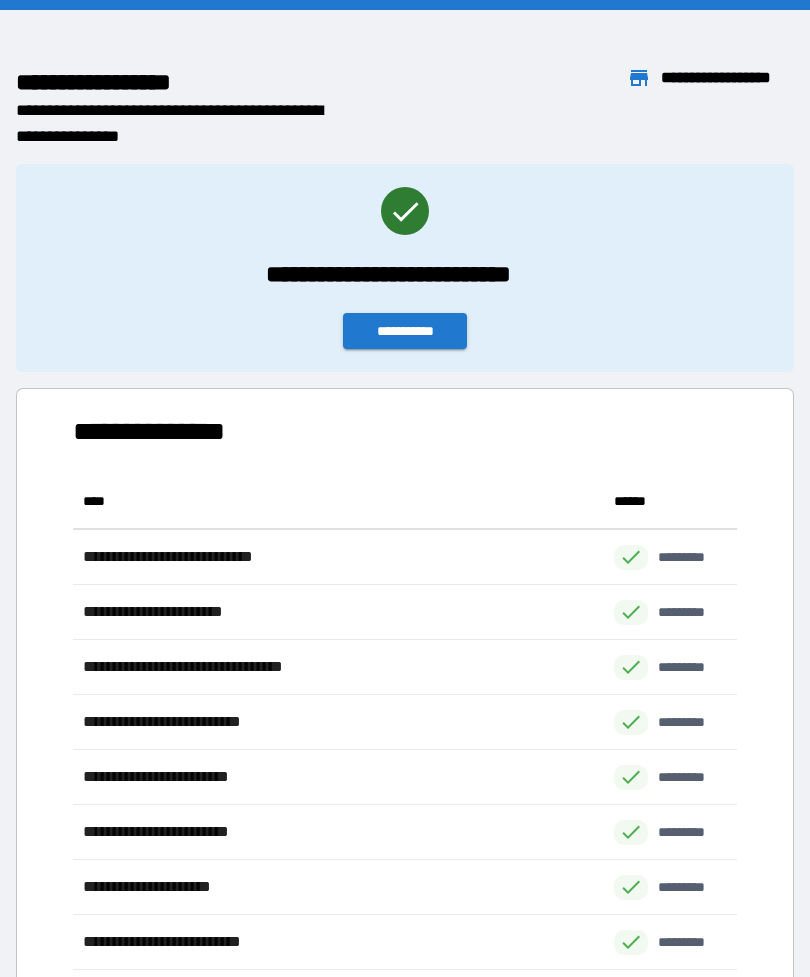 scroll, scrollTop: 1, scrollLeft: 1, axis: both 